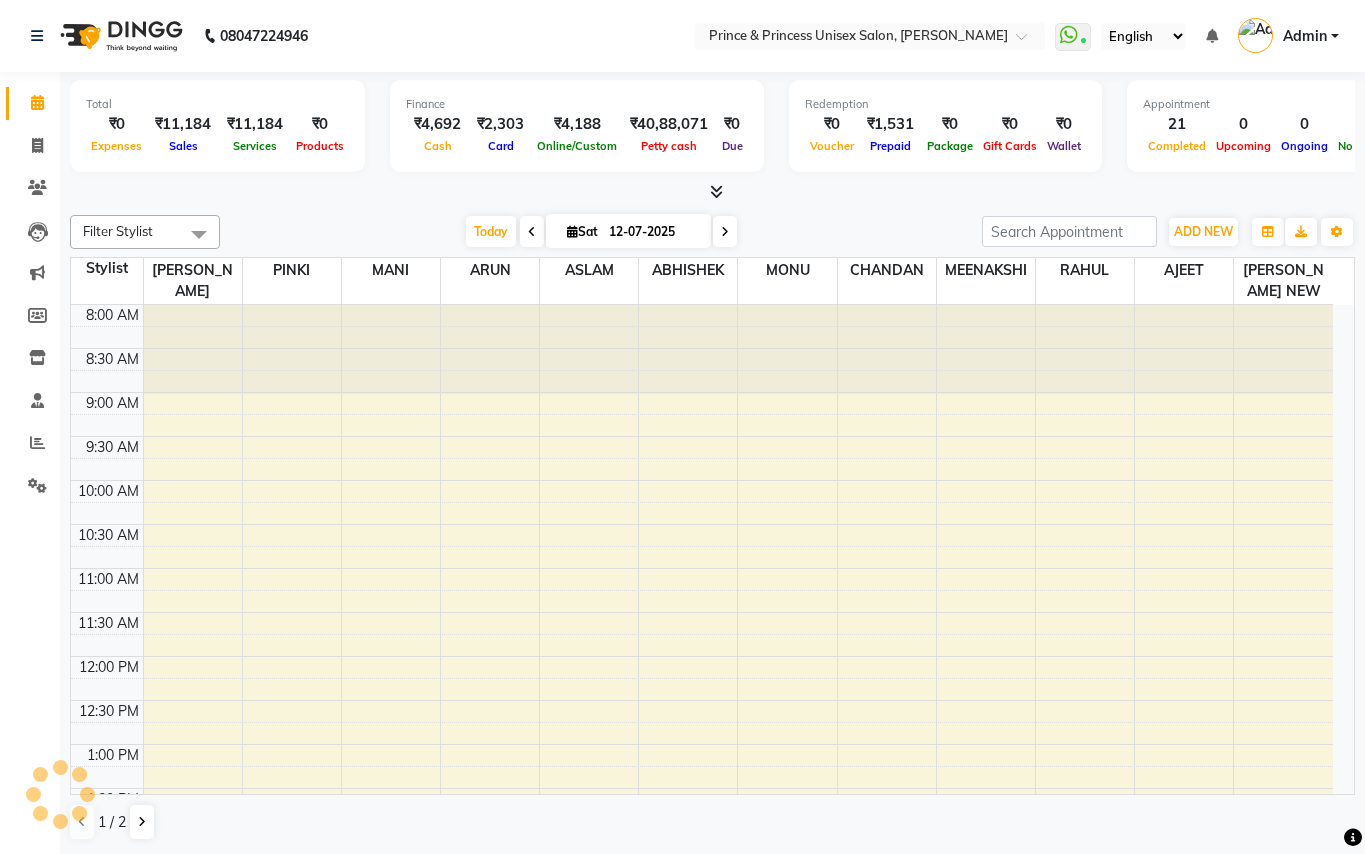 scroll, scrollTop: 0, scrollLeft: 0, axis: both 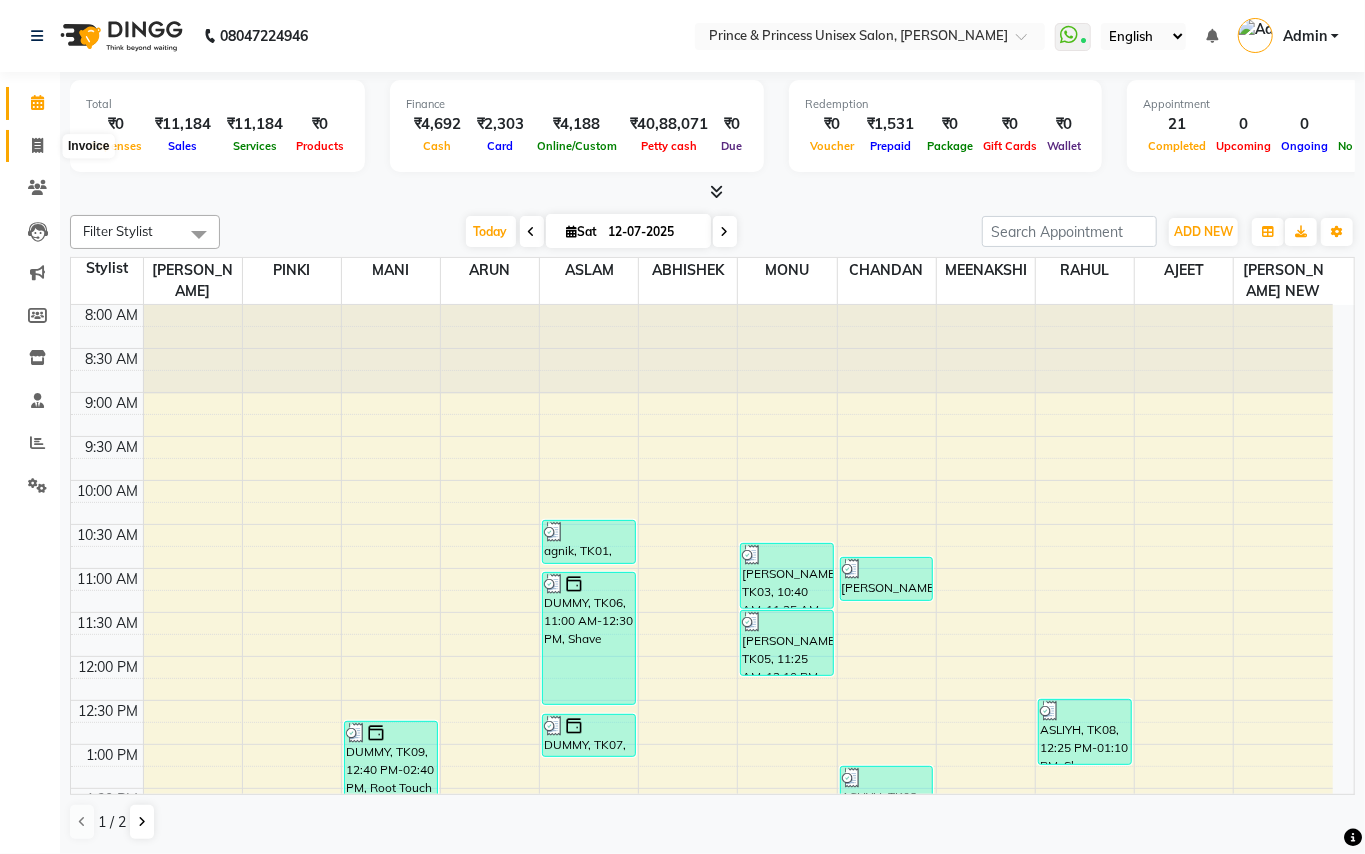 click 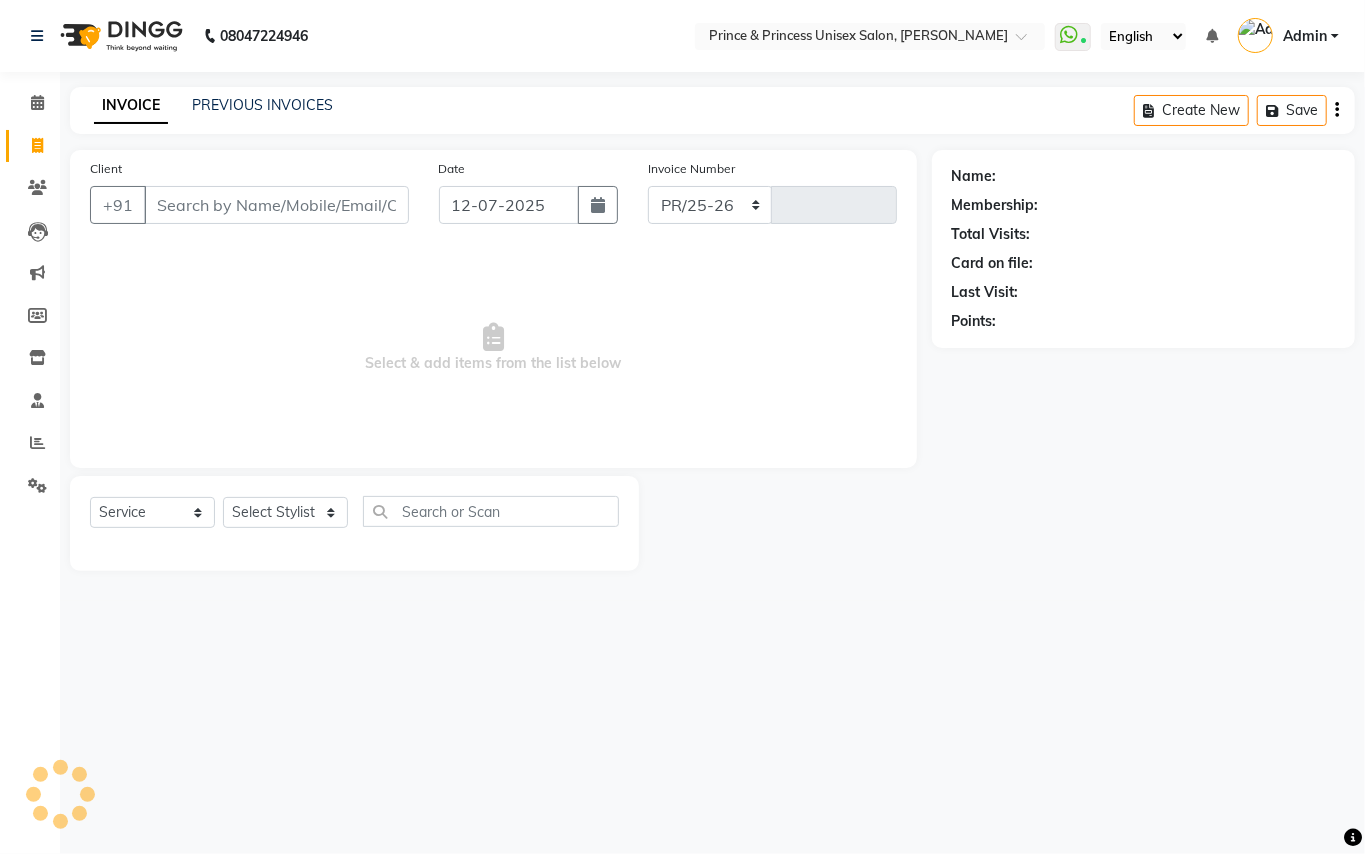 select on "3760" 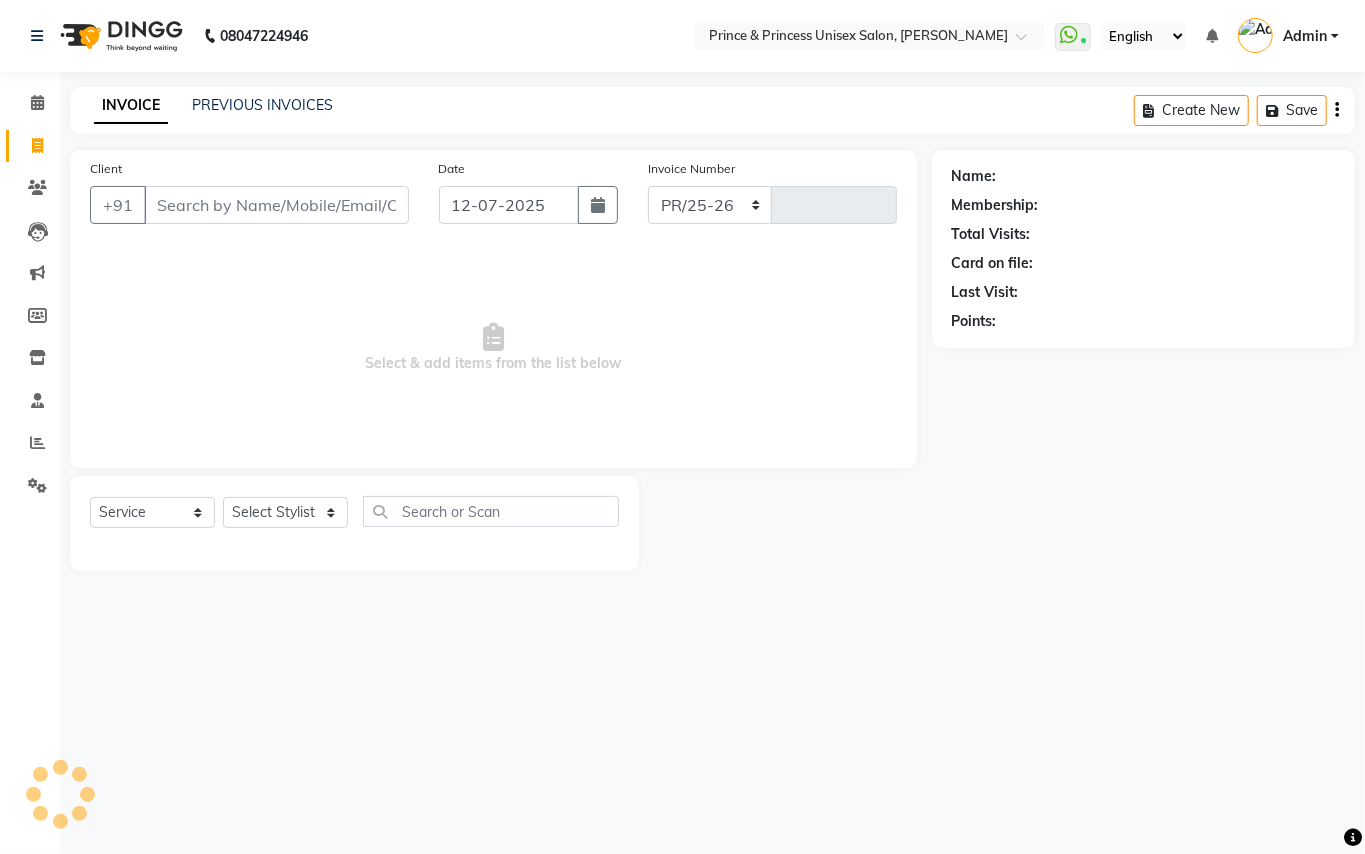 type on "2408" 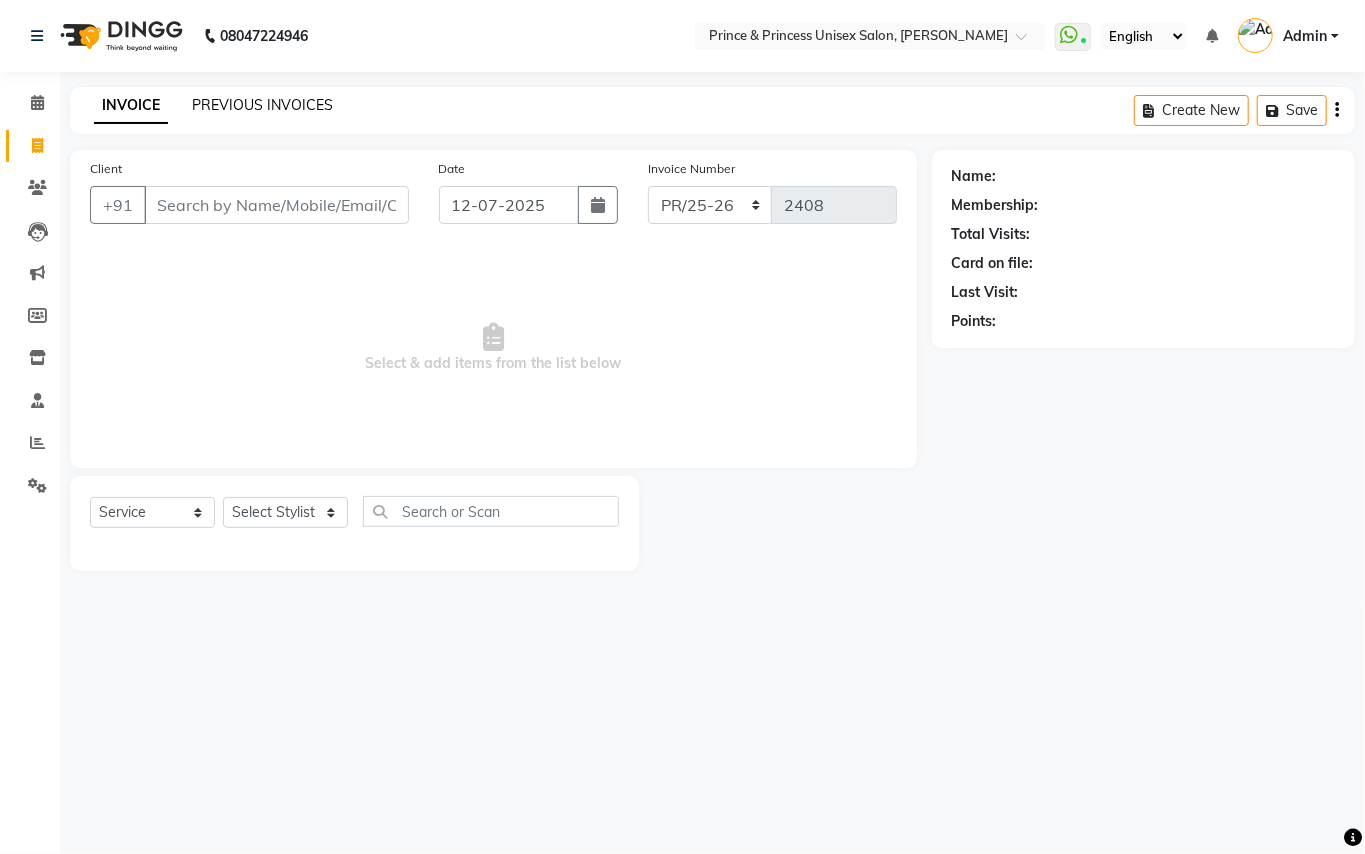 click on "PREVIOUS INVOICES" 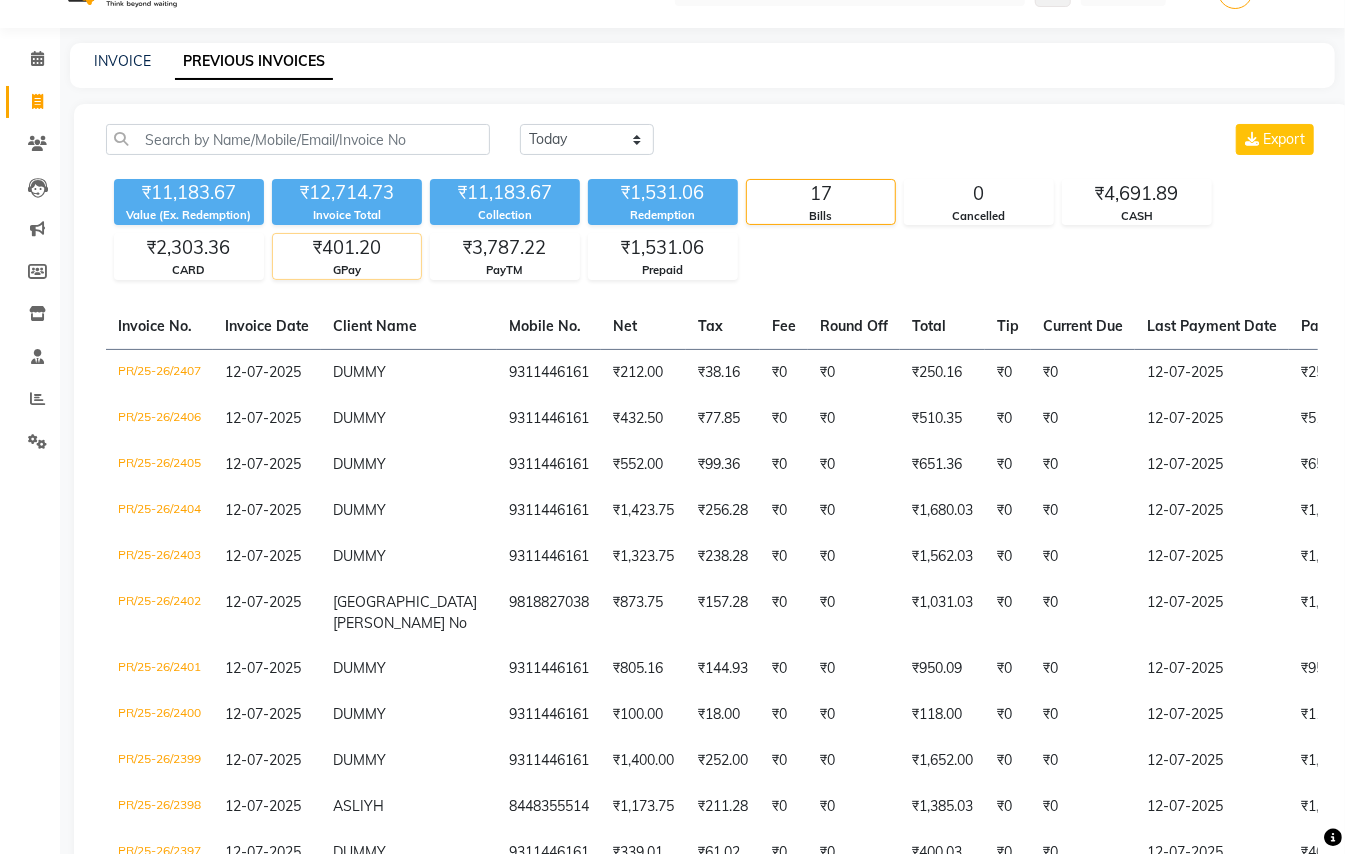 scroll, scrollTop: 0, scrollLeft: 0, axis: both 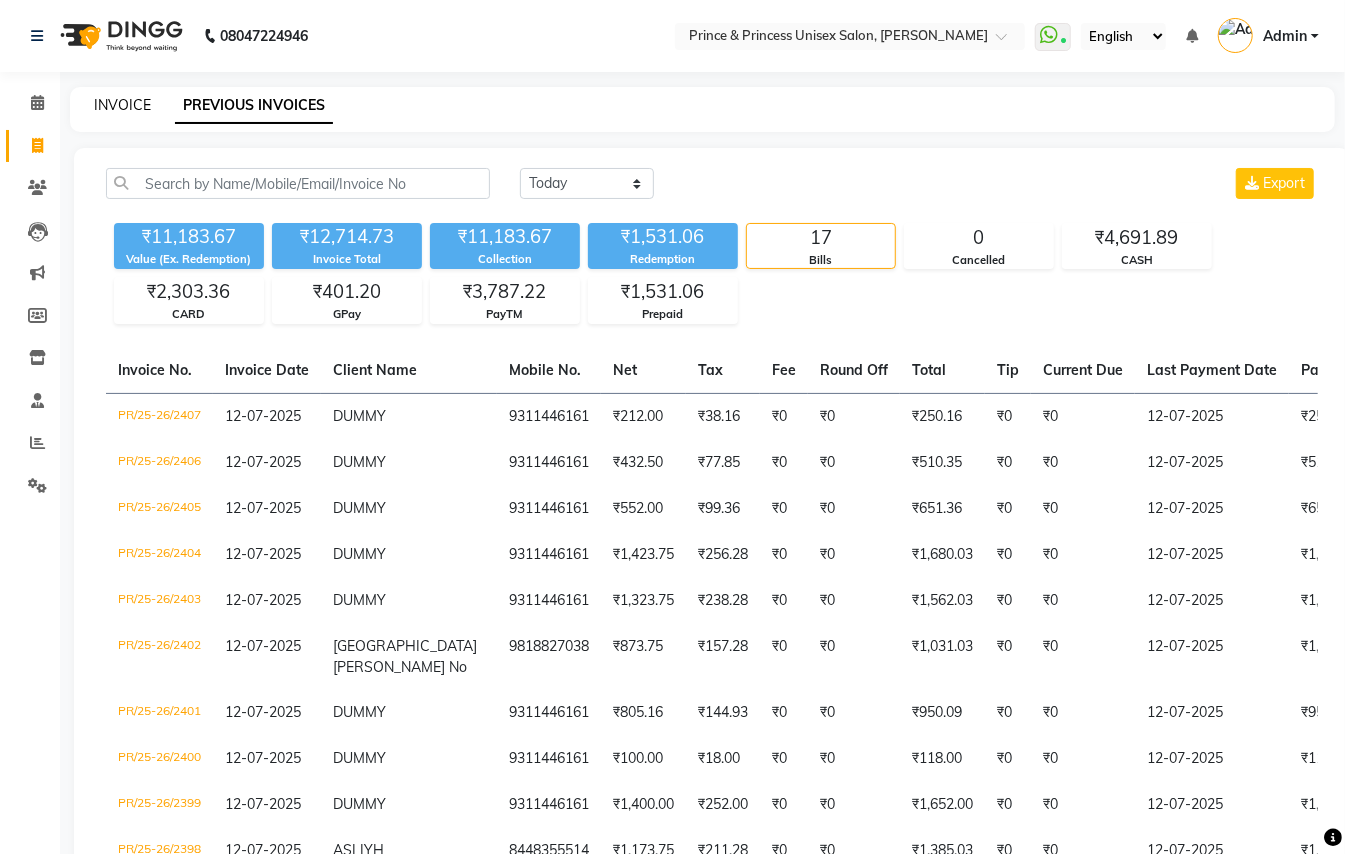 click on "INVOICE" 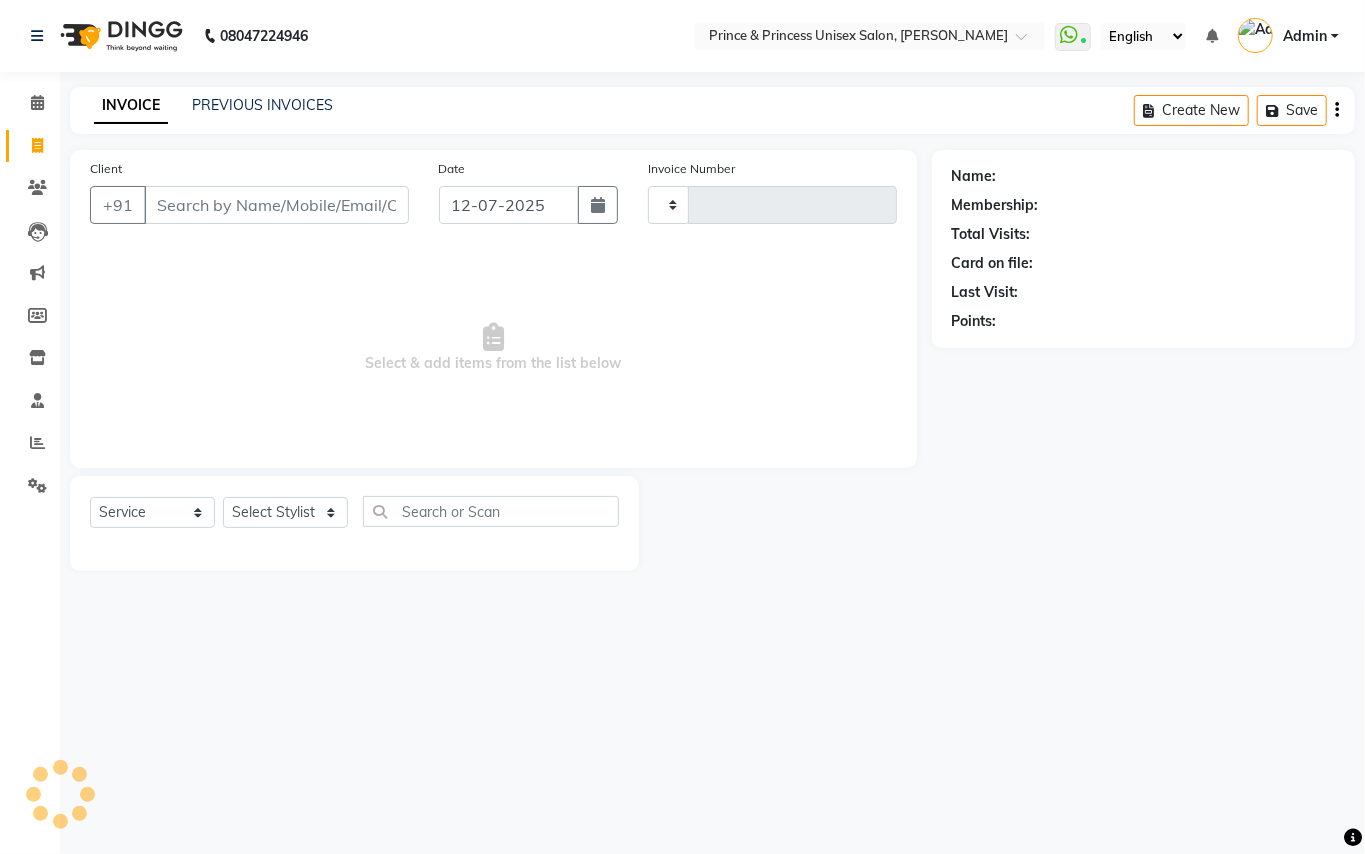 type on "2408" 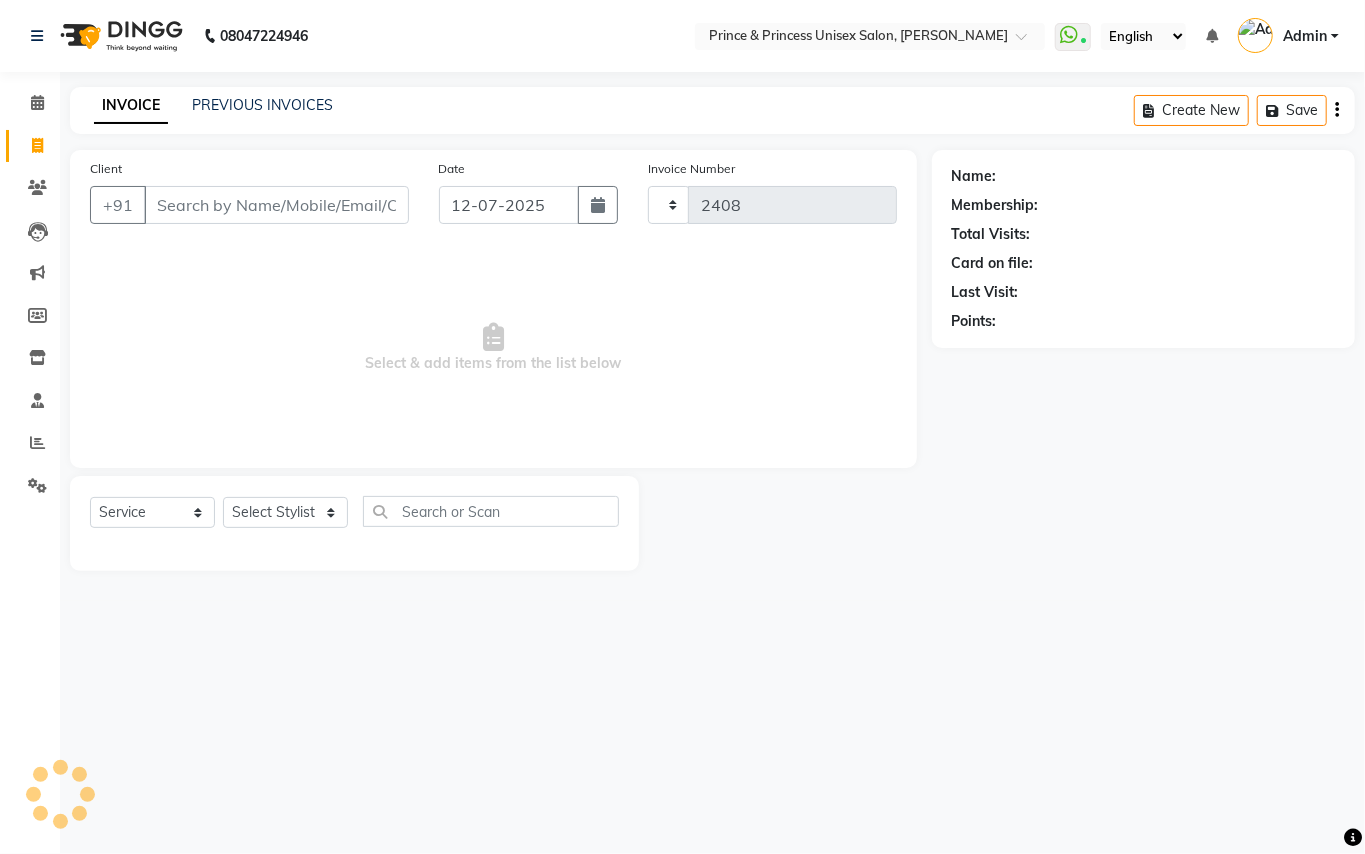 select on "3760" 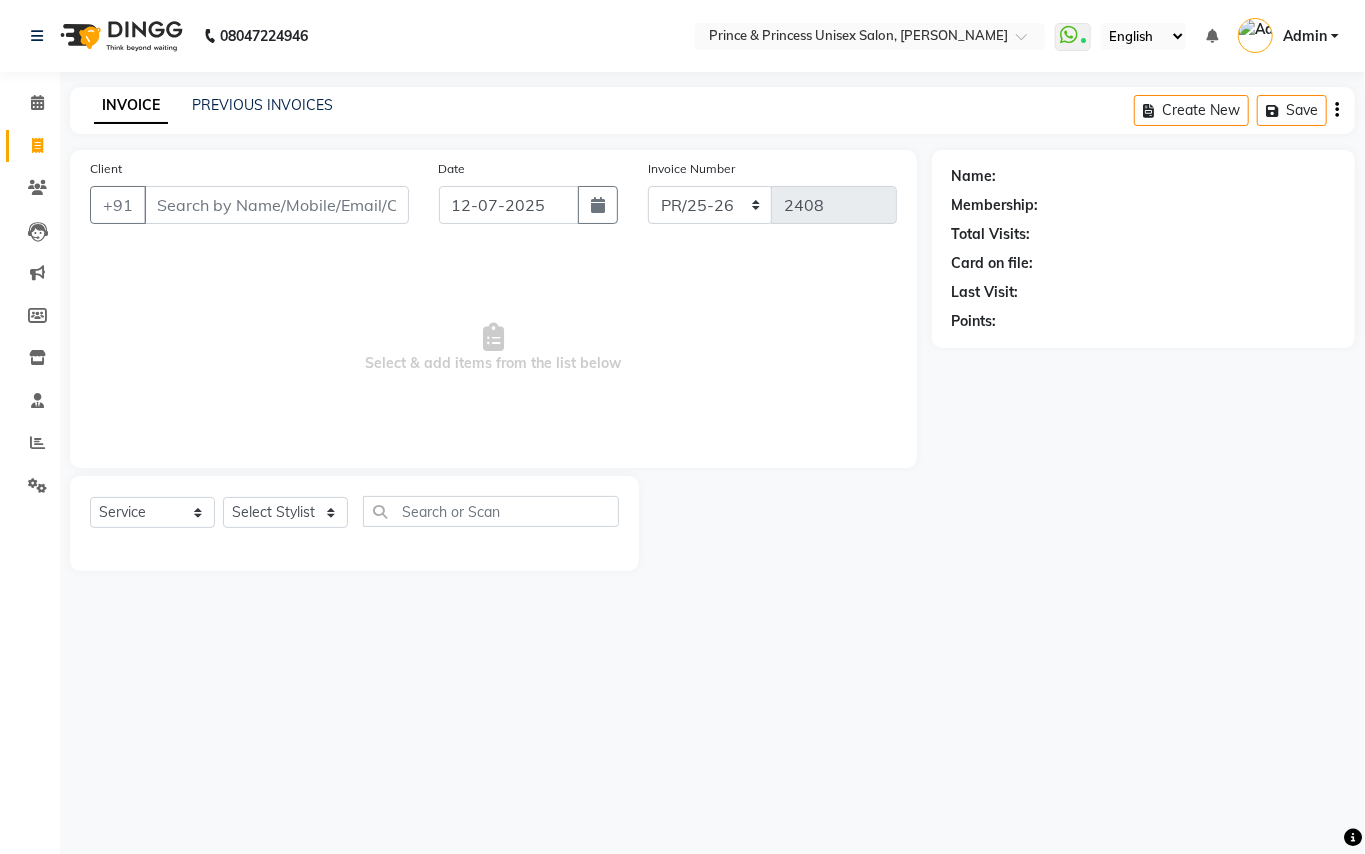 click on "Client" at bounding box center [276, 205] 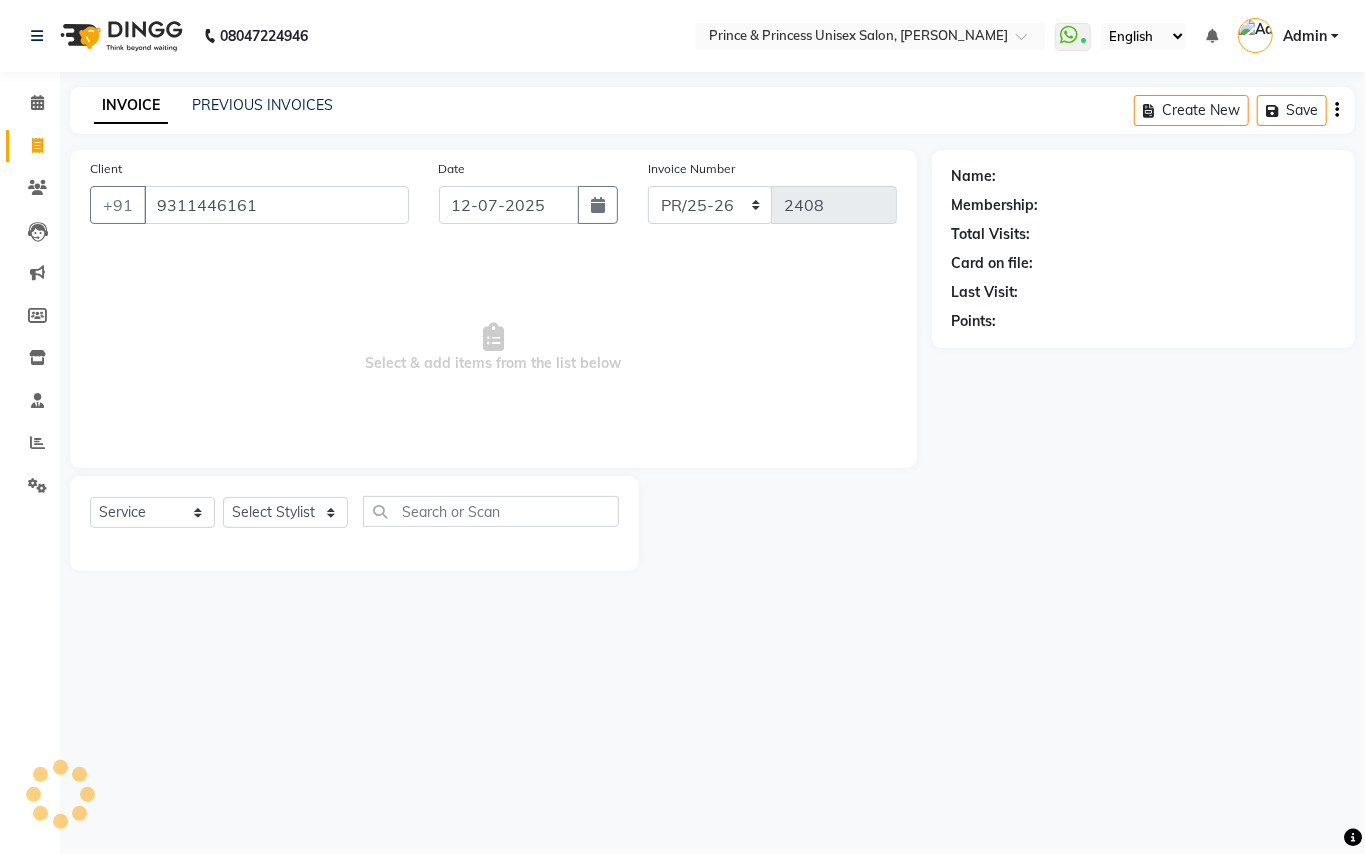 type on "9311446161" 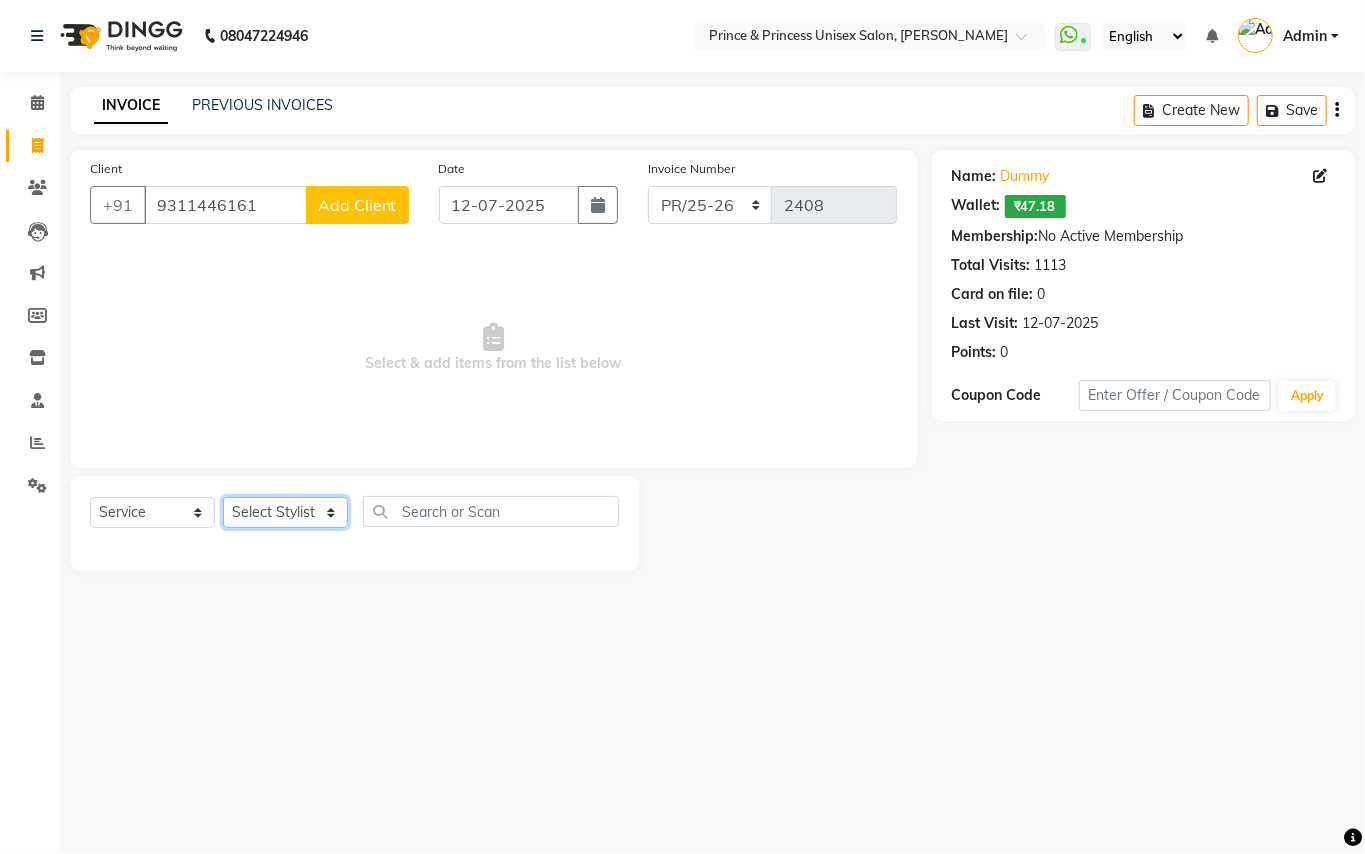 click on "Select Stylist ABHISHEK [PERSON_NAME] NEW [PERSON_NAME] CHANDAN [PERSON_NAME] MEENAKSHI [PERSON_NAME] RAHUL SANDEEP [PERSON_NAME] XYZ" 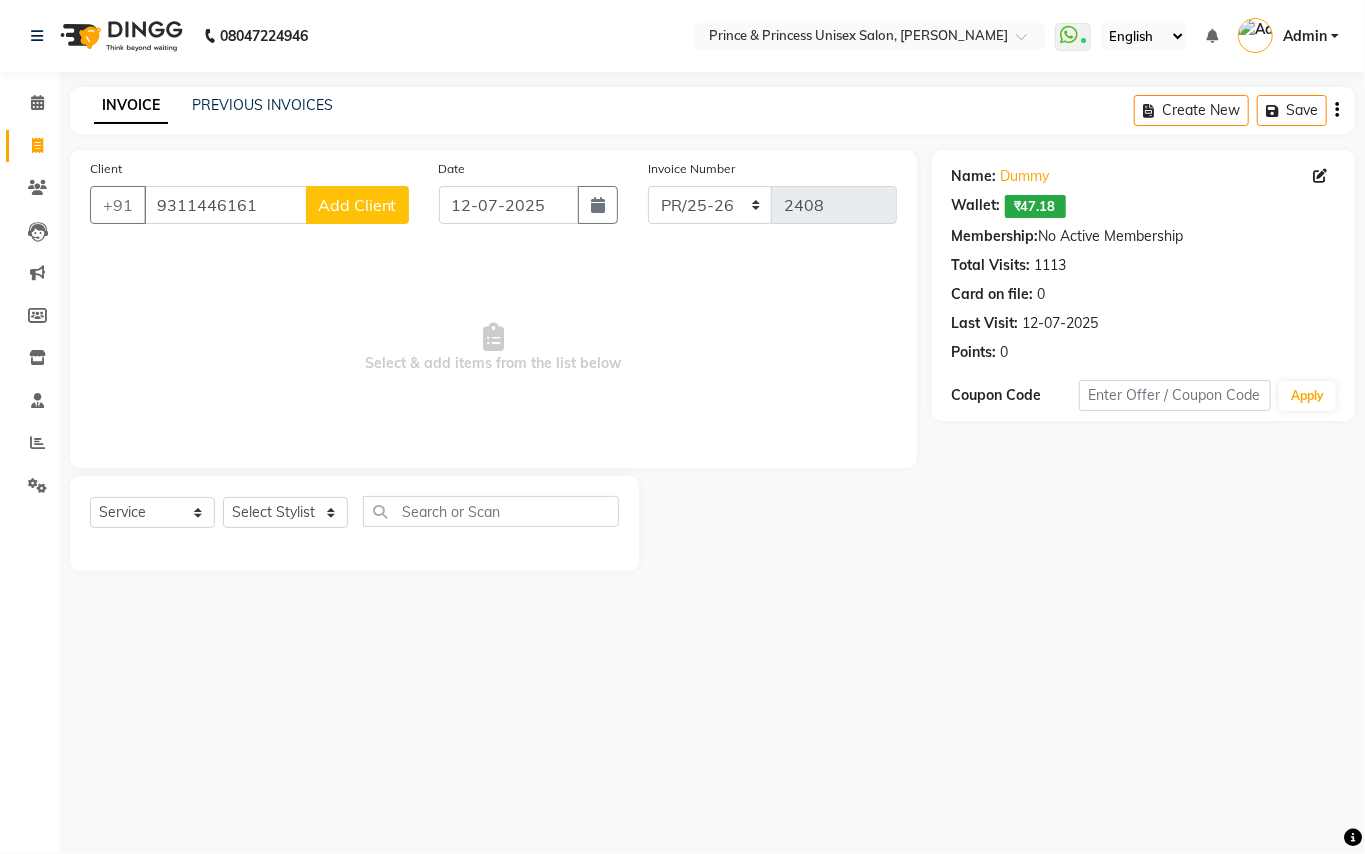 drag, startPoint x: 106, startPoint y: 354, endPoint x: 170, endPoint y: 238, distance: 132.48396 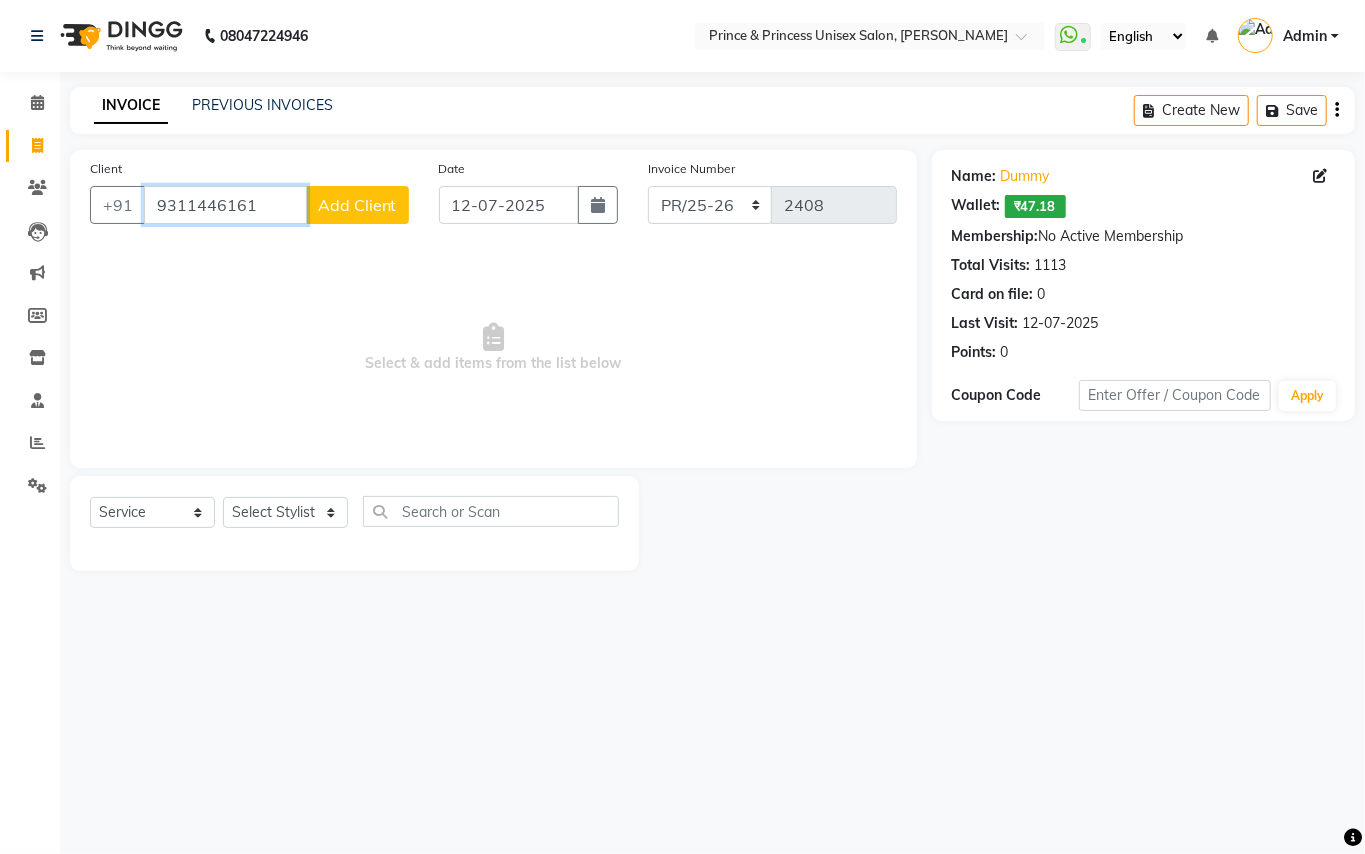 drag, startPoint x: 261, startPoint y: 198, endPoint x: 93, endPoint y: 156, distance: 173.17044 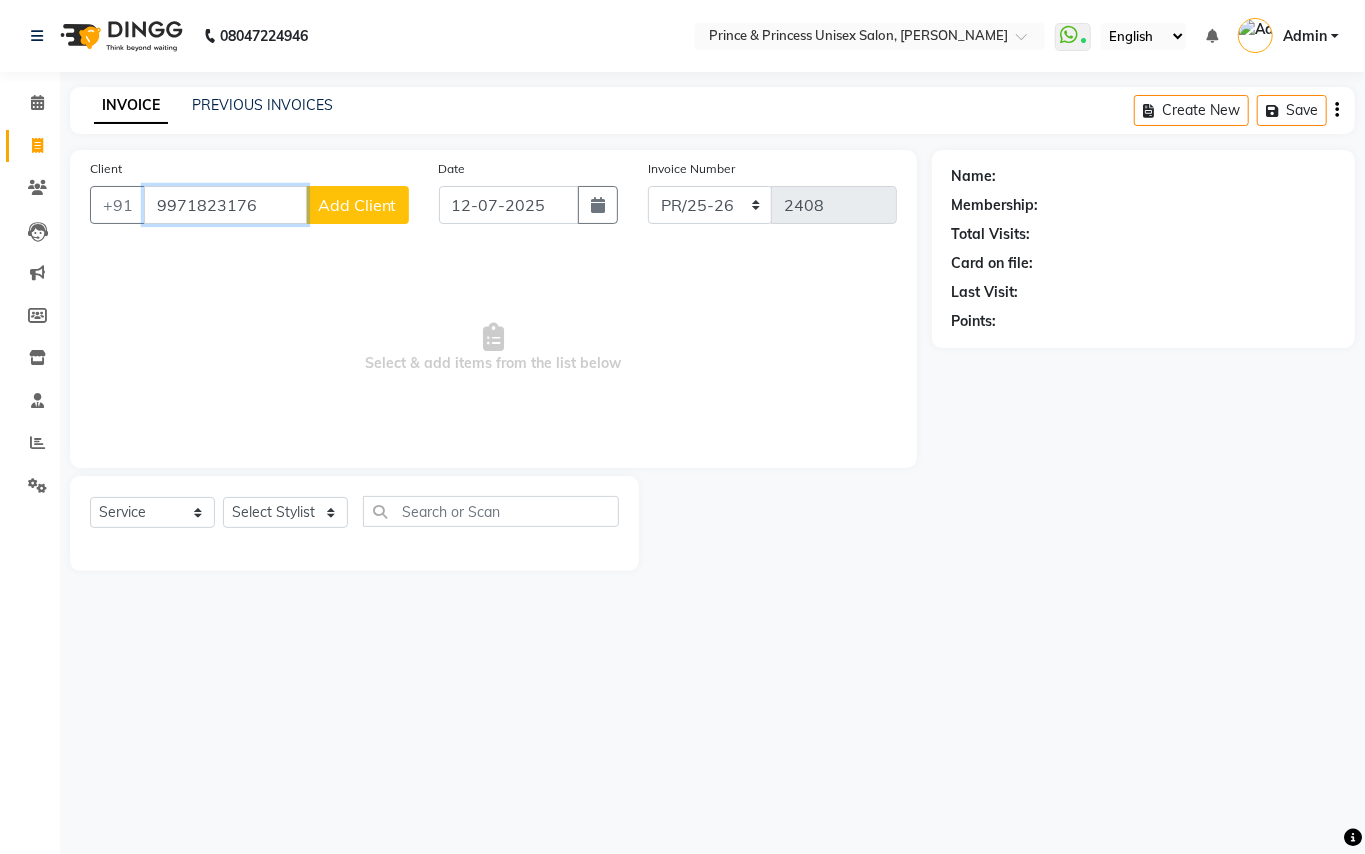 type on "9971823176" 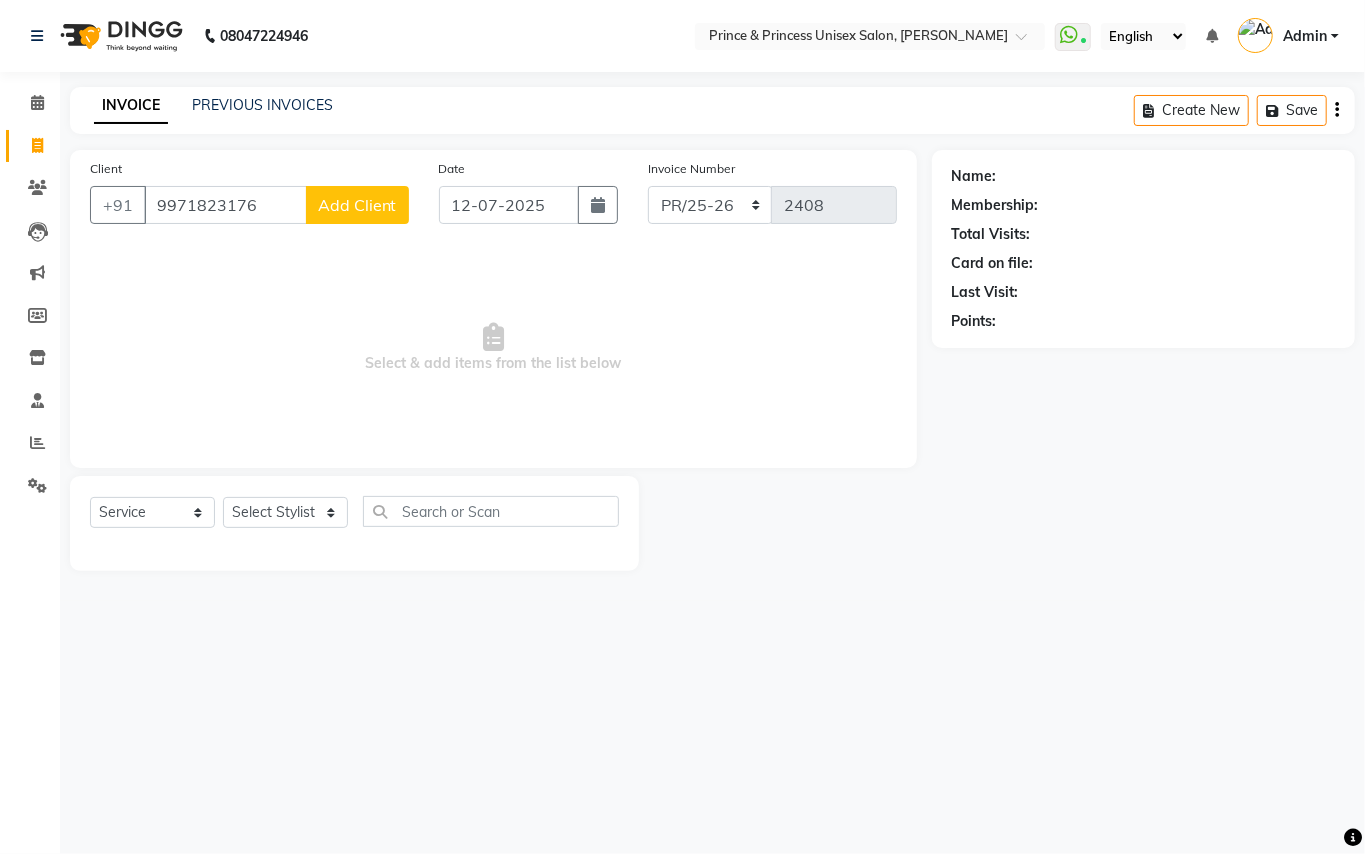 click on "Add Client" 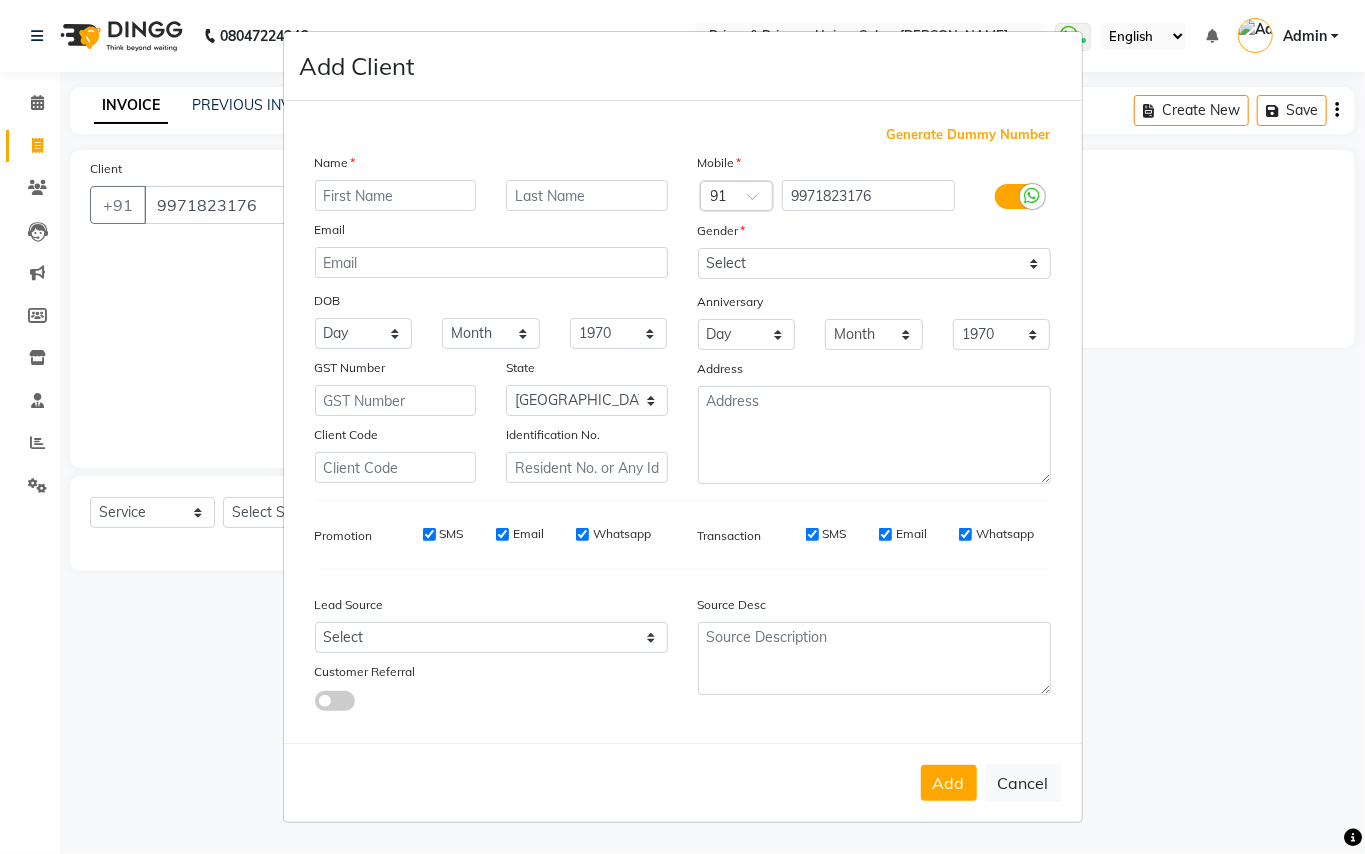 click at bounding box center (396, 195) 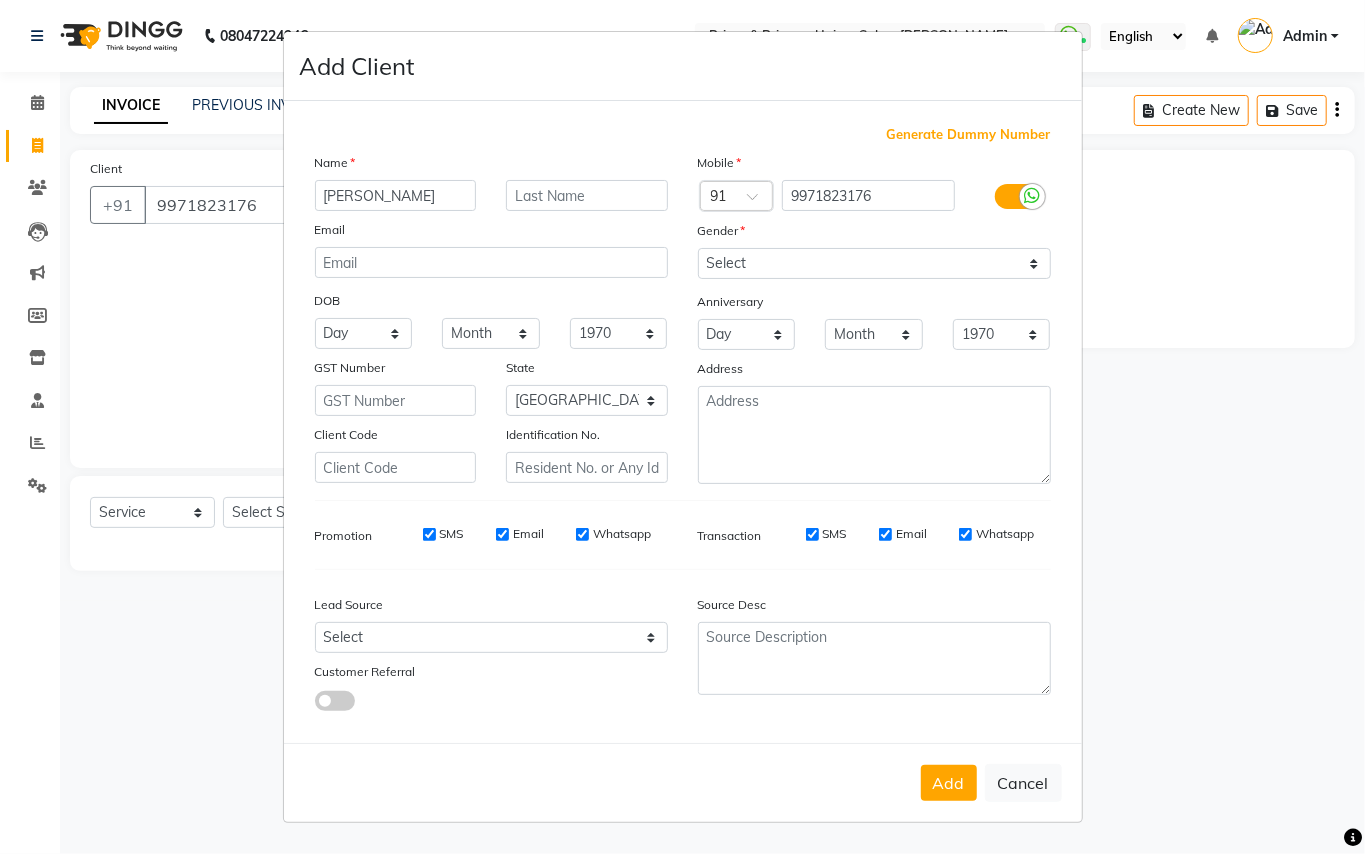 type on "[PERSON_NAME]" 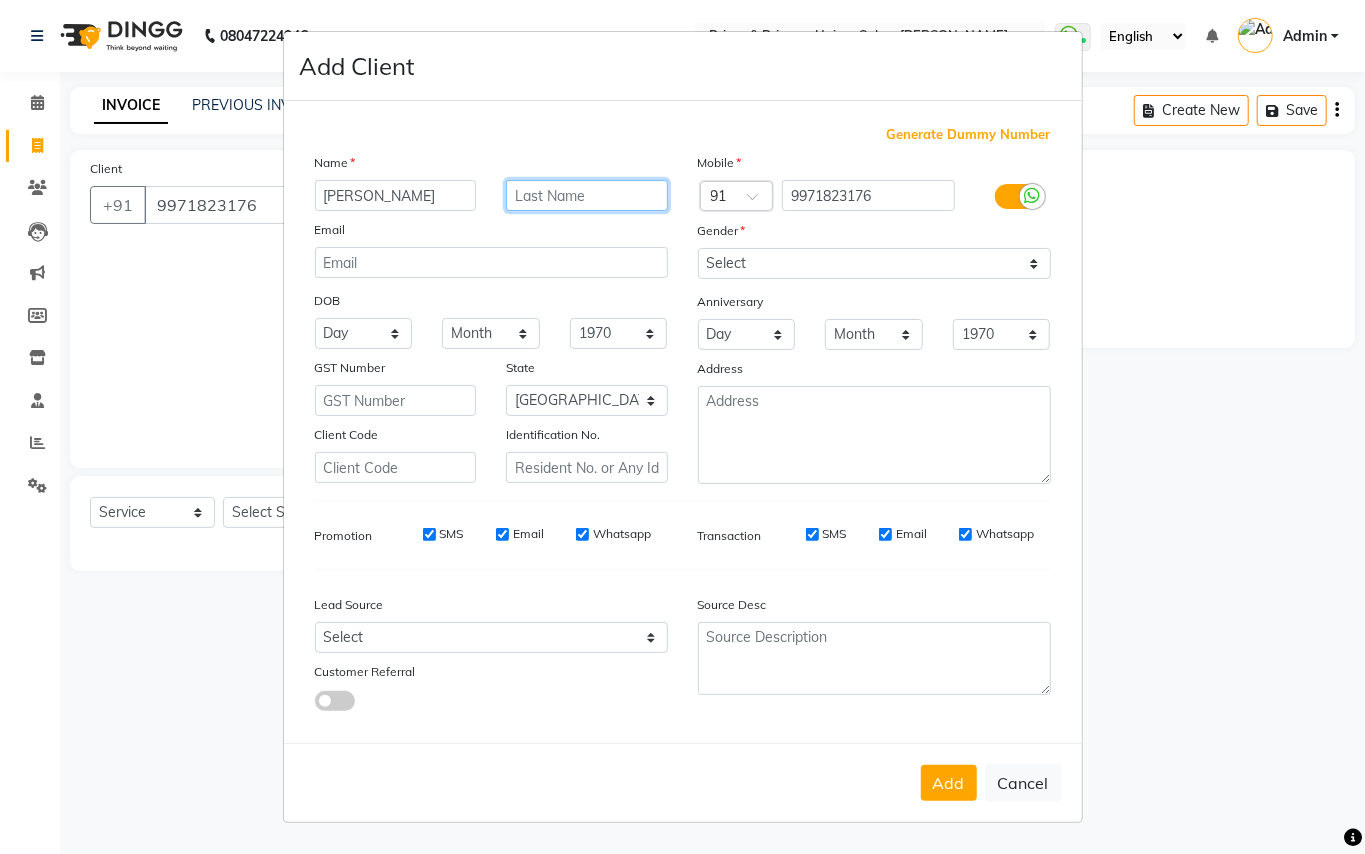 click at bounding box center (587, 195) 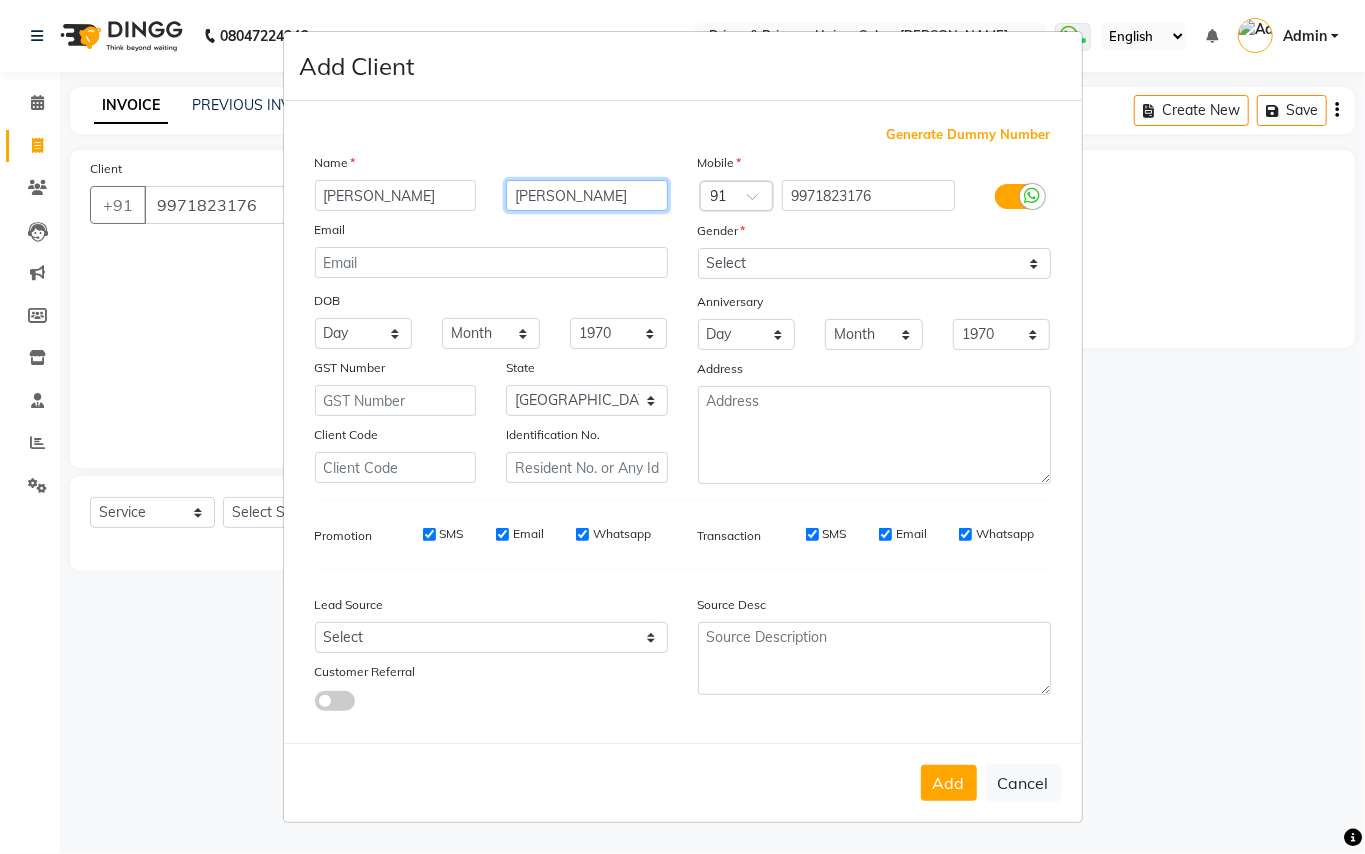 type on "[PERSON_NAME]" 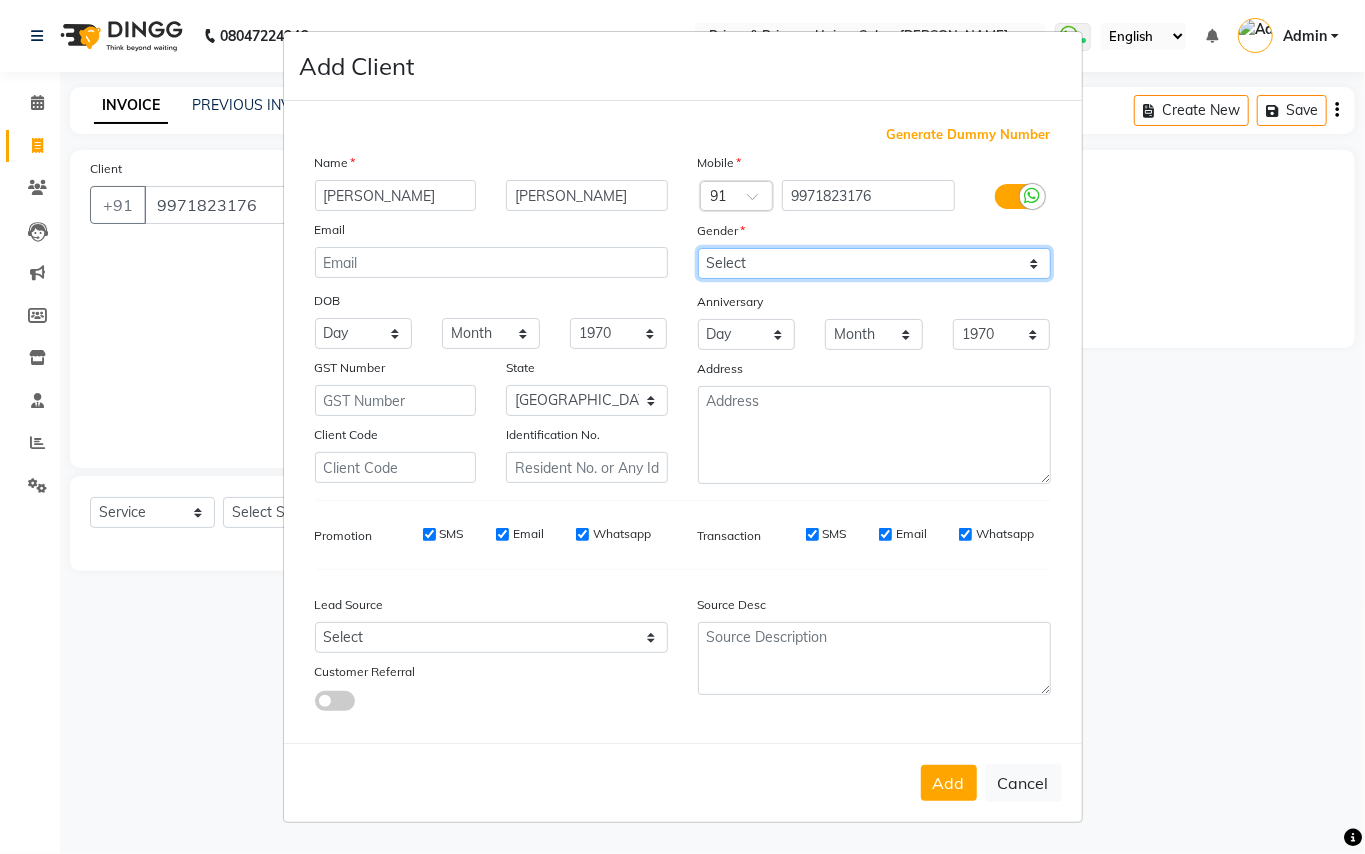 click on "Select [DEMOGRAPHIC_DATA] [DEMOGRAPHIC_DATA] Other Prefer Not To Say" at bounding box center (874, 263) 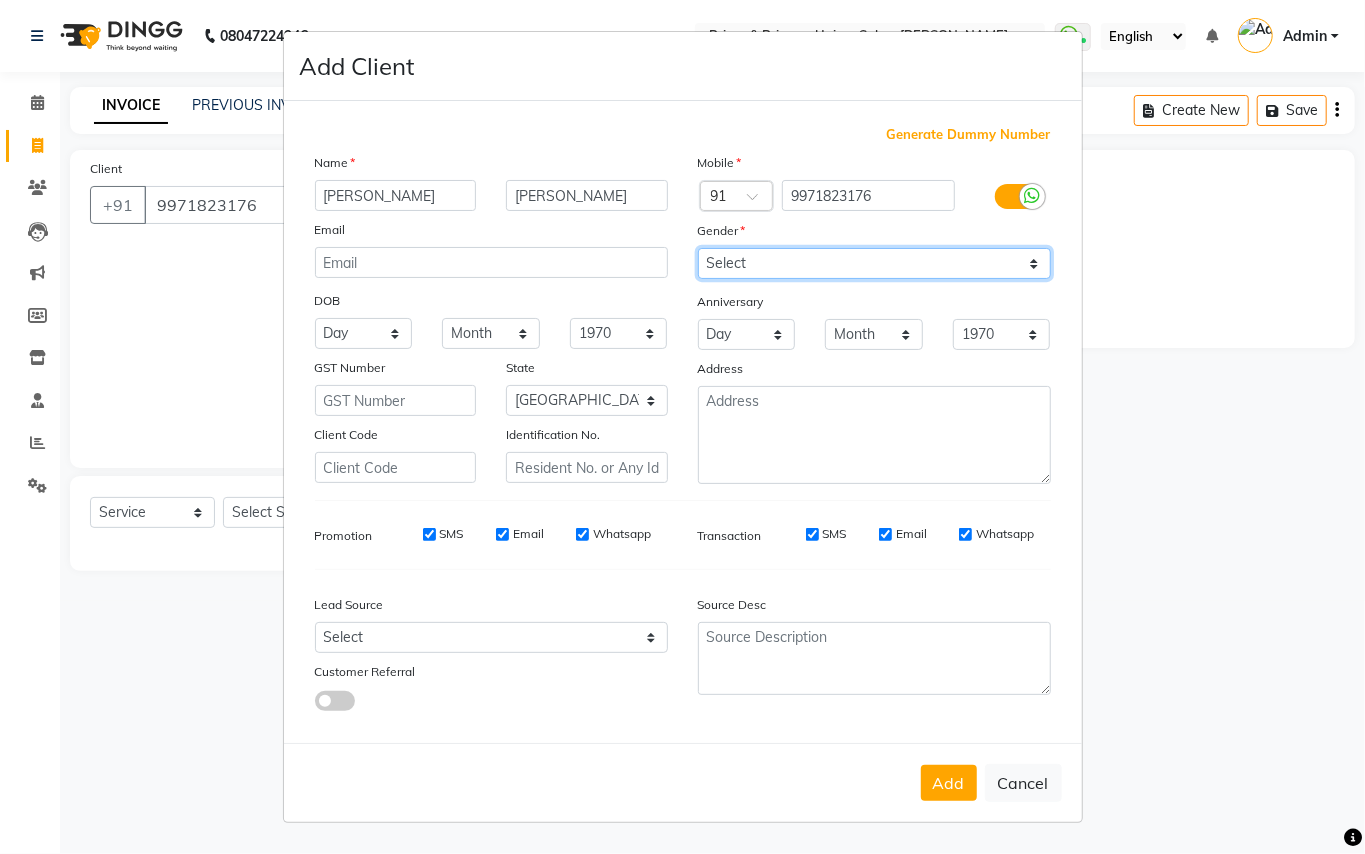 select on "[DEMOGRAPHIC_DATA]" 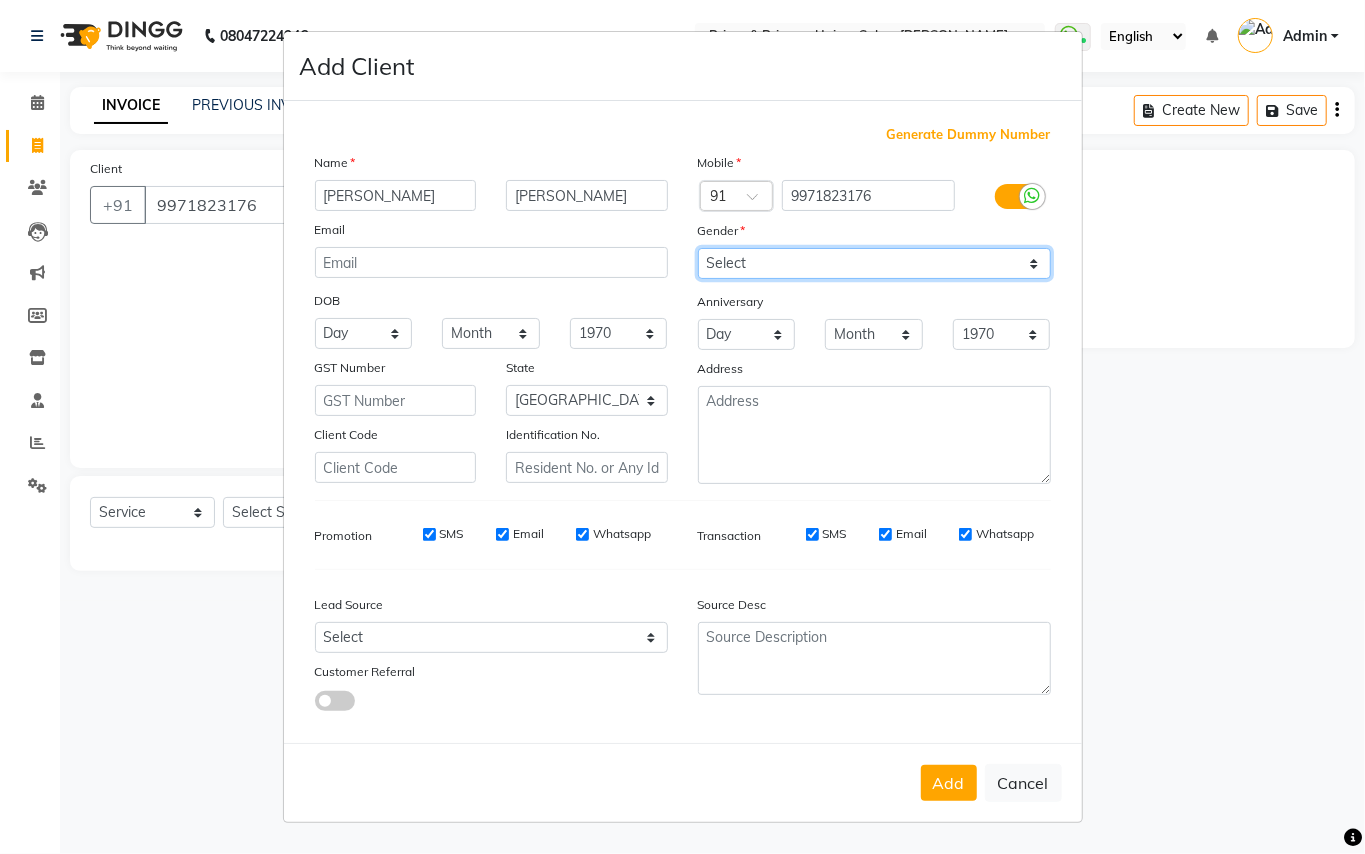 click on "Select [DEMOGRAPHIC_DATA] [DEMOGRAPHIC_DATA] Other Prefer Not To Say" at bounding box center (874, 263) 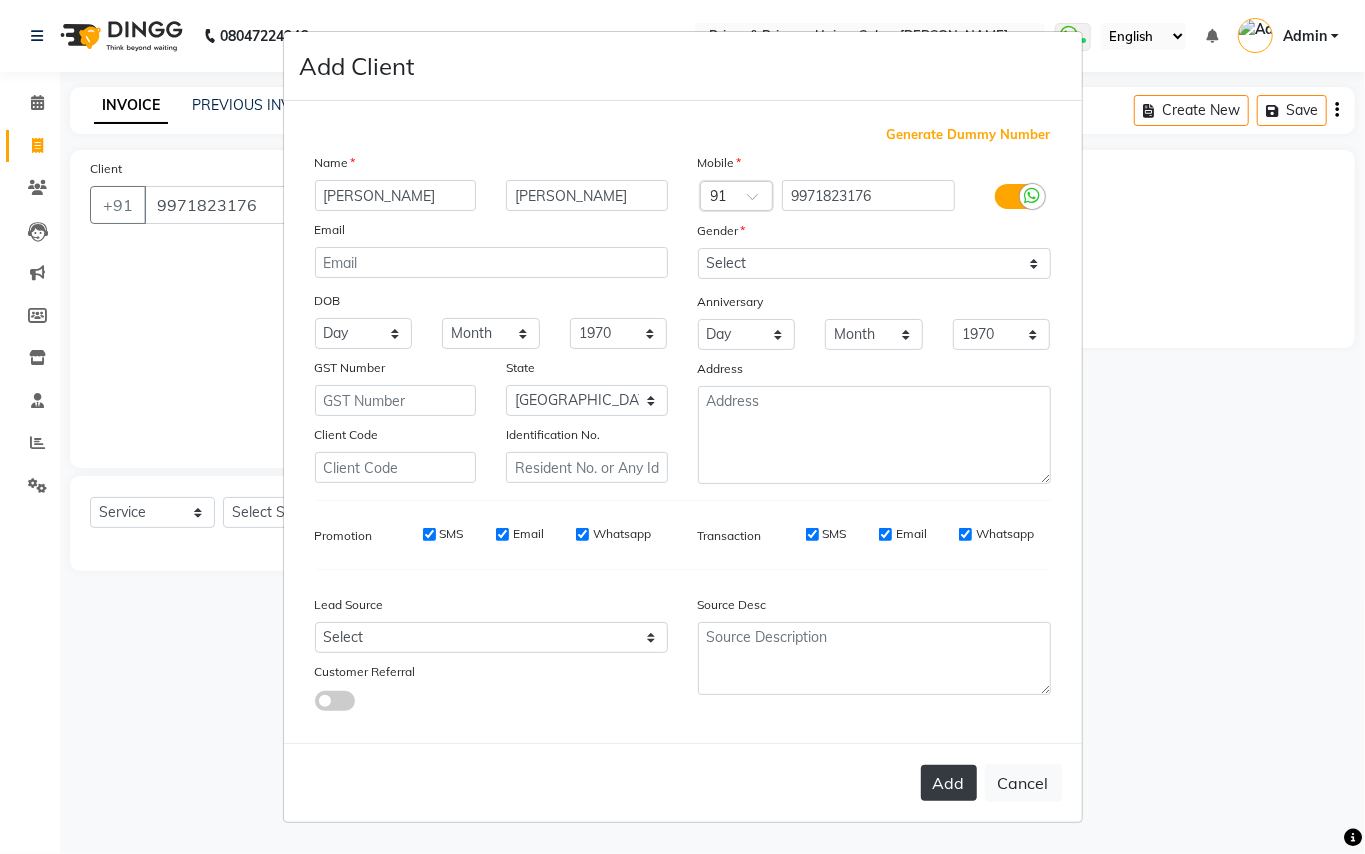 click on "Add" at bounding box center [949, 783] 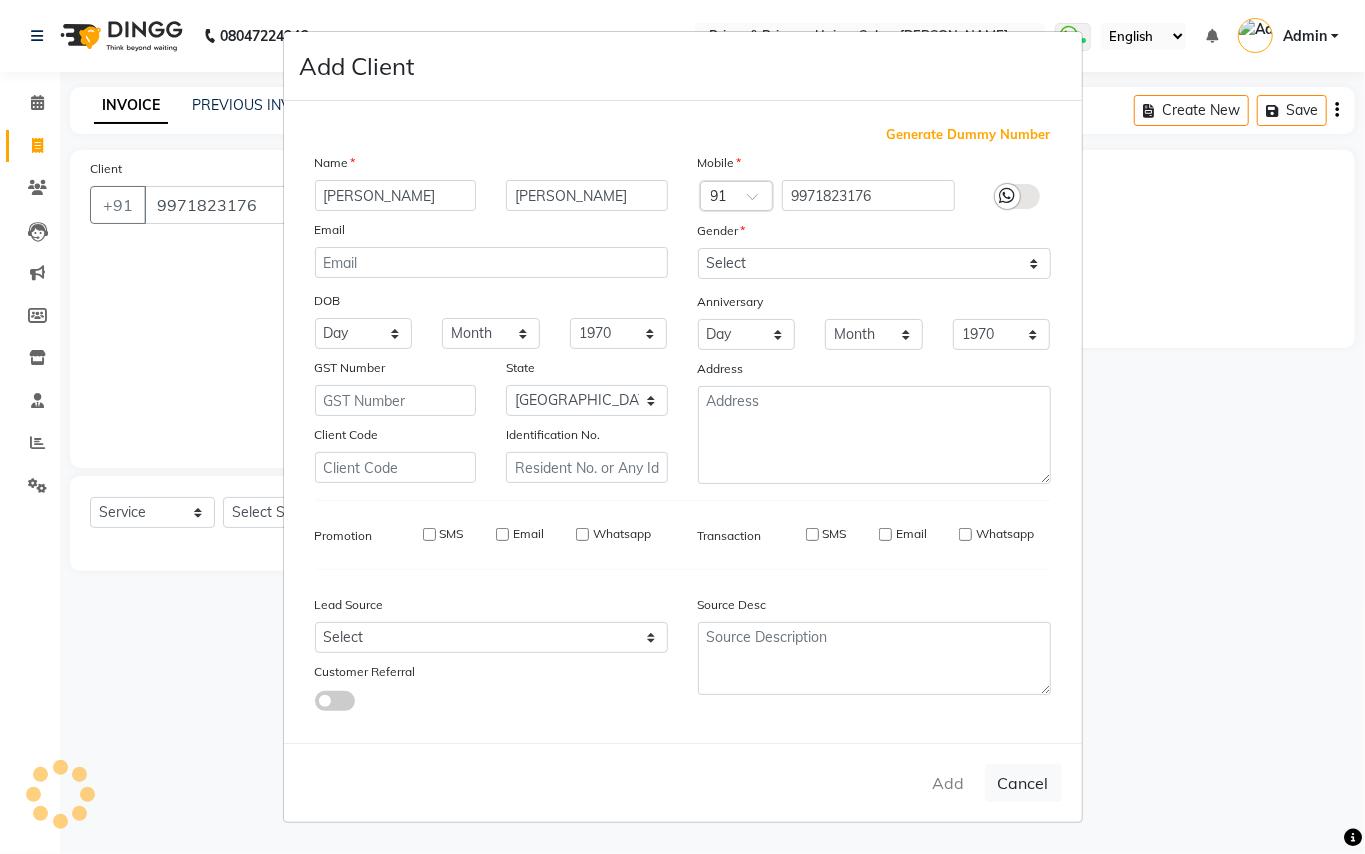 type 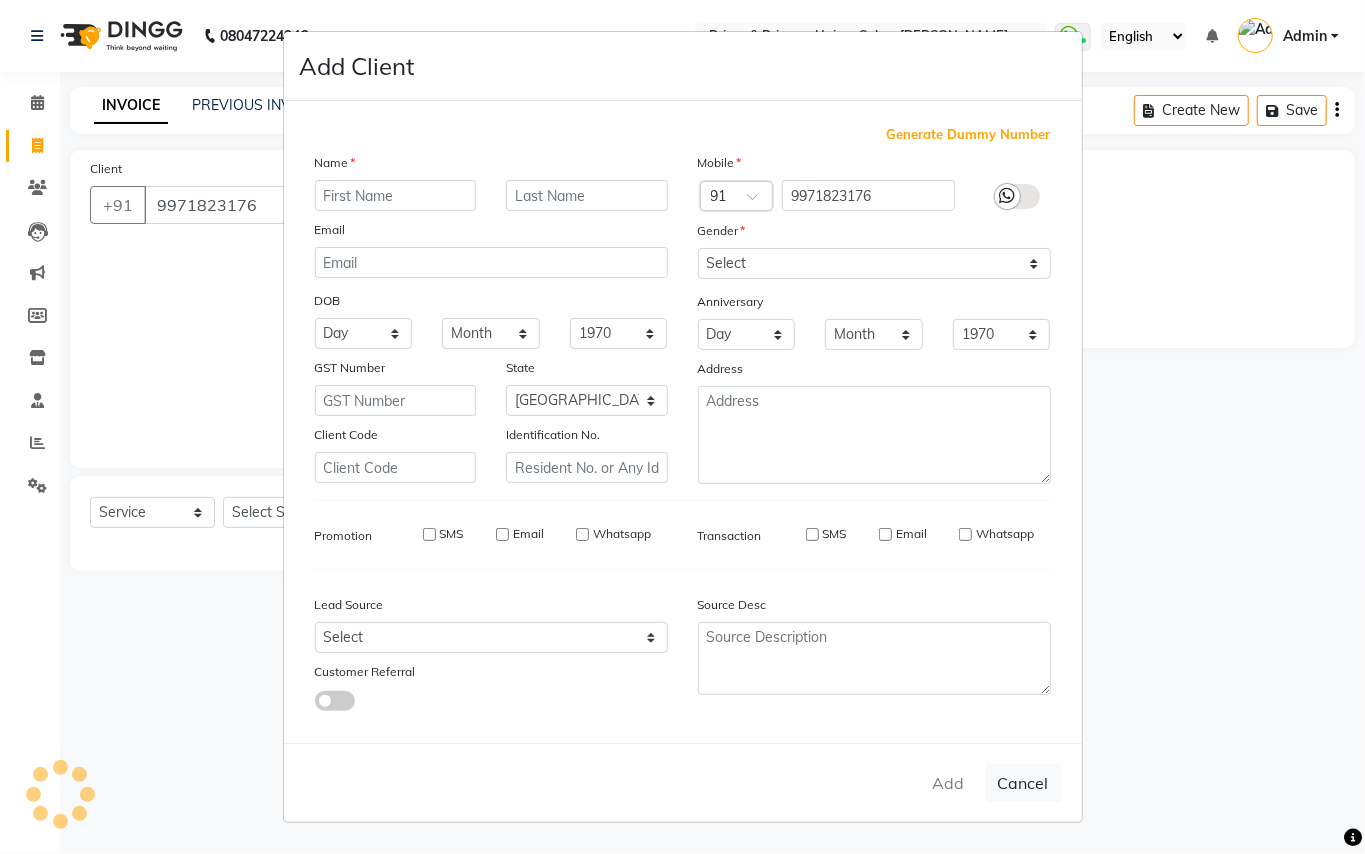 select 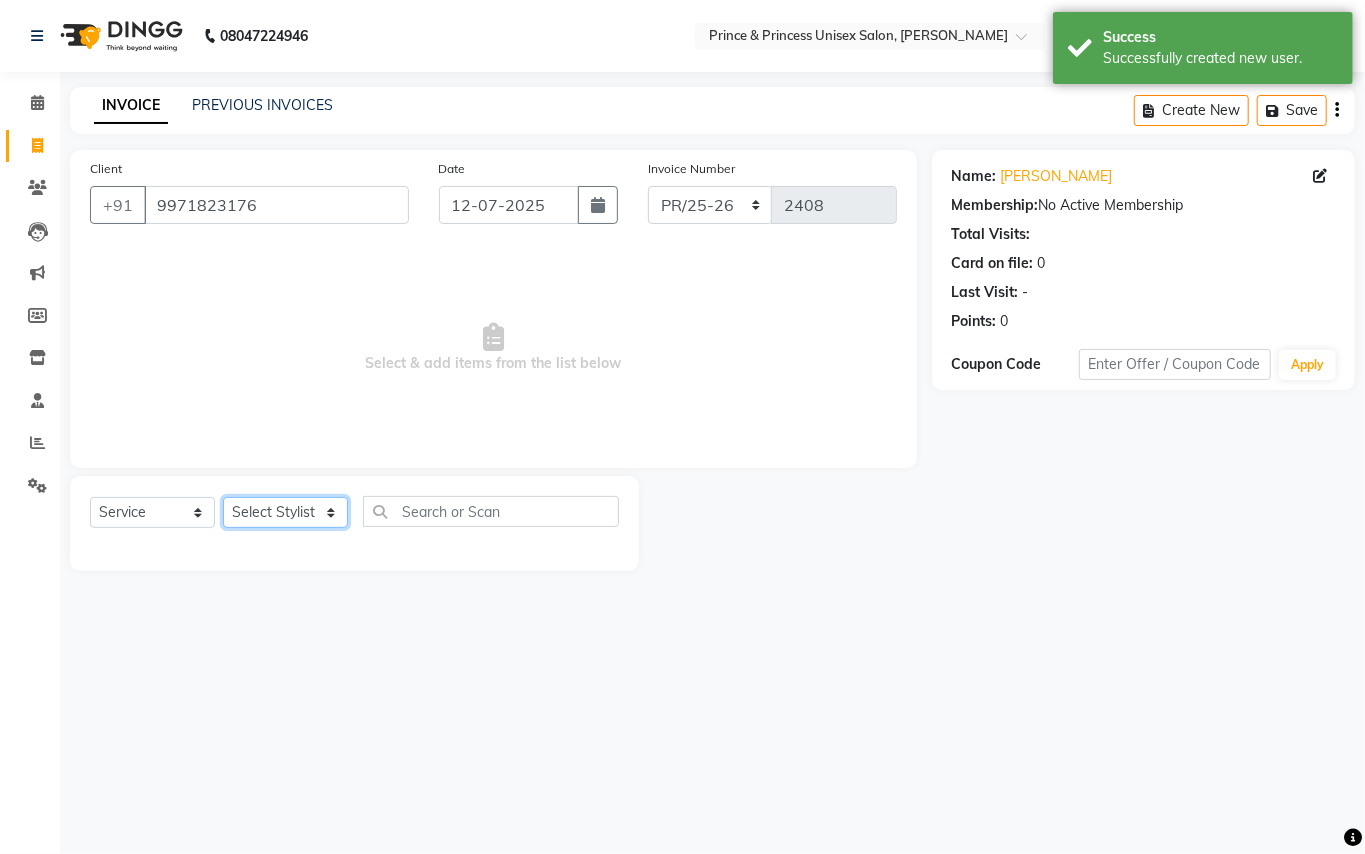 click on "Select Stylist ABHISHEK [PERSON_NAME] NEW [PERSON_NAME] CHANDAN [PERSON_NAME] MEENAKSHI [PERSON_NAME] RAHUL SANDEEP [PERSON_NAME] XYZ" 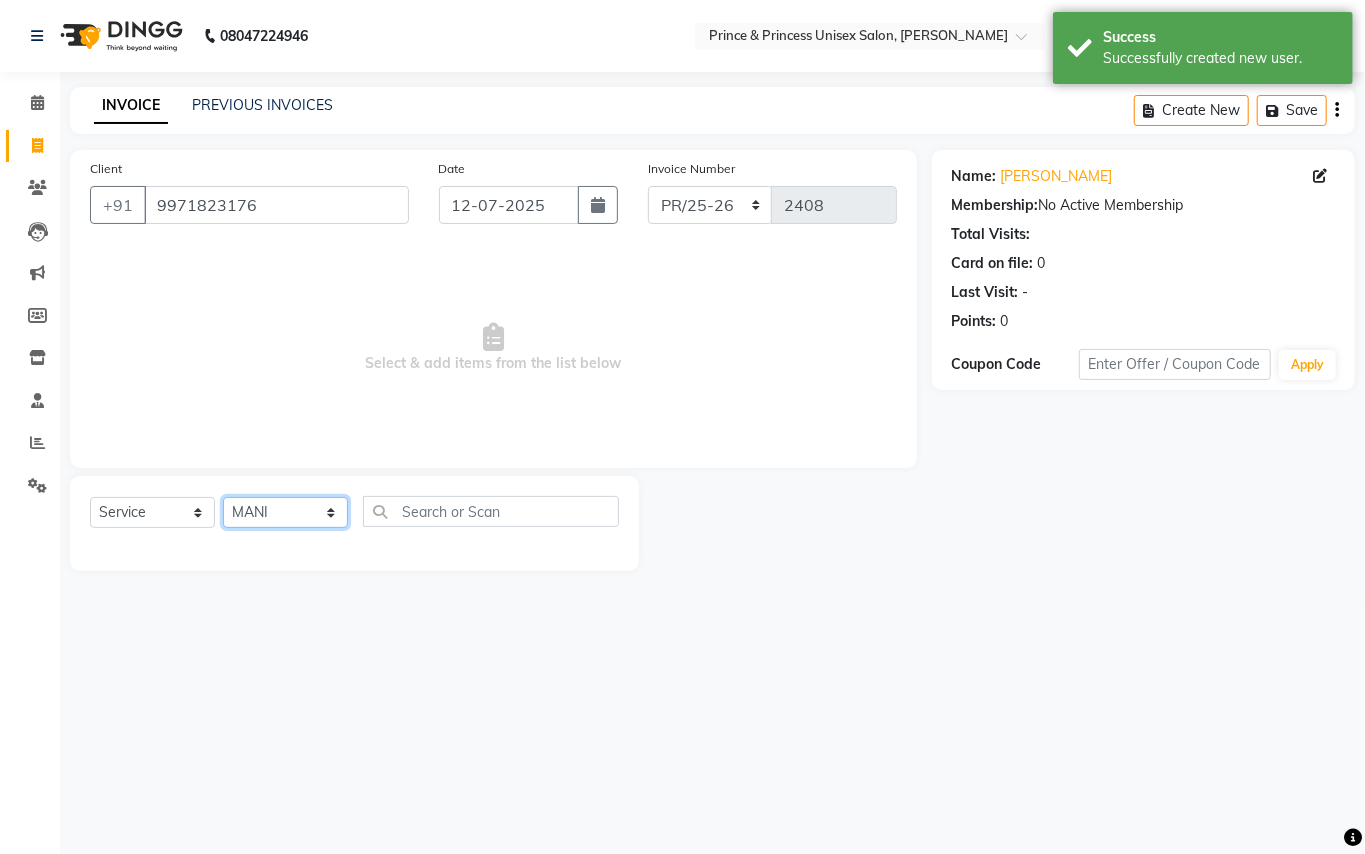 drag, startPoint x: 266, startPoint y: 508, endPoint x: 293, endPoint y: 514, distance: 27.658634 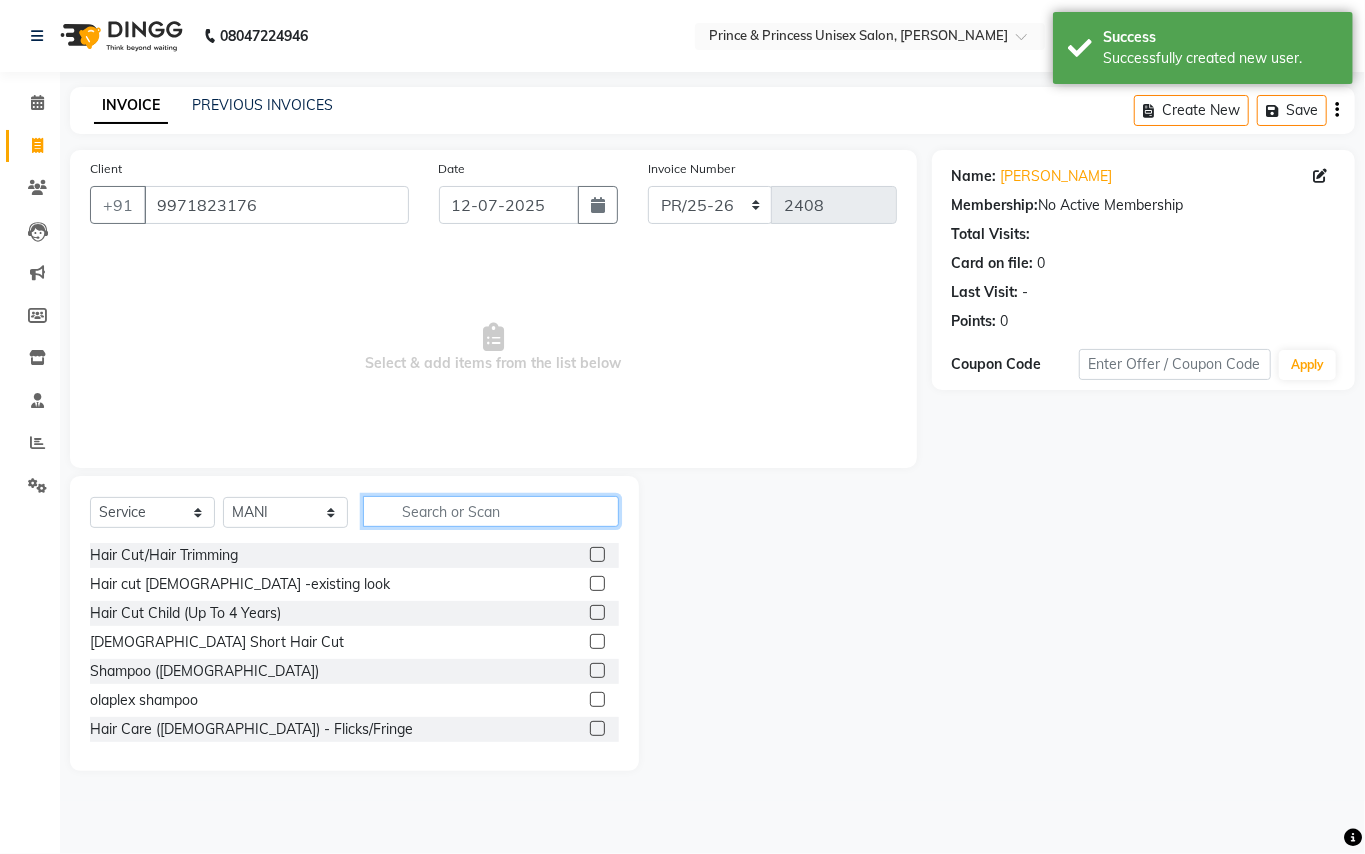 click 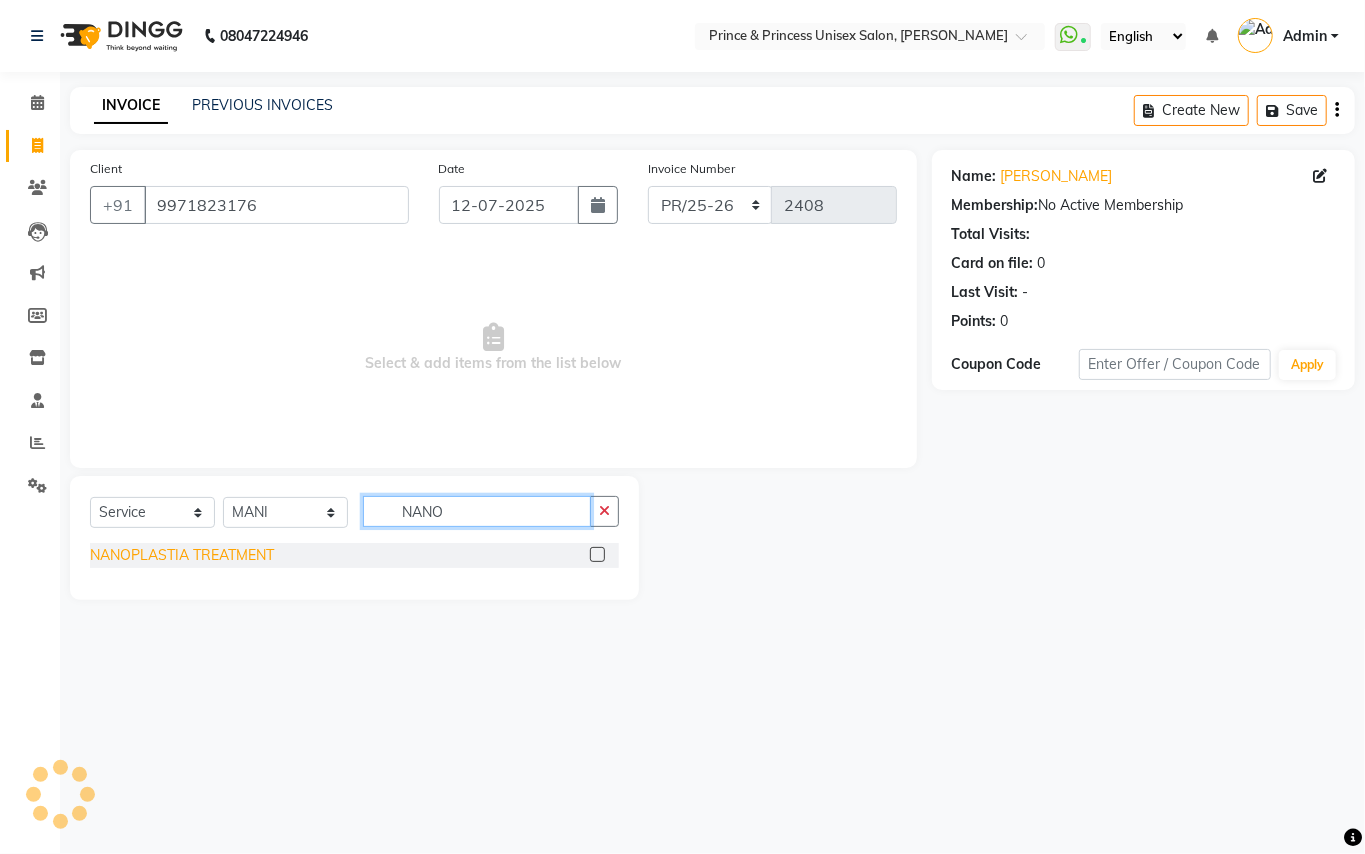 type on "NANO" 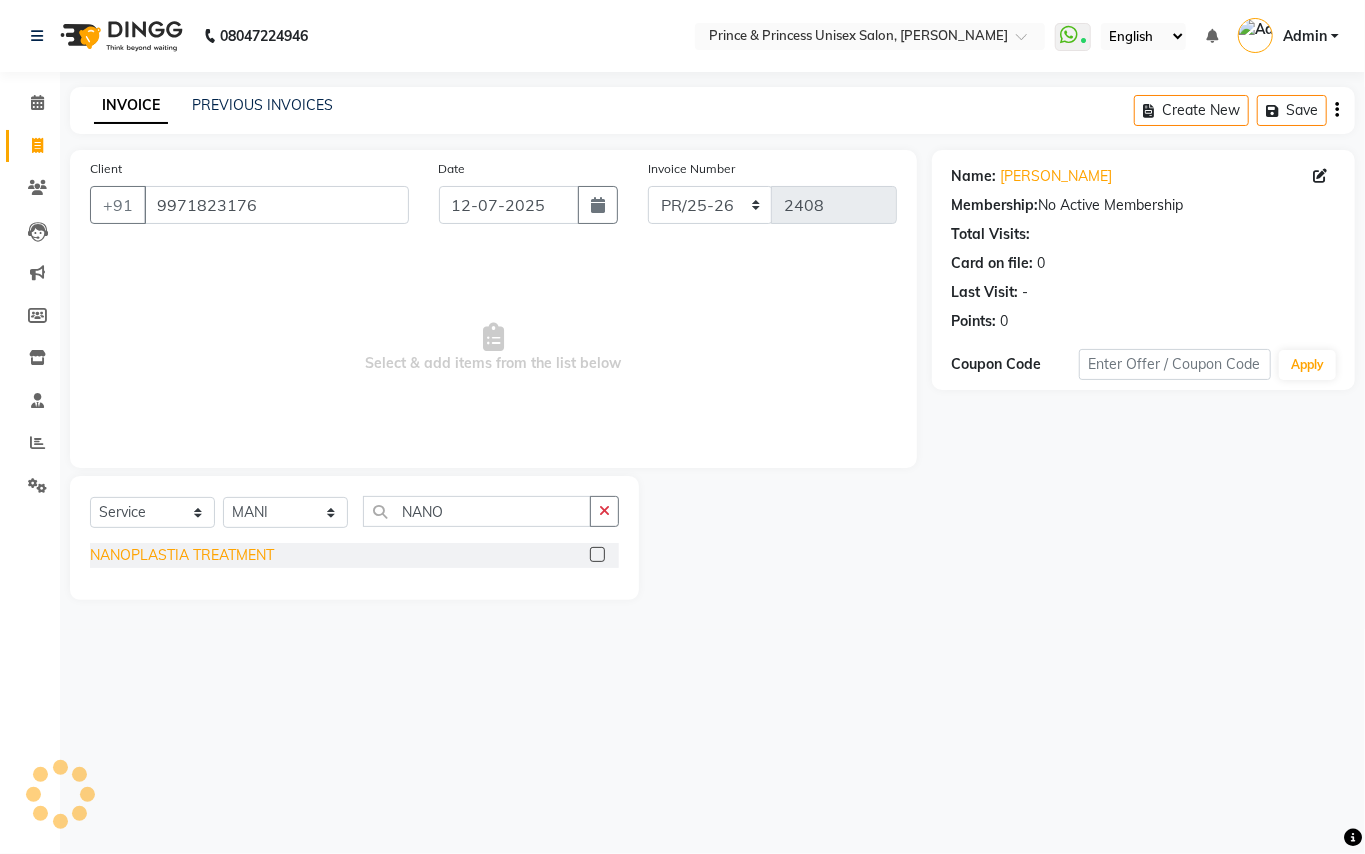 click on "NANOPLASTIA TREATMENT" 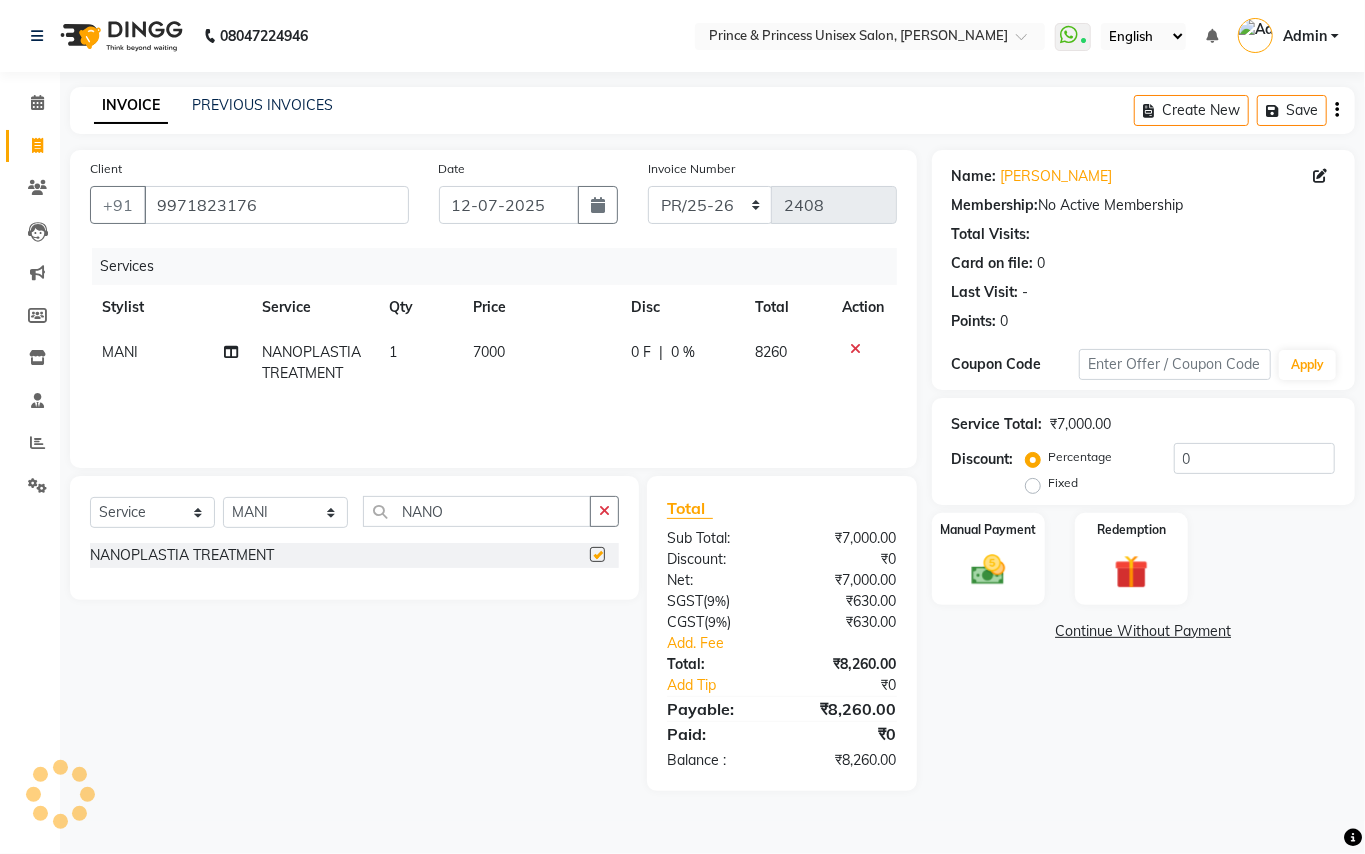 checkbox on "false" 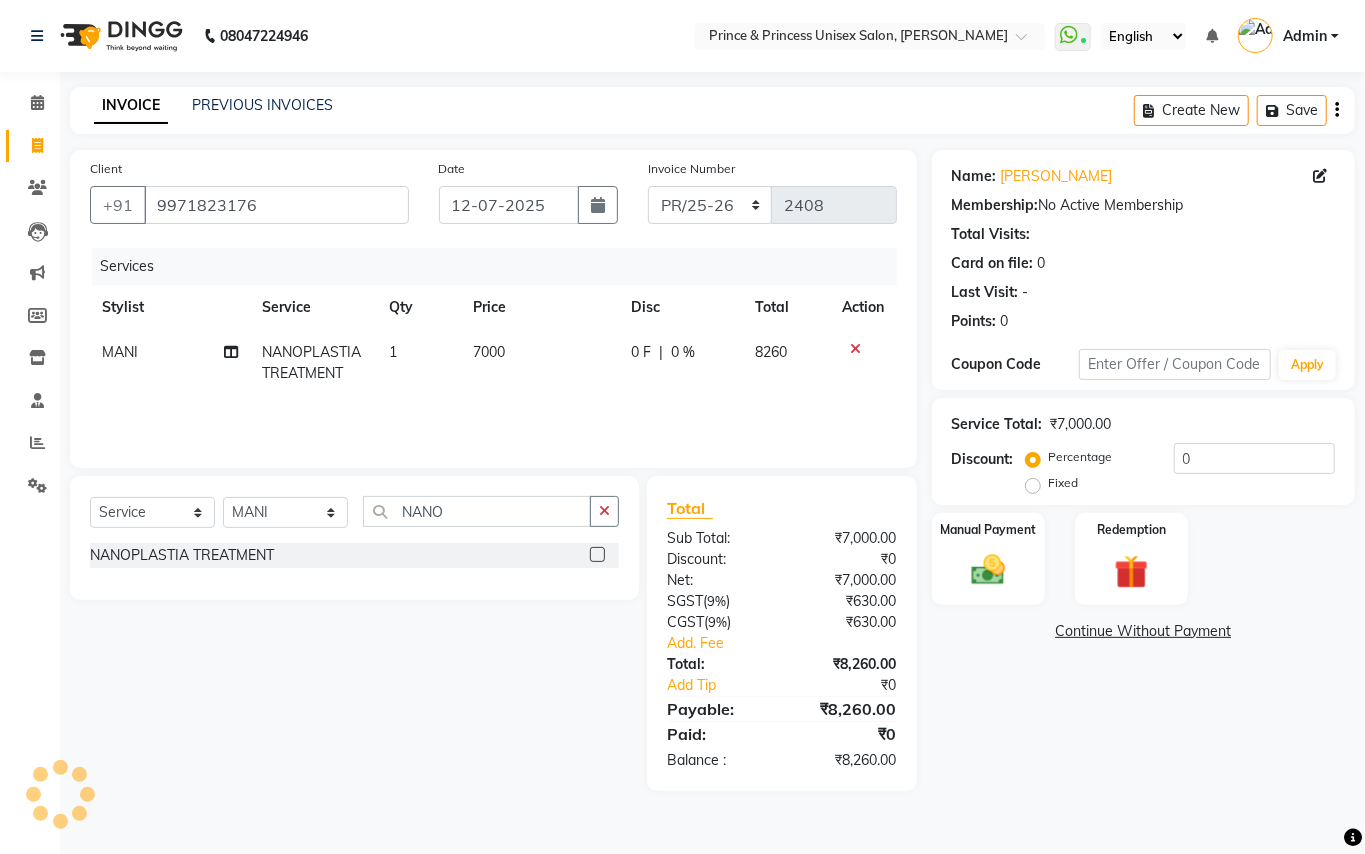 click on "7000" 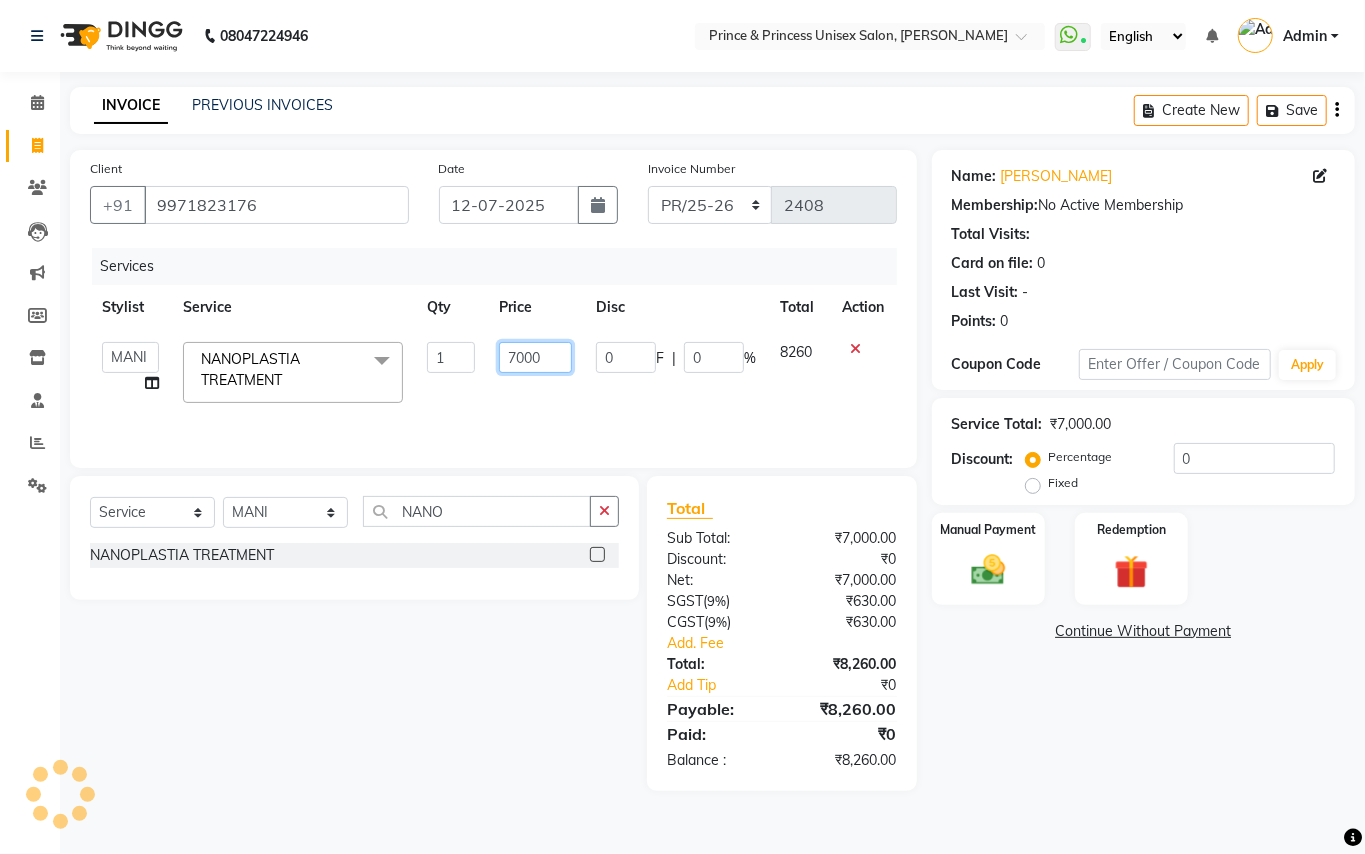 drag, startPoint x: 552, startPoint y: 357, endPoint x: 272, endPoint y: 280, distance: 290.39456 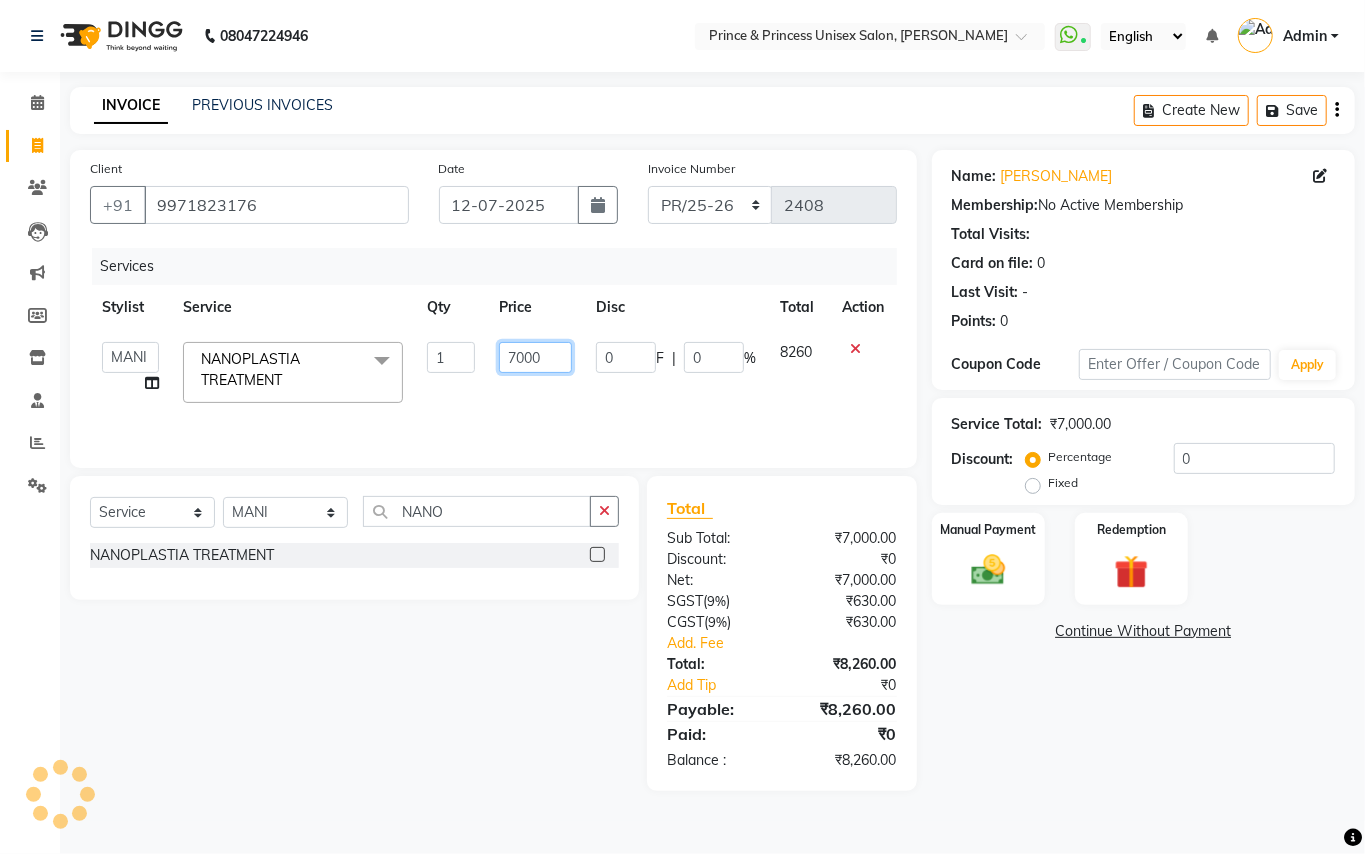 click on "Services Stylist Service Qty Price Disc Total Action  ABHISHEK   [PERSON_NAME] NEW   [PERSON_NAME]   CHANDAN   [PERSON_NAME]   MEENAKSHI   [PERSON_NAME]   RAHUL   SANDEEP   [PERSON_NAME]   XYZ  NANOPLASTIA TREATMENT  x Hair Cut/Hair Trimming Hair cut [DEMOGRAPHIC_DATA] -existing look Hair Cut Child (Up To 4 Years) [DEMOGRAPHIC_DATA] Short Hair Cut Shampoo ([DEMOGRAPHIC_DATA]) olaplex shampoo Hair Care ([DEMOGRAPHIC_DATA]) - Flicks/Fringe Oil Massage Henna Mustache Trim Threading Face Threading Hair Cut [DEMOGRAPHIC_DATA] - Style Change [DEMOGRAPHIC_DATA] - Tonsure (Mundan) Shampoo [DEMOGRAPHIC_DATA] Shampoo [DEMOGRAPHIC_DATA] (Long Hair) [PERSON_NAME] Triming / Shave Oil Massage half color touch up  [PERSON_NAME] Colour Hair Styling (Gel/ Serum Application) Colour Touch Up men's Colour Touch-Up Amonia Free) Highlighting Rebonding Dry Head Massage Full Front Chest Clipper Full Back Clipper Ear Wax Full Body Clipper Under Arms Clipper Full Front/Back Waxing (Sugar) Full Front/Back Waxing (Chocolate) Chest Razor/Back Full Body Razor Under Arm Razor EYE BROWS COLOR [DEMOGRAPHIC_DATA]  - Hair Cut existing style [DEMOGRAPHIC_DATA]  - Hair Cut & Wash" 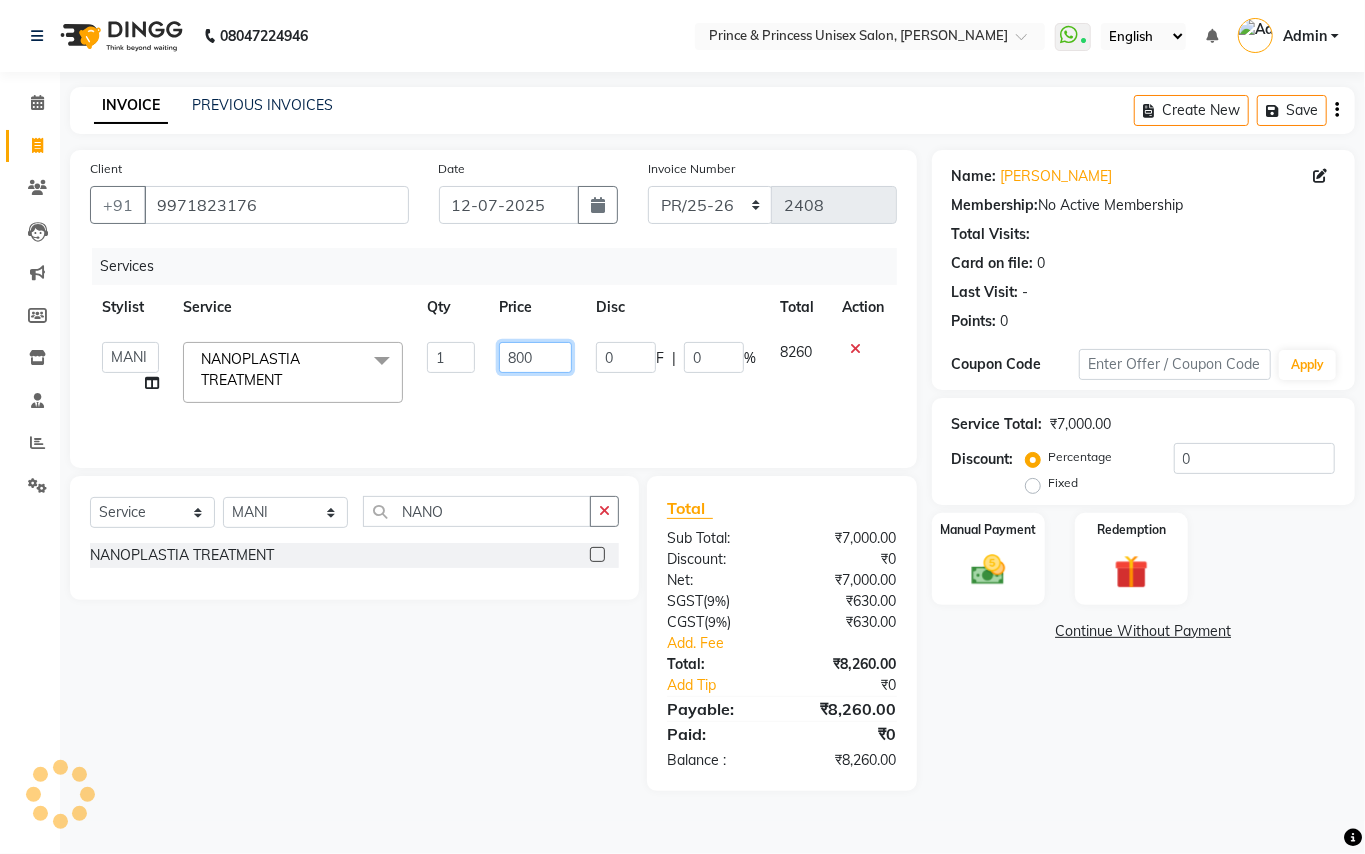 type on "8000" 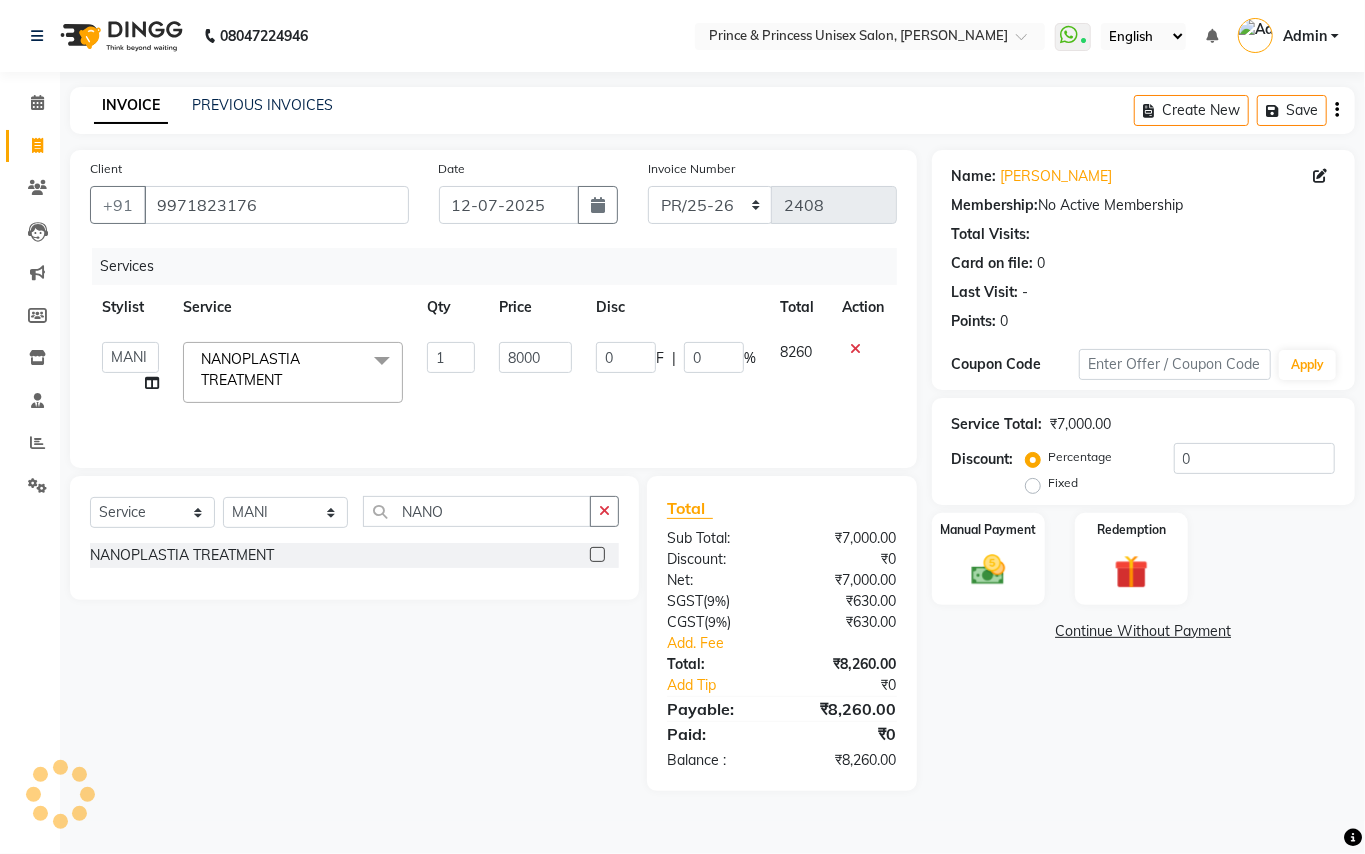 click on "Services Stylist Service Qty Price Disc Total Action  ABHISHEK   [PERSON_NAME] NEW   [PERSON_NAME]   CHANDAN   [PERSON_NAME]   MEENAKSHI   [PERSON_NAME]   RAHUL   SANDEEP   [PERSON_NAME]   XYZ  NANOPLASTIA TREATMENT  x Hair Cut/Hair Trimming Hair cut [DEMOGRAPHIC_DATA] -existing look Hair Cut Child (Up To 4 Years) [DEMOGRAPHIC_DATA] Short Hair Cut Shampoo ([DEMOGRAPHIC_DATA]) olaplex shampoo Hair Care ([DEMOGRAPHIC_DATA]) - Flicks/Fringe Oil Massage Henna Mustache Trim Threading Face Threading Hair Cut [DEMOGRAPHIC_DATA] - Style Change [DEMOGRAPHIC_DATA] - Tonsure (Mundan) Shampoo [DEMOGRAPHIC_DATA] Shampoo [DEMOGRAPHIC_DATA] (Long Hair) [PERSON_NAME] Triming / Shave Oil Massage half color touch up  [PERSON_NAME] Colour Hair Styling (Gel/ Serum Application) Colour Touch Up men's Colour Touch-Up Amonia Free) Highlighting Rebonding Dry Head Massage Full Front Chest Clipper Full Back Clipper Ear Wax Full Body Clipper Under Arms Clipper Full Front/Back Waxing (Sugar) Full Front/Back Waxing (Chocolate) Chest Razor/Back Full Body Razor Under Arm Razor EYE BROWS COLOR [DEMOGRAPHIC_DATA]  - Hair Cut existing style [DEMOGRAPHIC_DATA]  - Hair Cut & Wash" 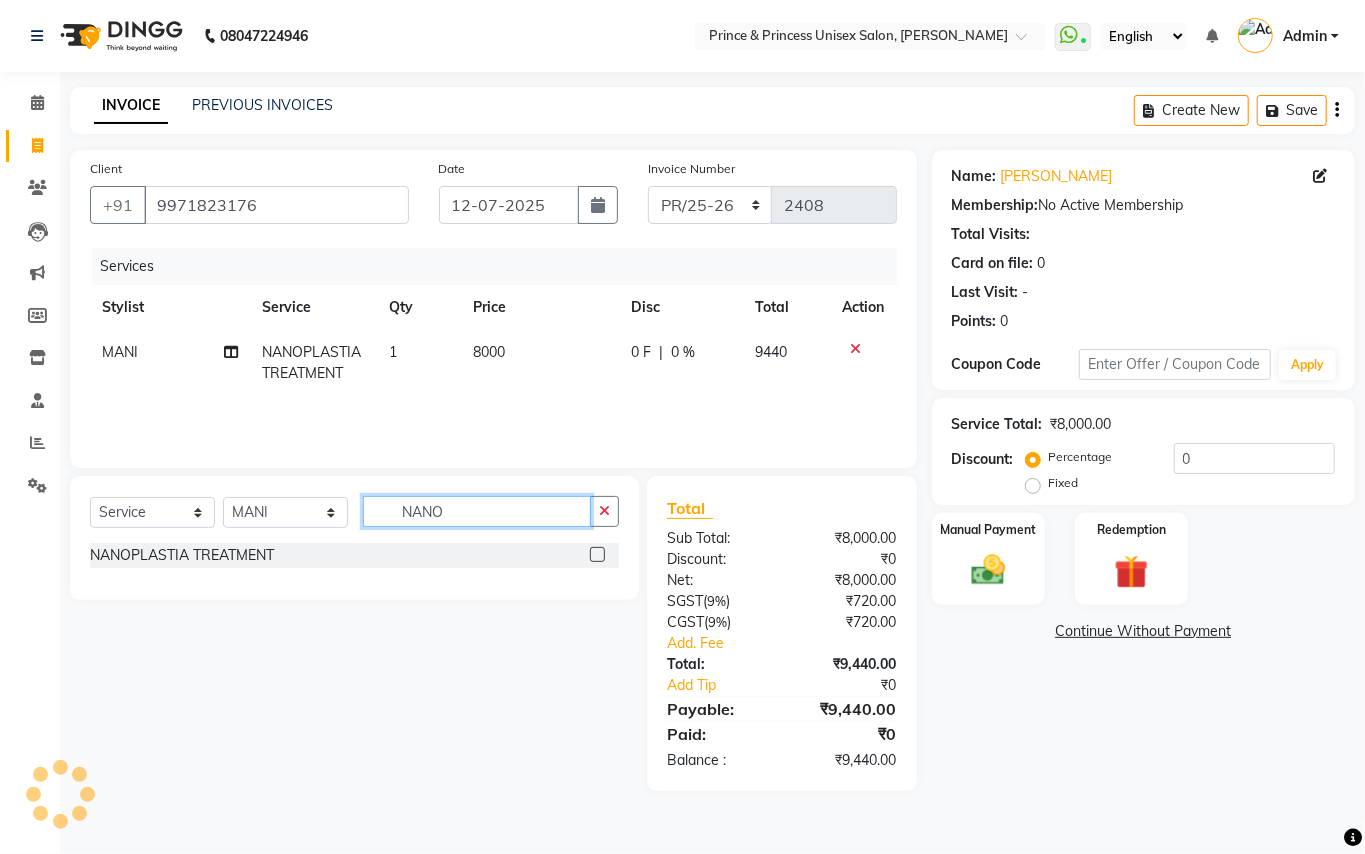 drag, startPoint x: 441, startPoint y: 508, endPoint x: 61, endPoint y: 322, distance: 423.0792 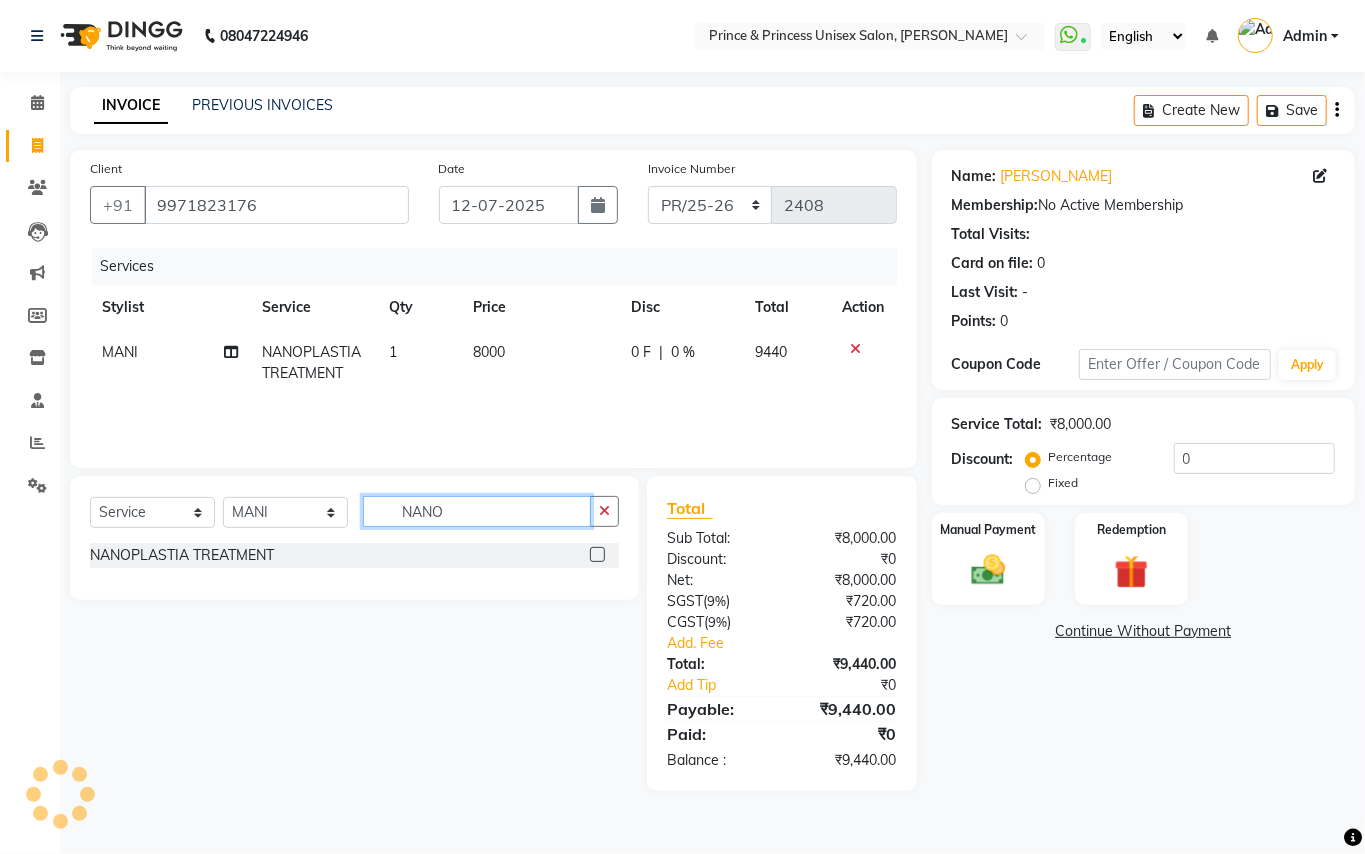 click on "Client [PHONE_NUMBER] Date [DATE] Invoice Number PR/25-26 V/2025 V/[PHONE_NUMBER] Services Stylist Service Qty Price Disc Total Action MANI NANOPLASTIA TREATMENT 1 8000 0 F | 0 % 9440 Select  Service  Product  Membership  Package Voucher Prepaid Gift Card  Select Stylist ABHISHEK [PERSON_NAME] NEW [PERSON_NAME] CHANDAN [PERSON_NAME] MEENAKSHI [PERSON_NAME] RAHUL SANDEEP [PERSON_NAME] XYZ NANO NANOPLASTIA TREATMENT  Total Sub Total: ₹8,000.00 Discount: ₹0 Net: ₹8,000.00 SGST  ( 9% ) ₹720.00 CGST  ( 9% ) ₹720.00 Add. Fee Total: ₹9,440.00 Add Tip ₹0 Payable: ₹9,440.00 Paid: ₹0 Balance   : ₹9,440.00" 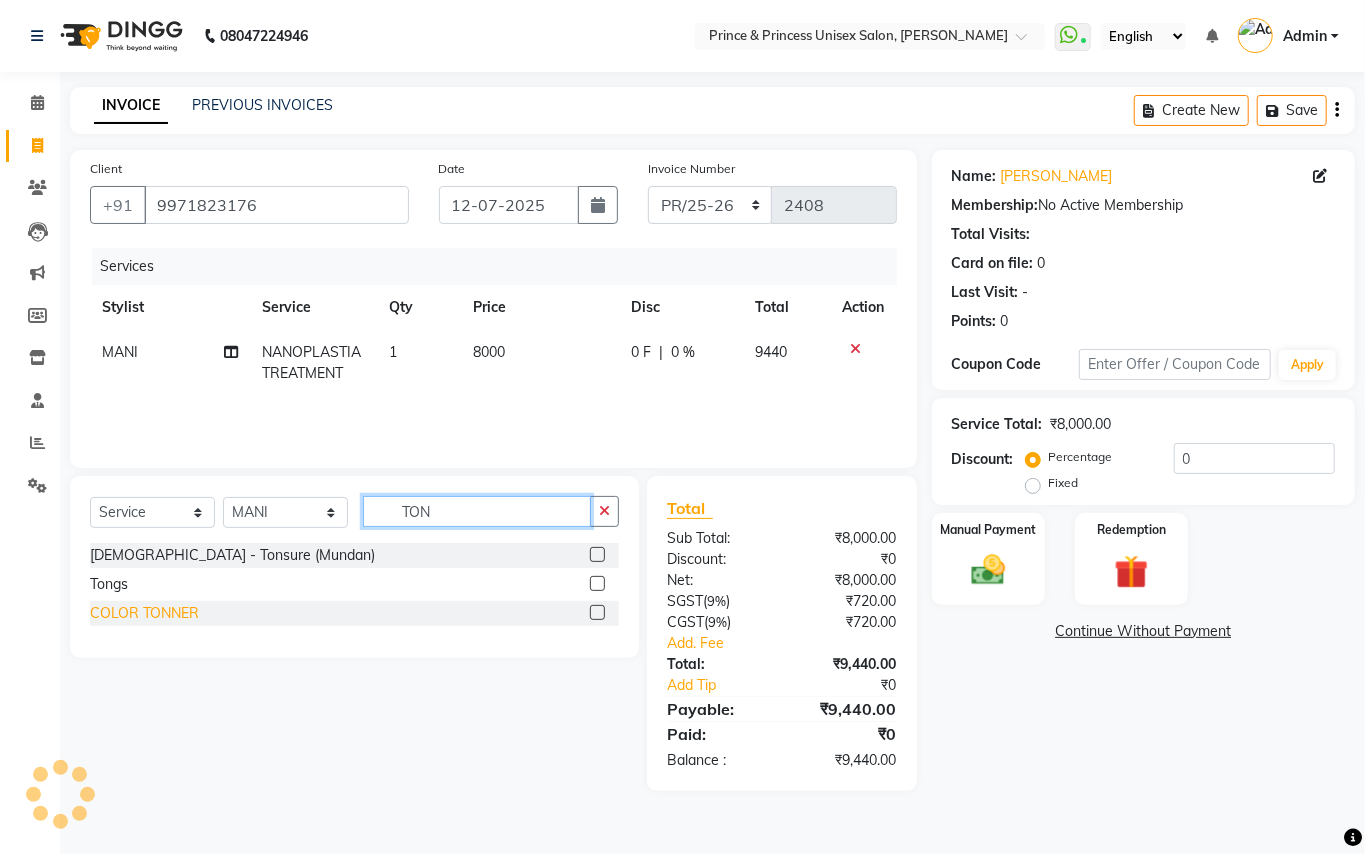 type on "TON" 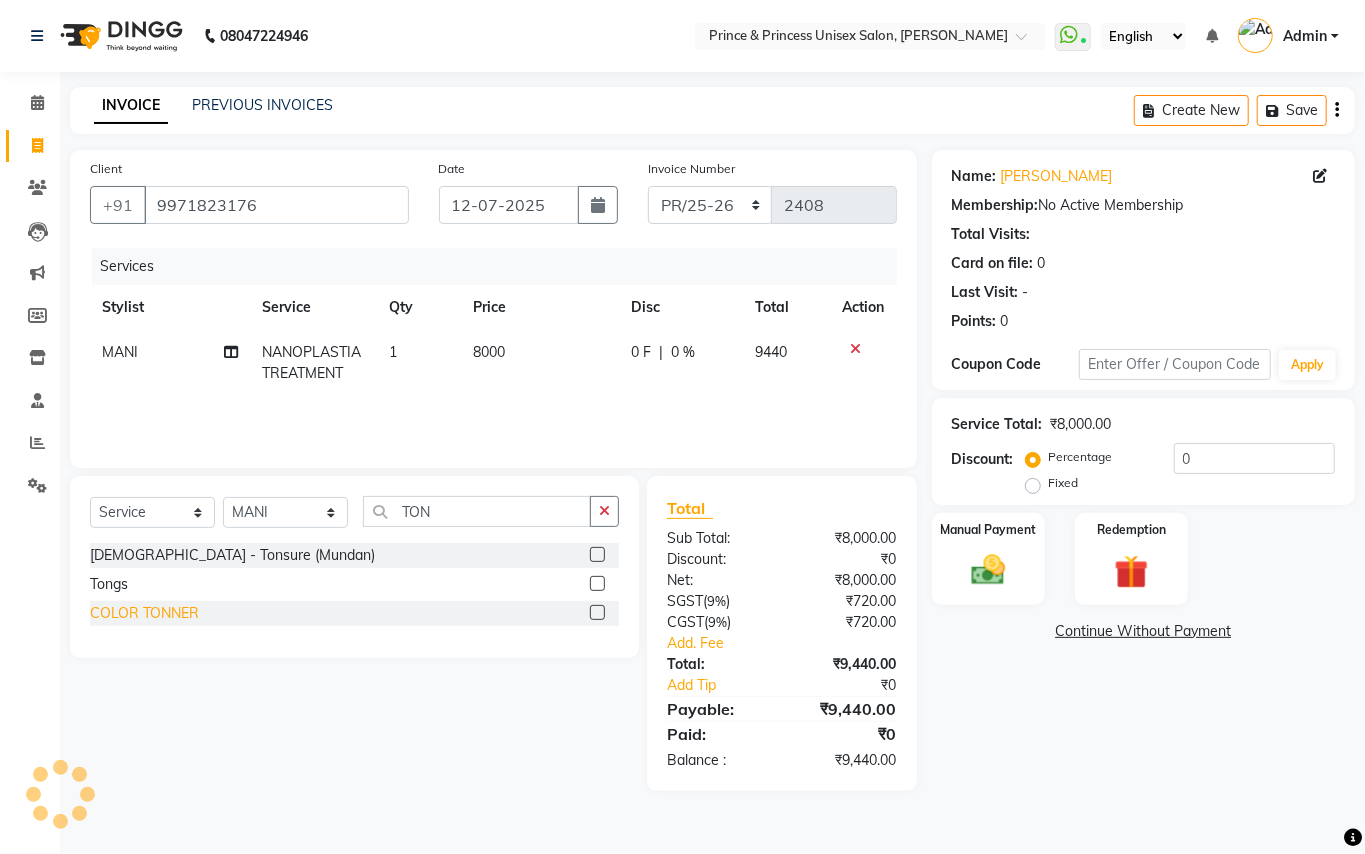 click on "COLOR TONNER" 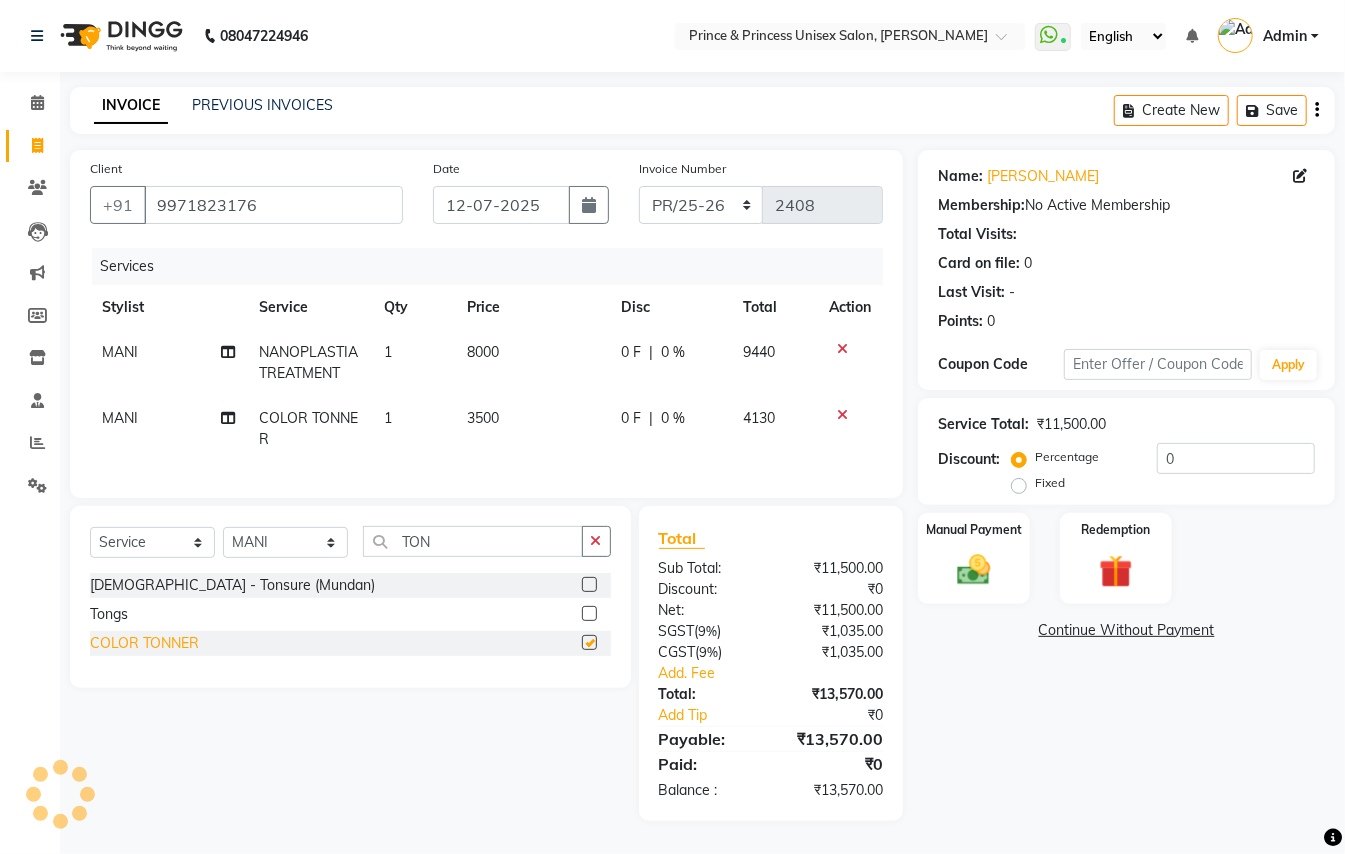 checkbox on "false" 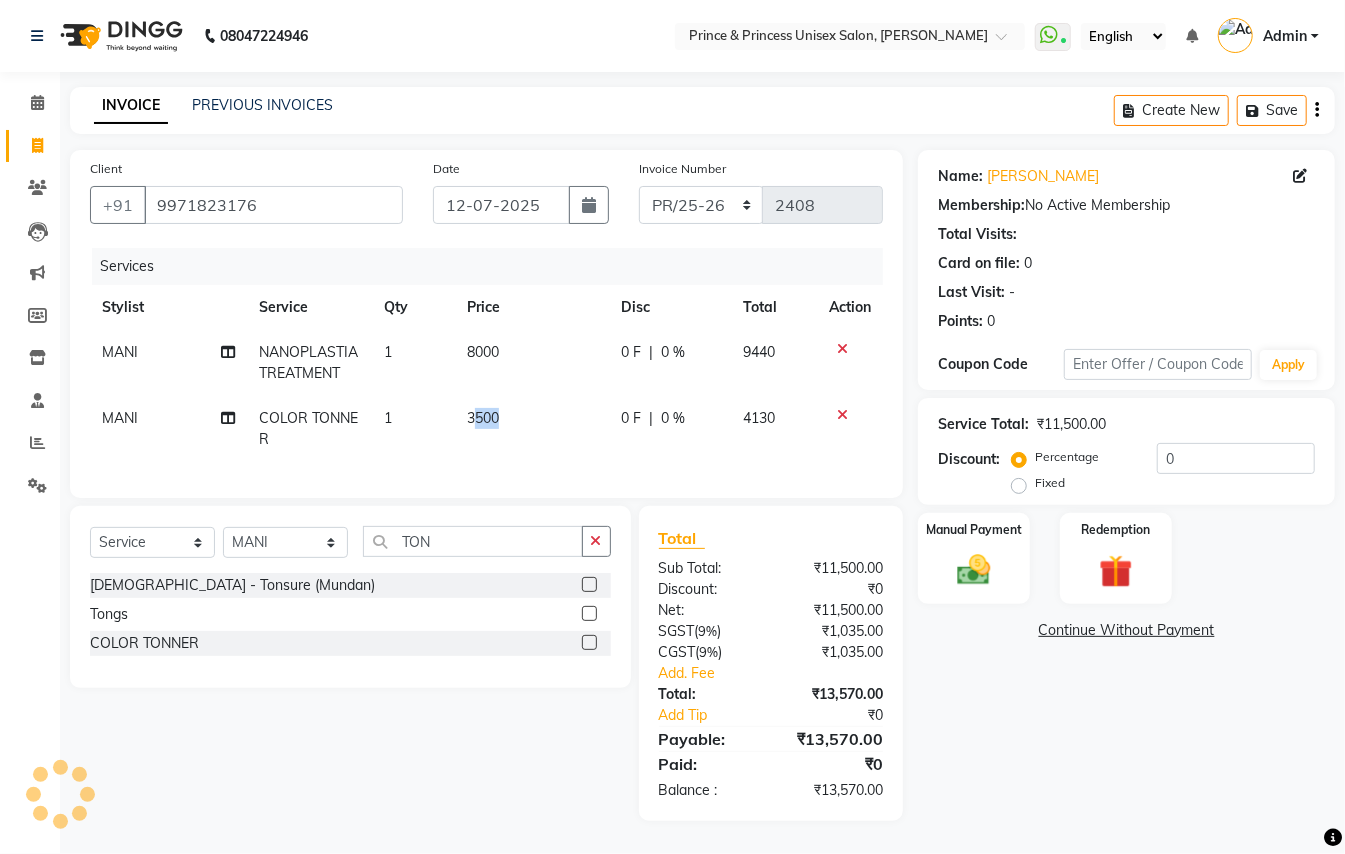 drag, startPoint x: 500, startPoint y: 406, endPoint x: 470, endPoint y: 404, distance: 30.066593 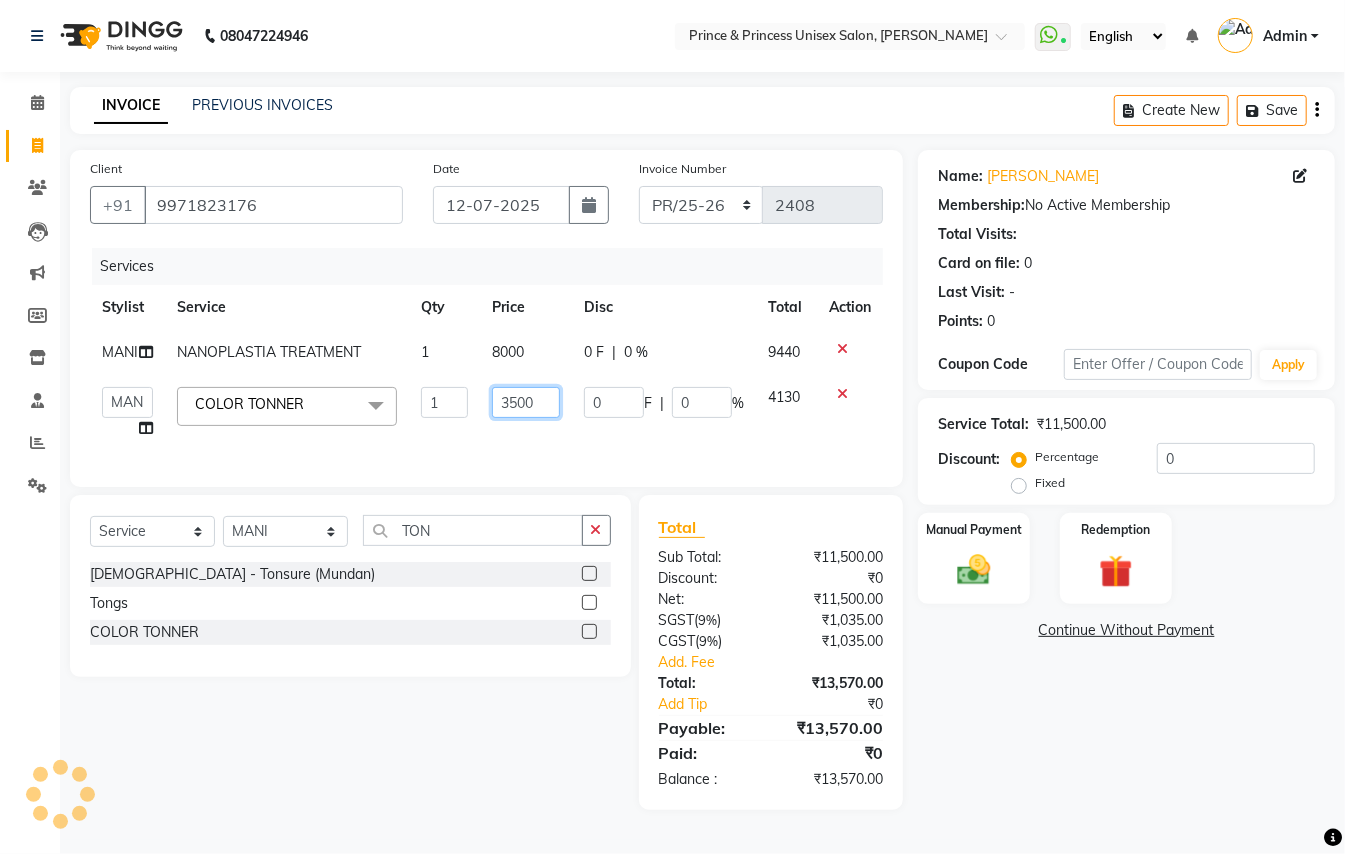 click on "3500" 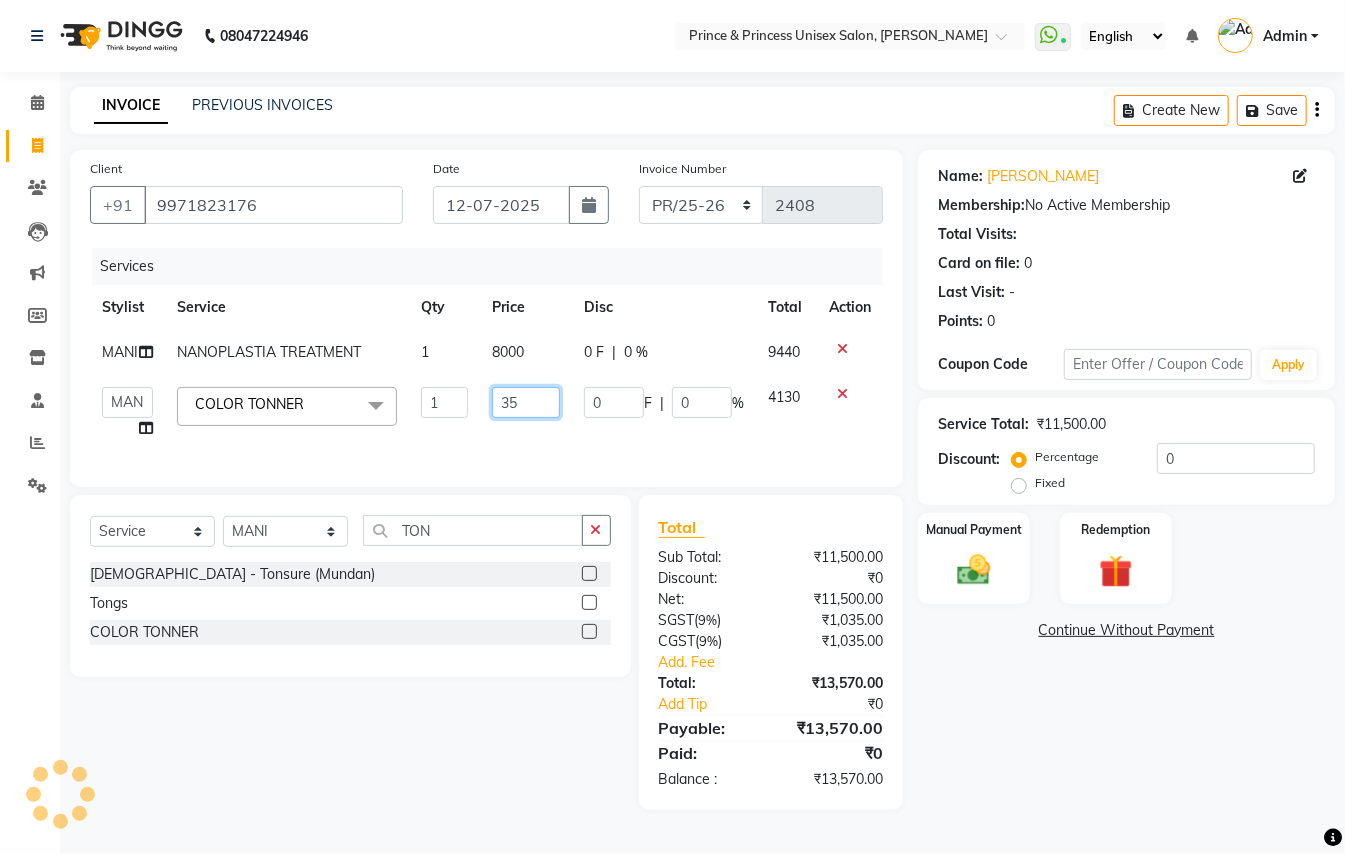 type on "3" 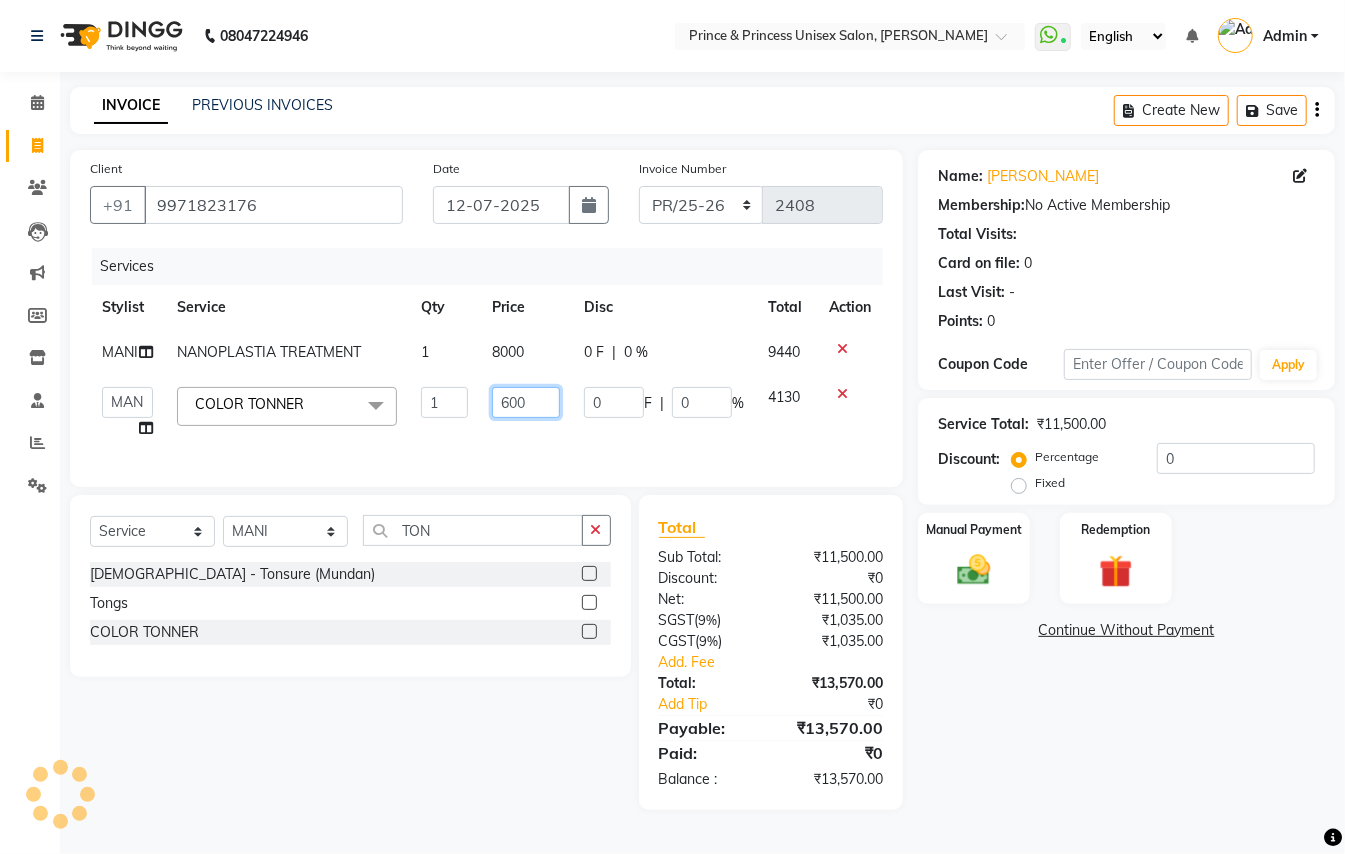 type on "6000" 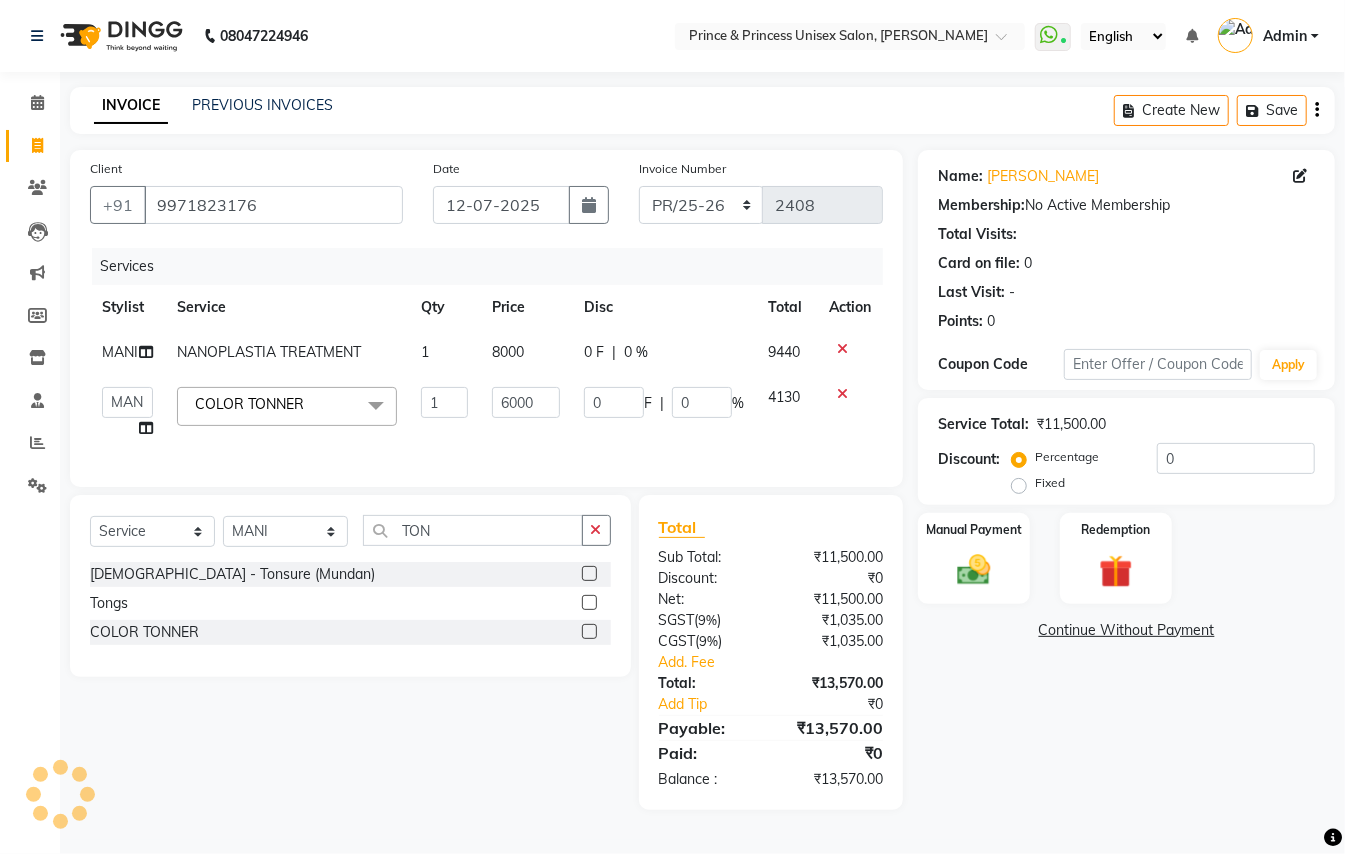 click on "6000" 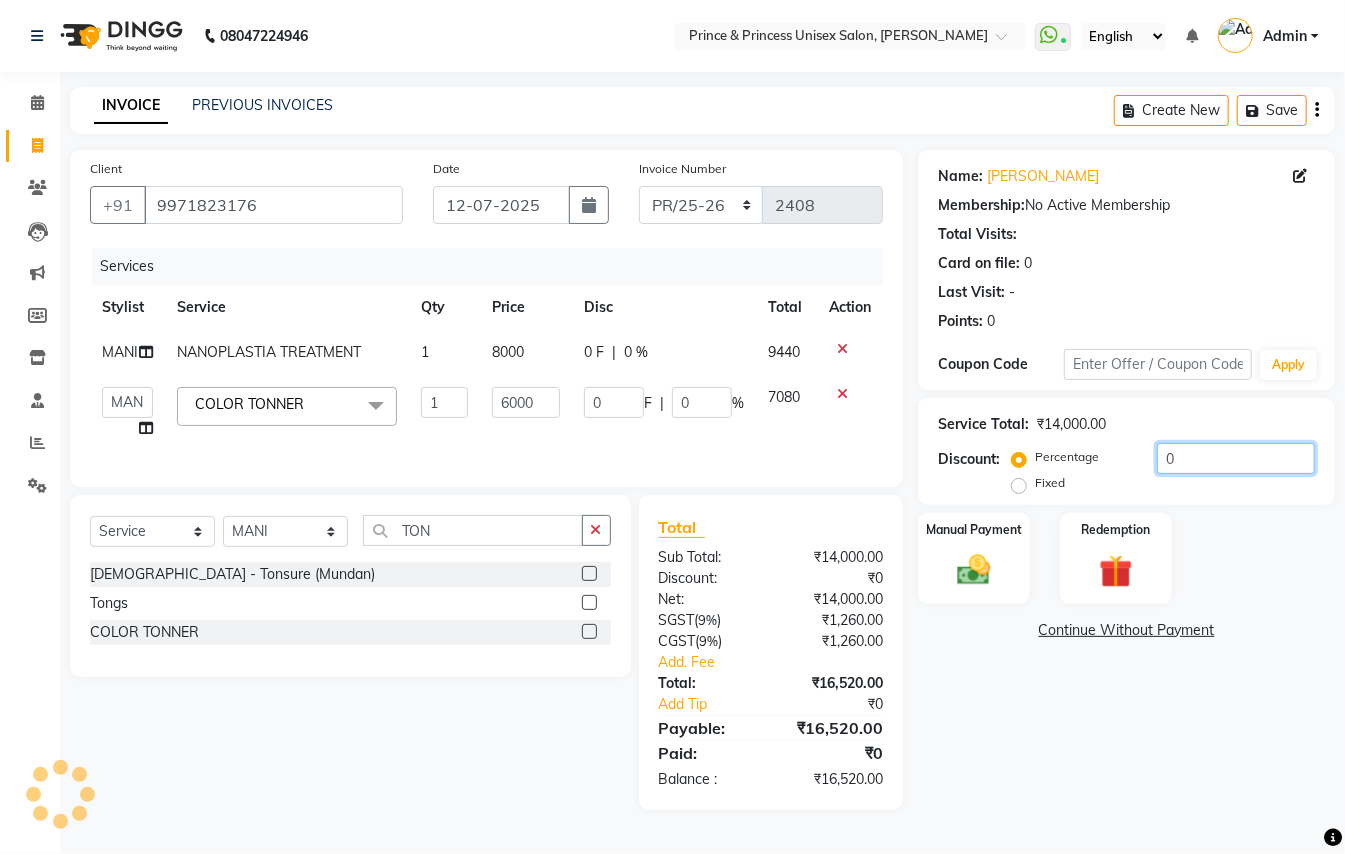 drag, startPoint x: 1177, startPoint y: 461, endPoint x: 1060, endPoint y: 413, distance: 126.46343 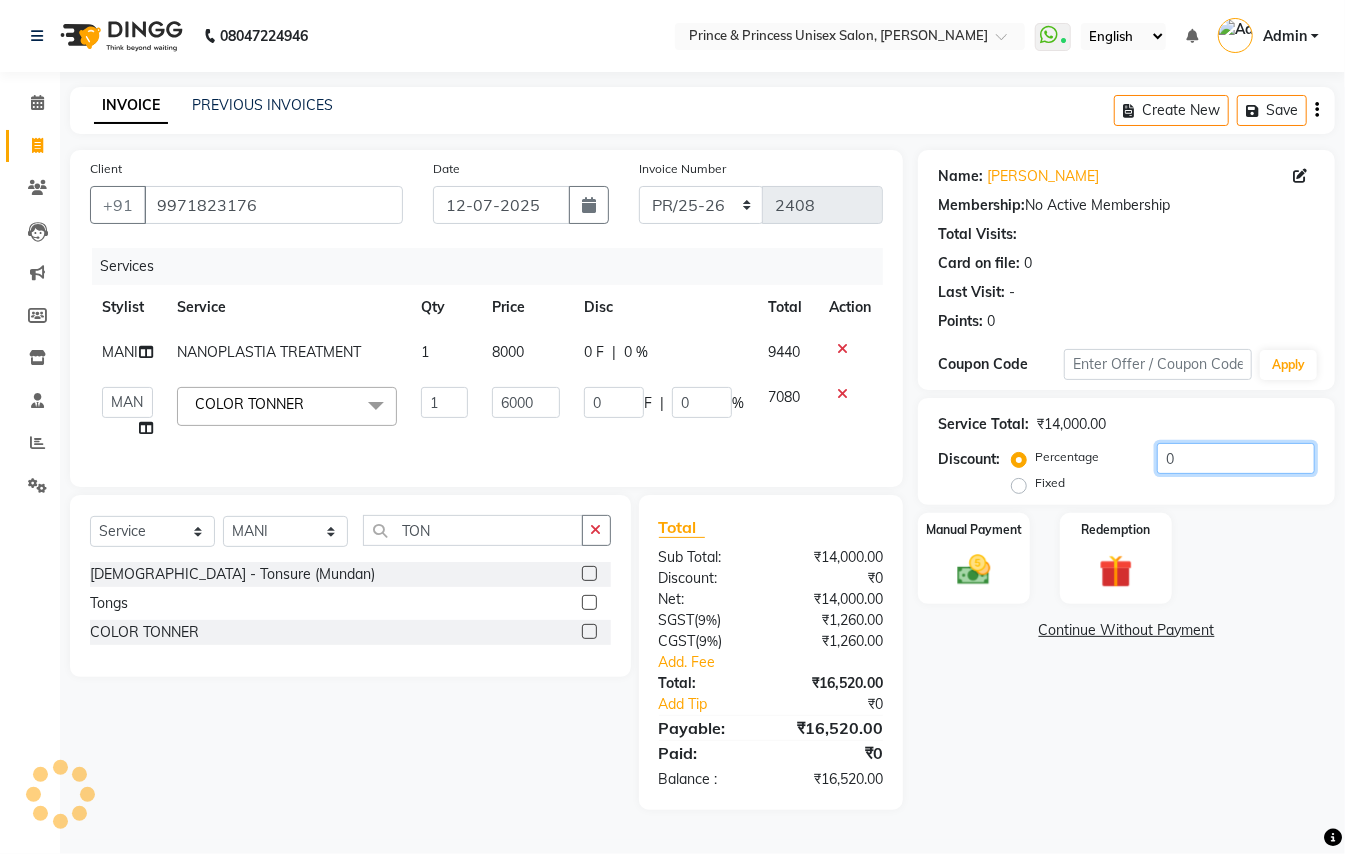 type on "1" 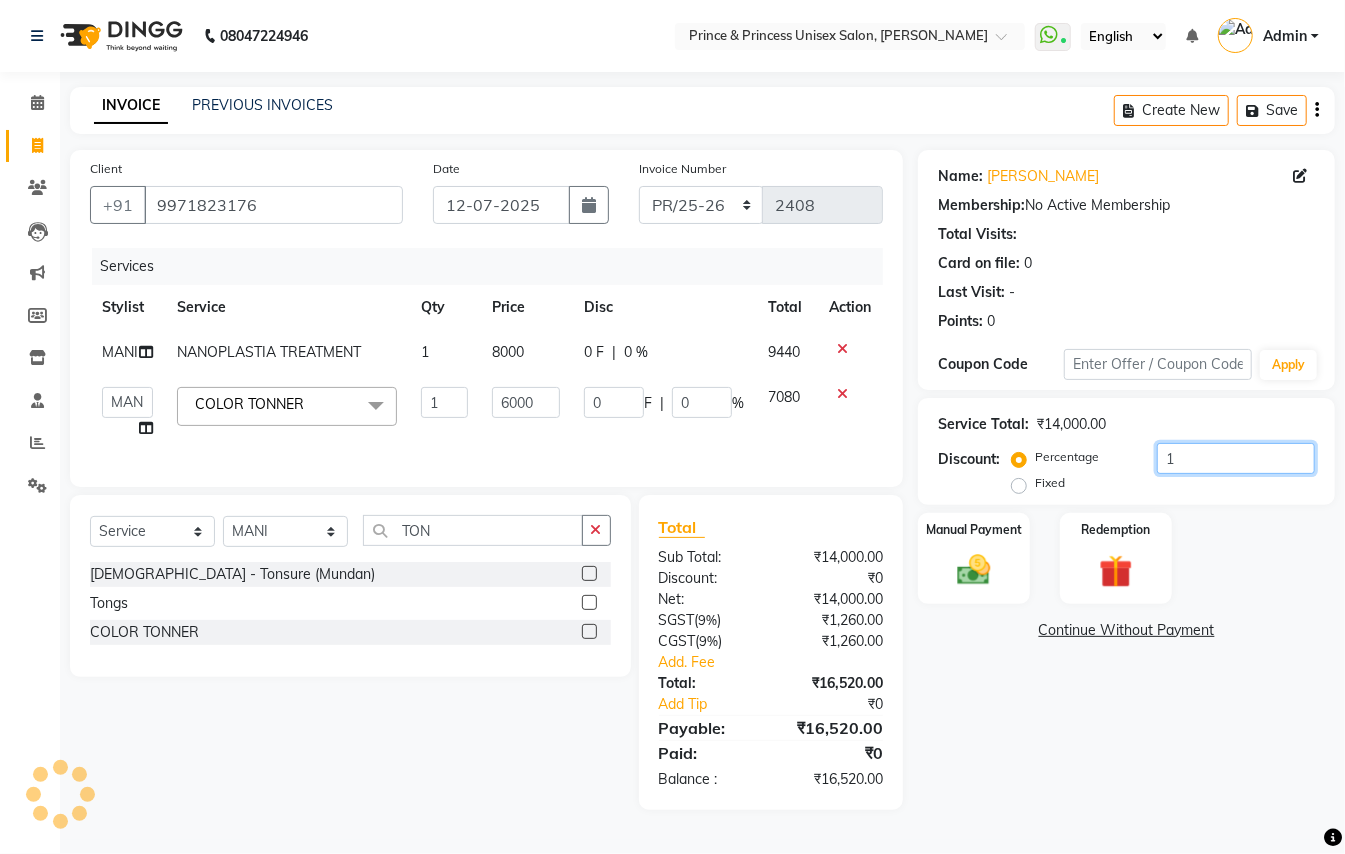 type on "60" 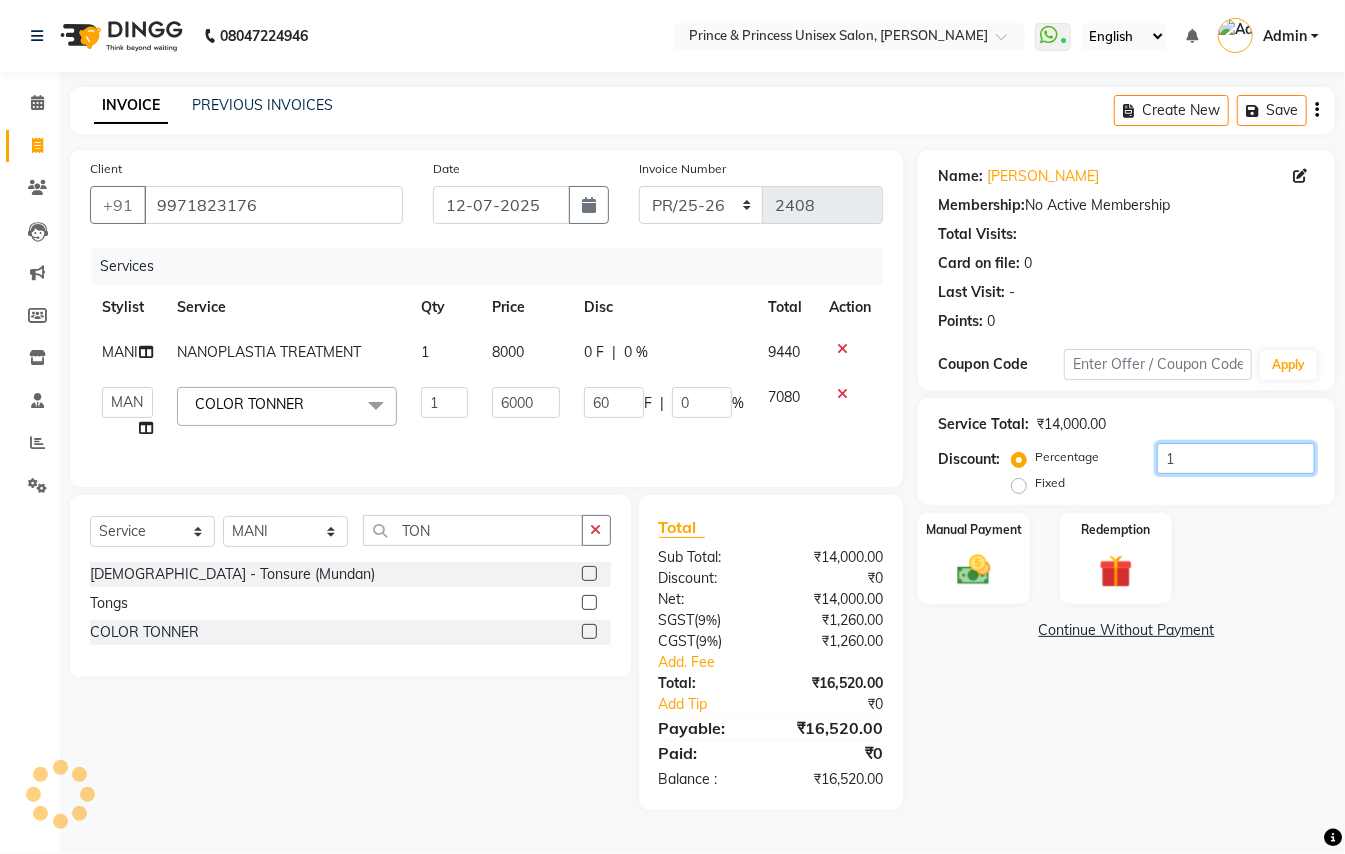 type on "1" 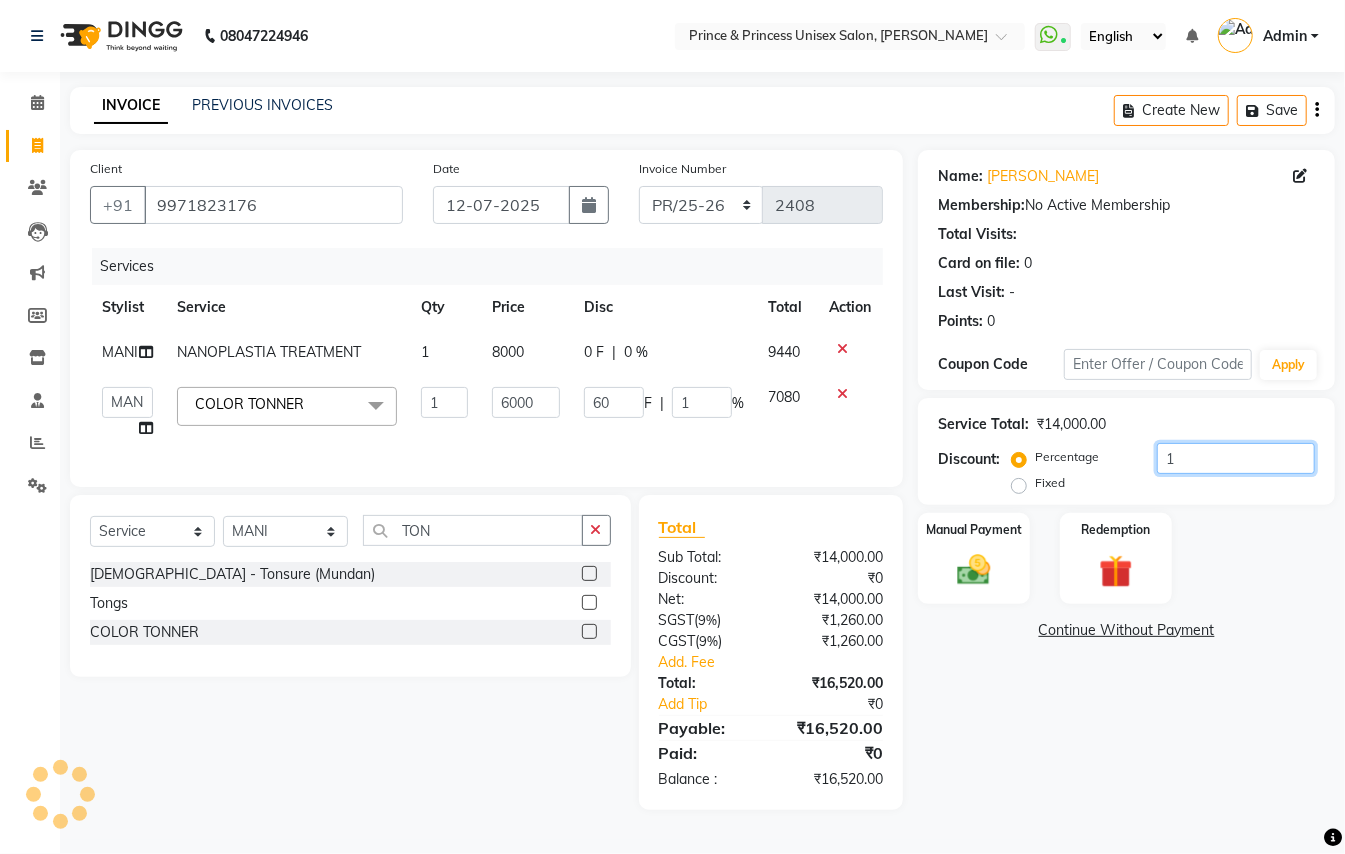 type on "15" 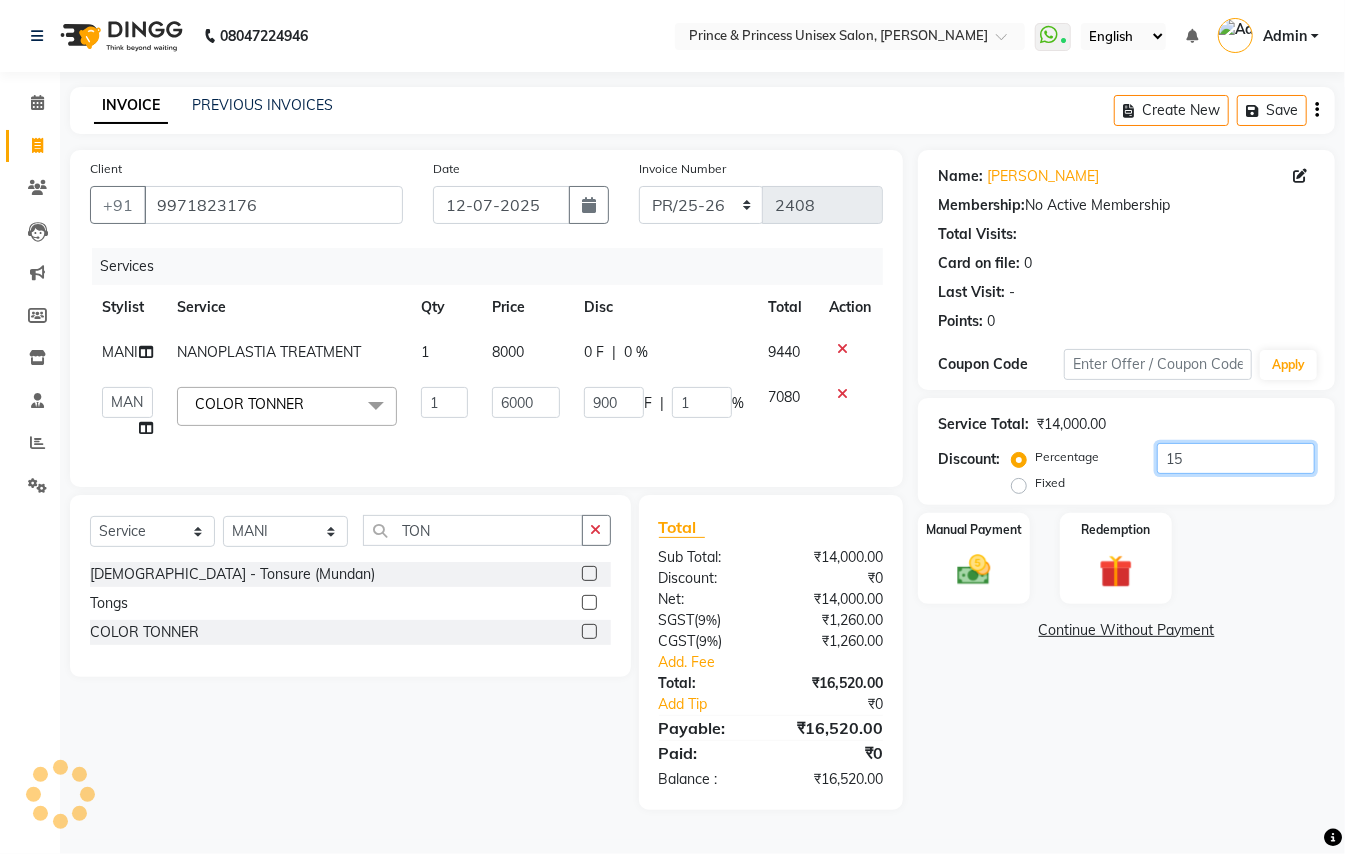 type on "15" 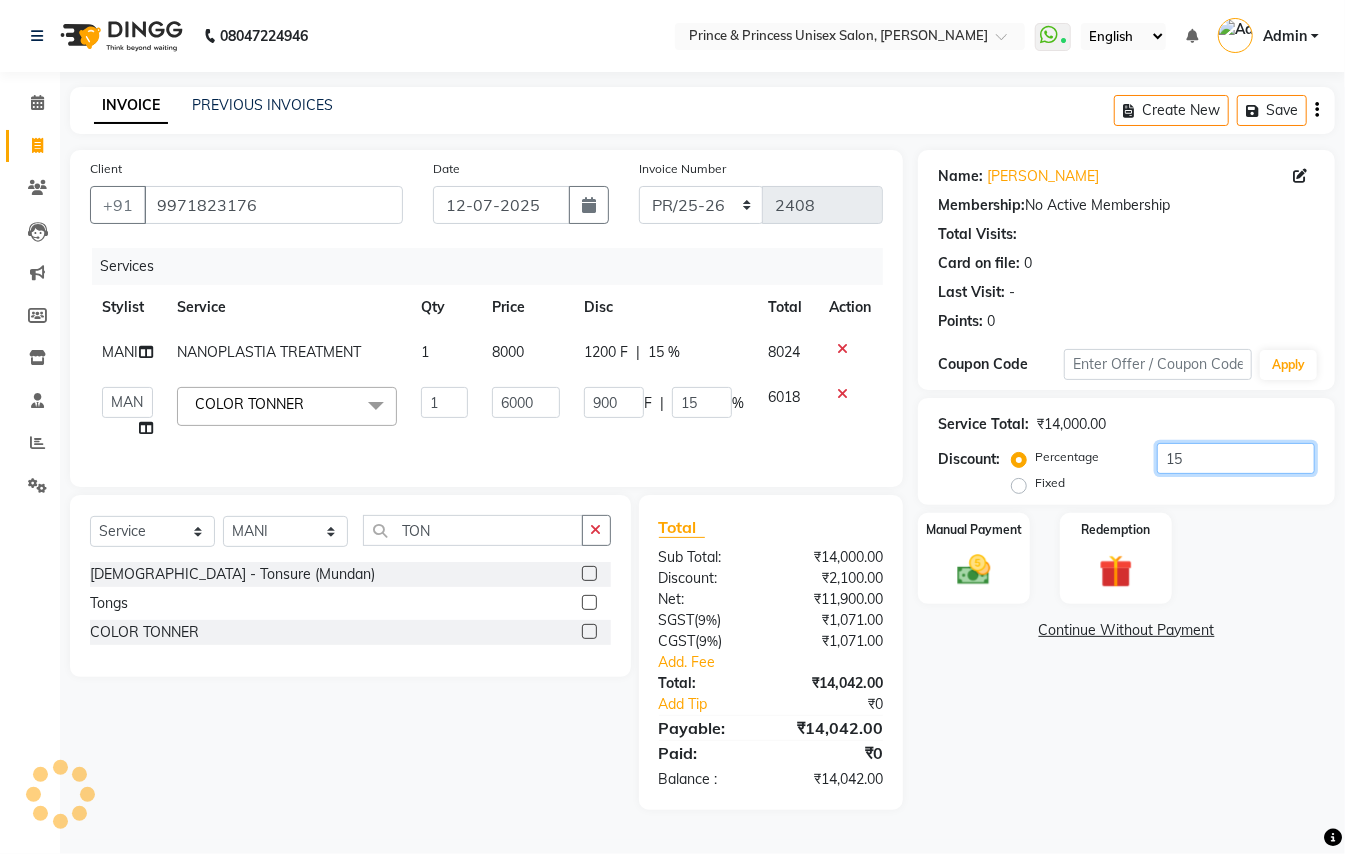 type on "15.2" 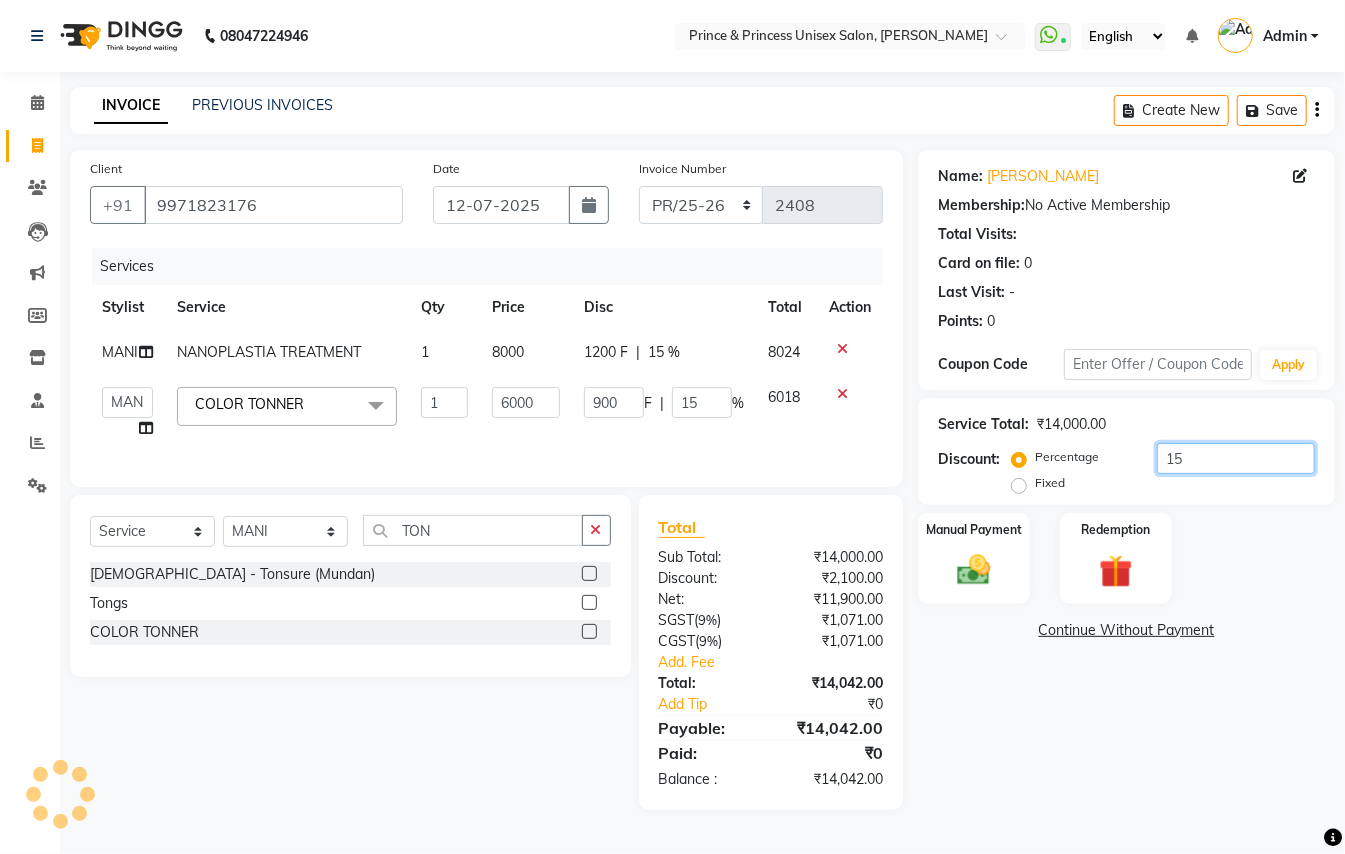 type on "912" 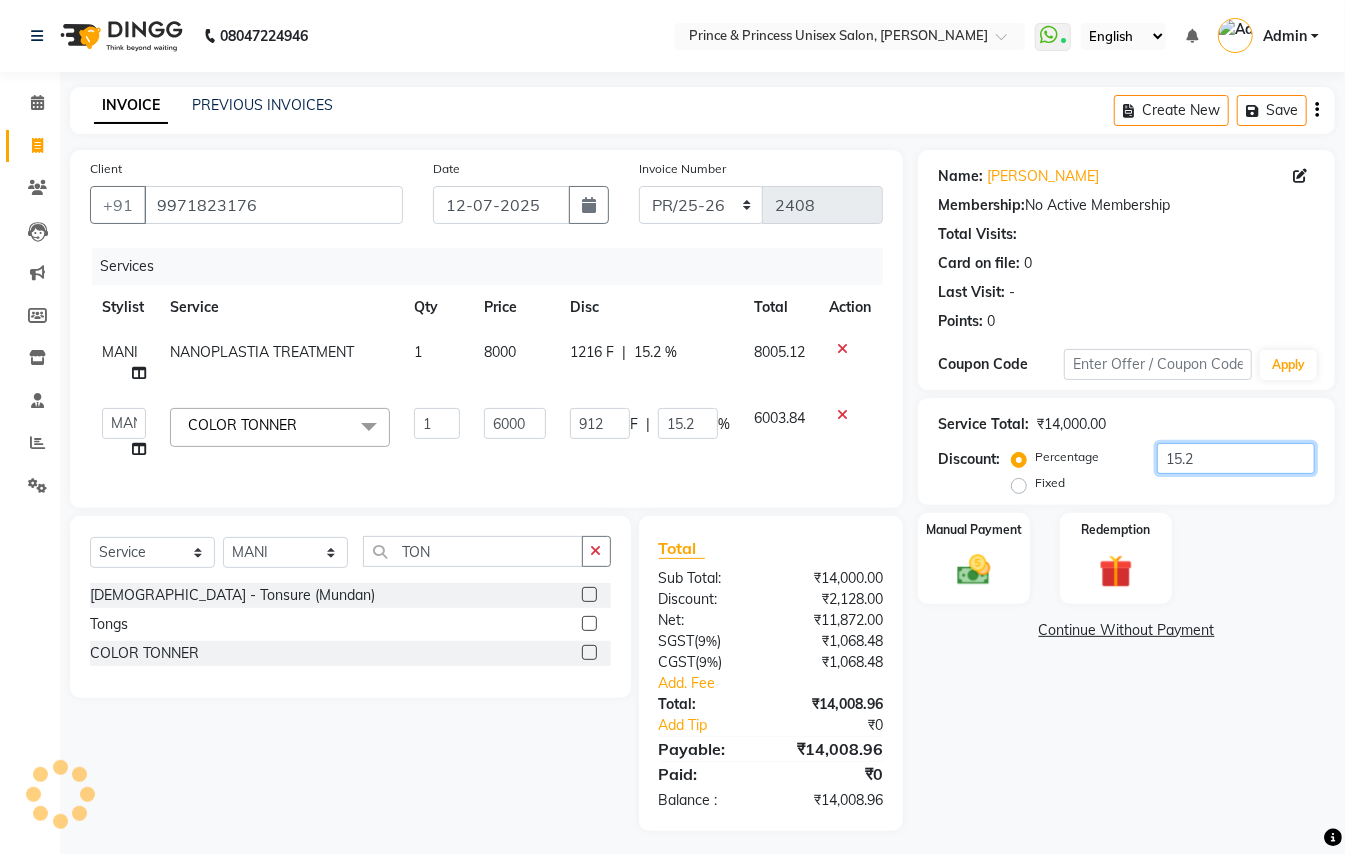 type on "15.25" 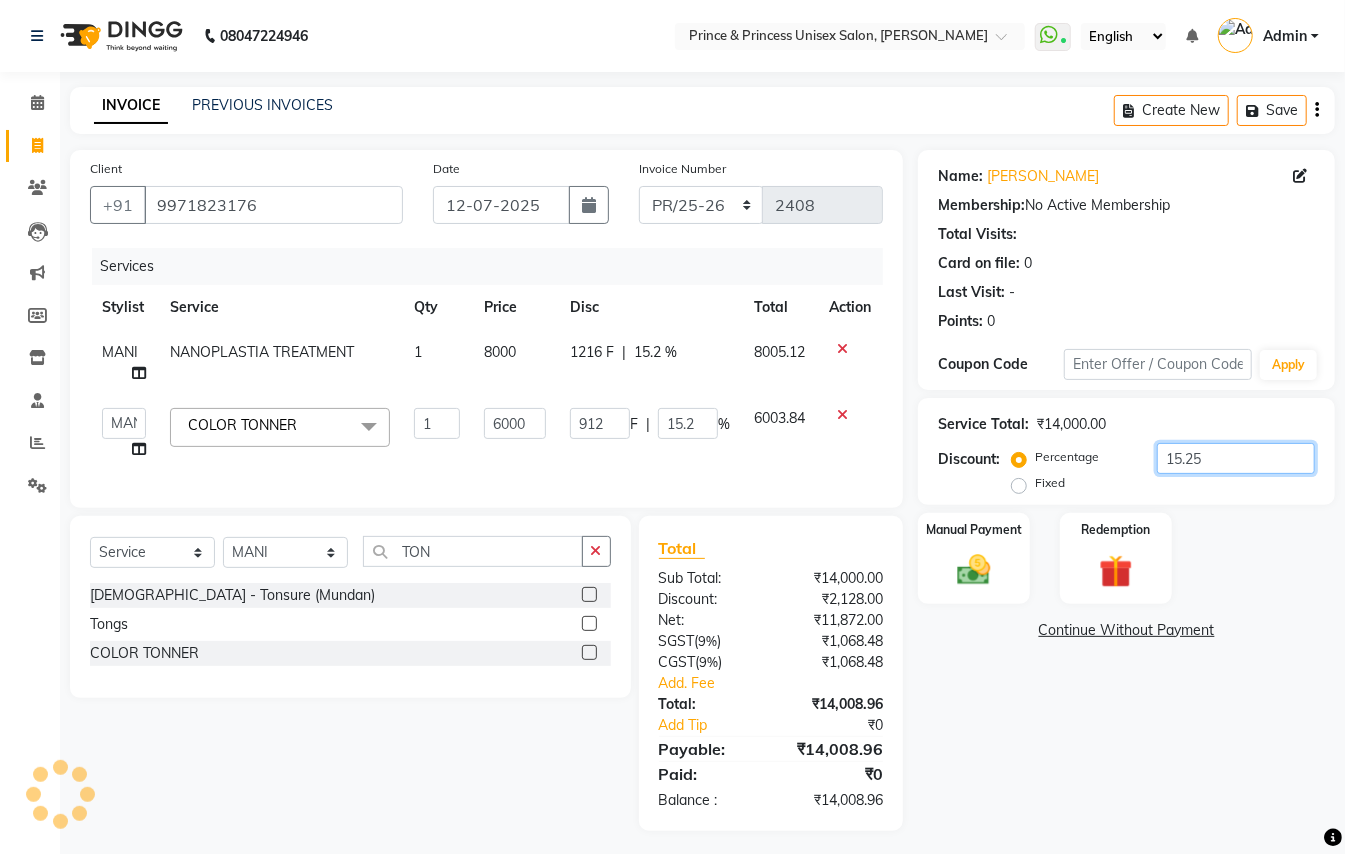 type on "915" 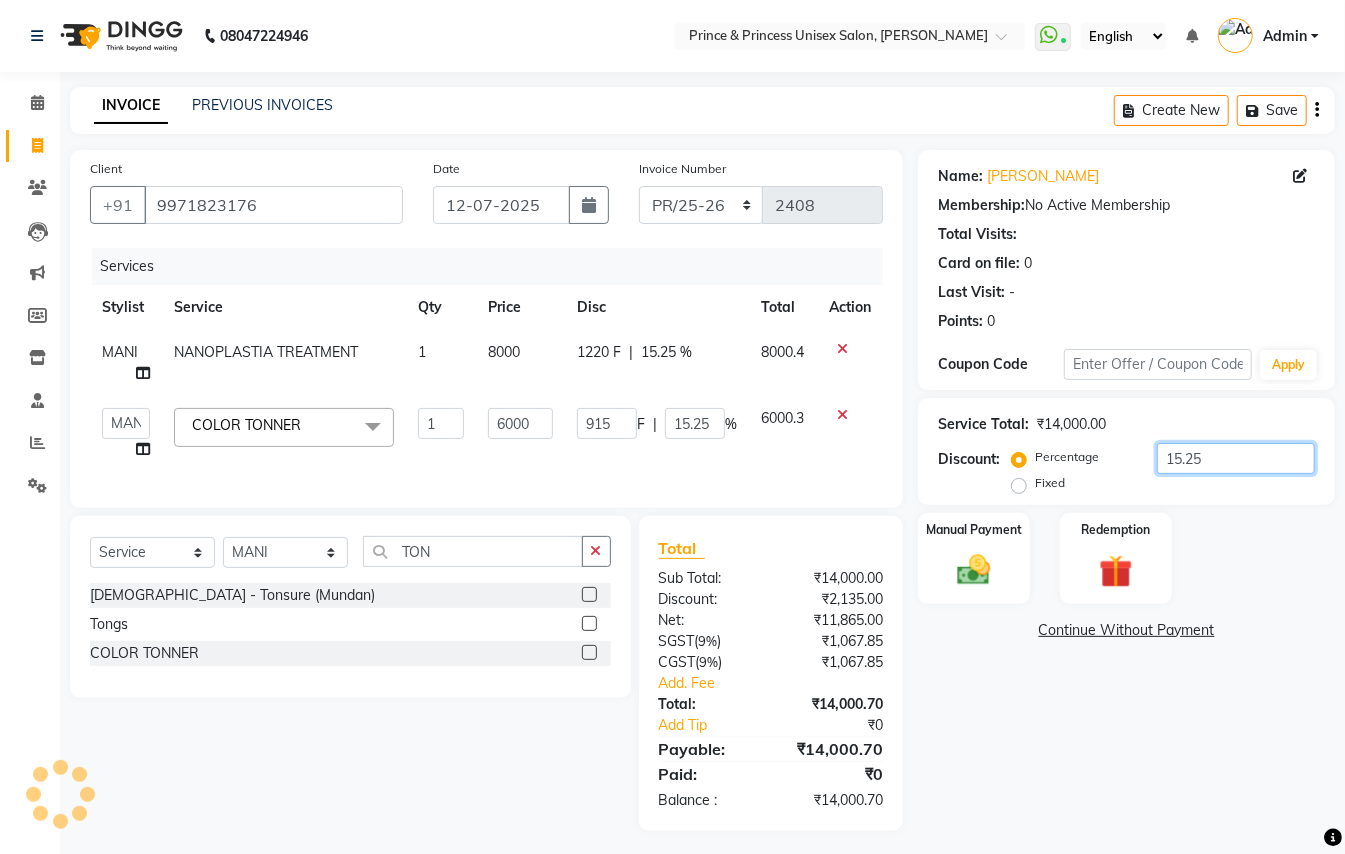 type on "15.25" 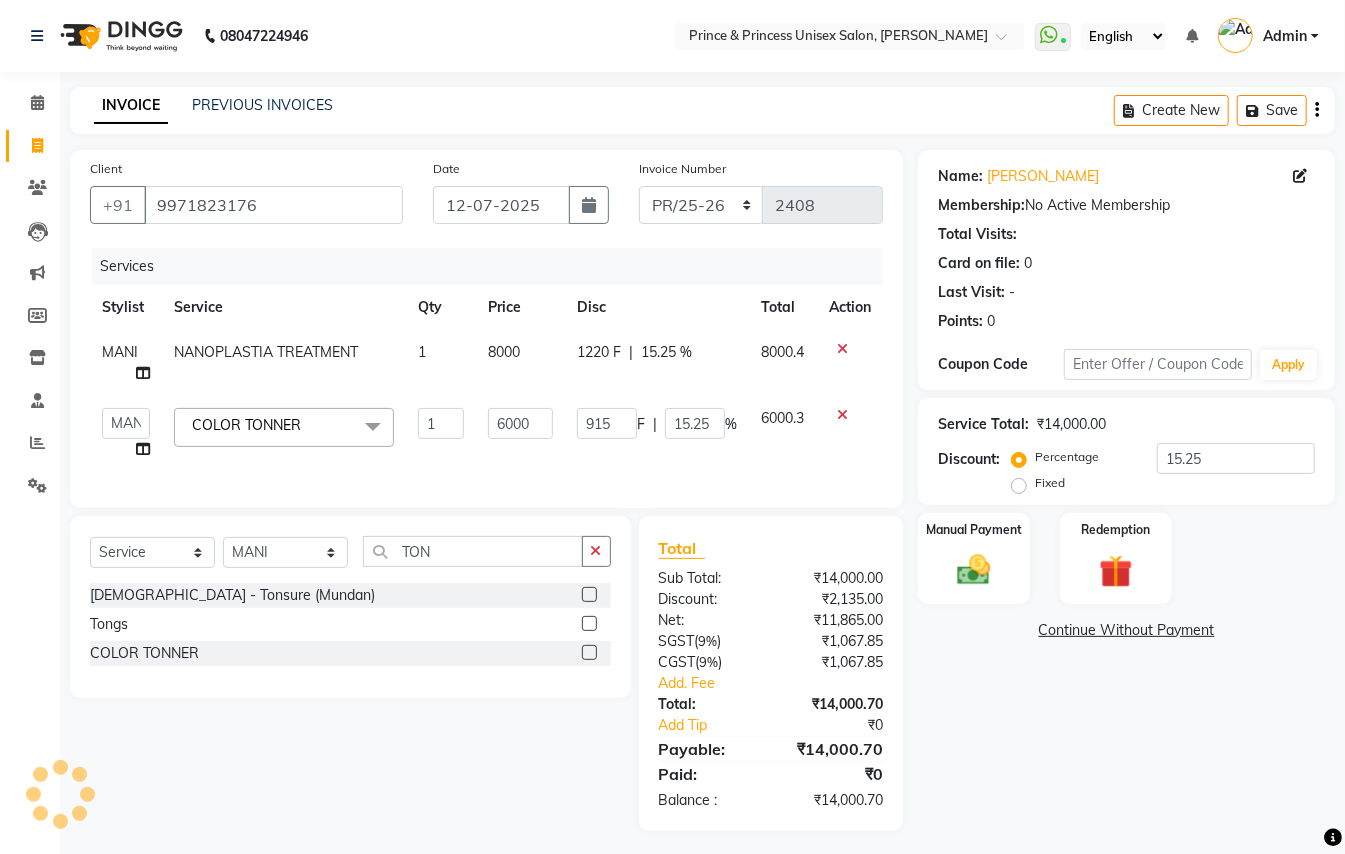 click on "915 F | 15.25 %" 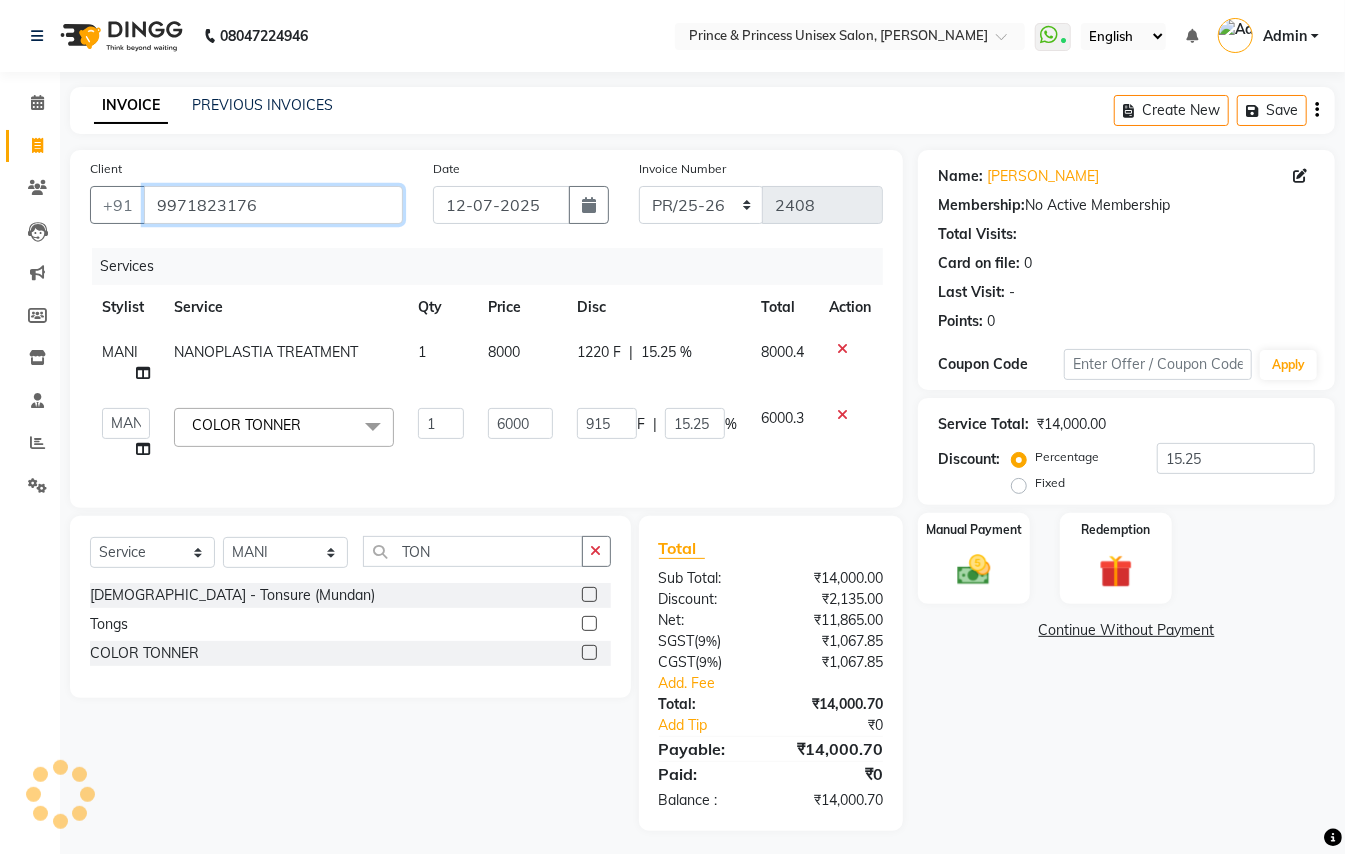 click on "9971823176" at bounding box center [273, 205] 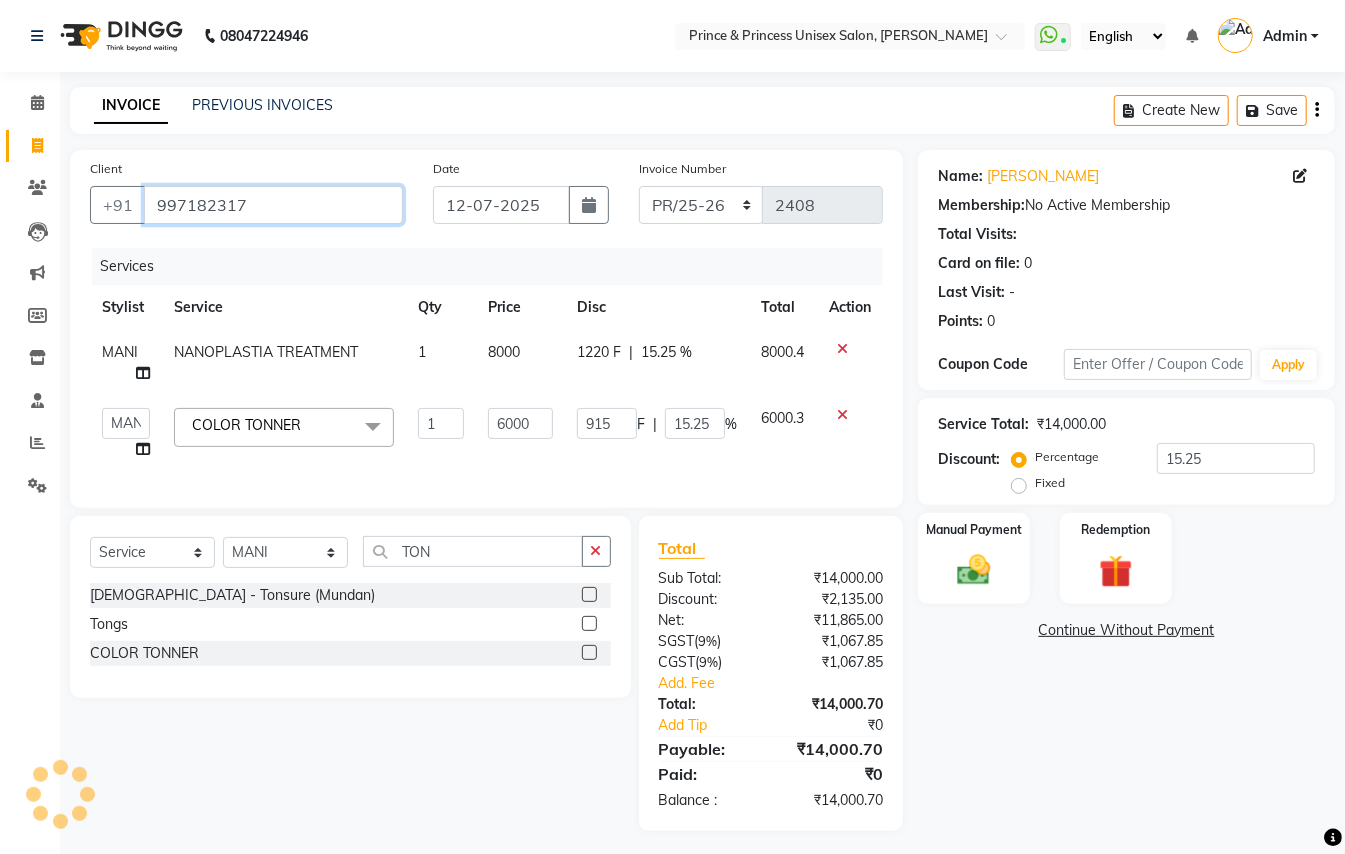 type on "0" 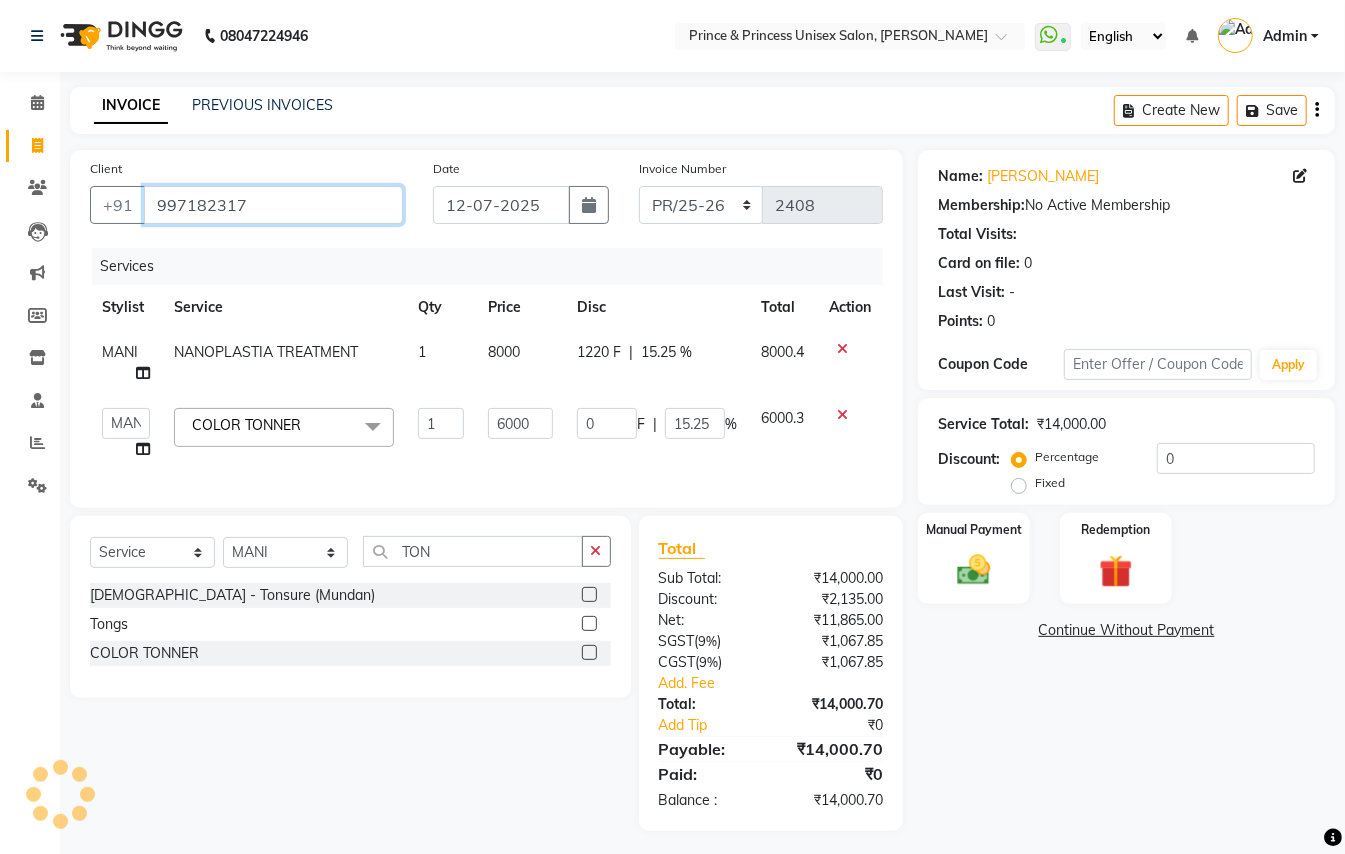 type on "0" 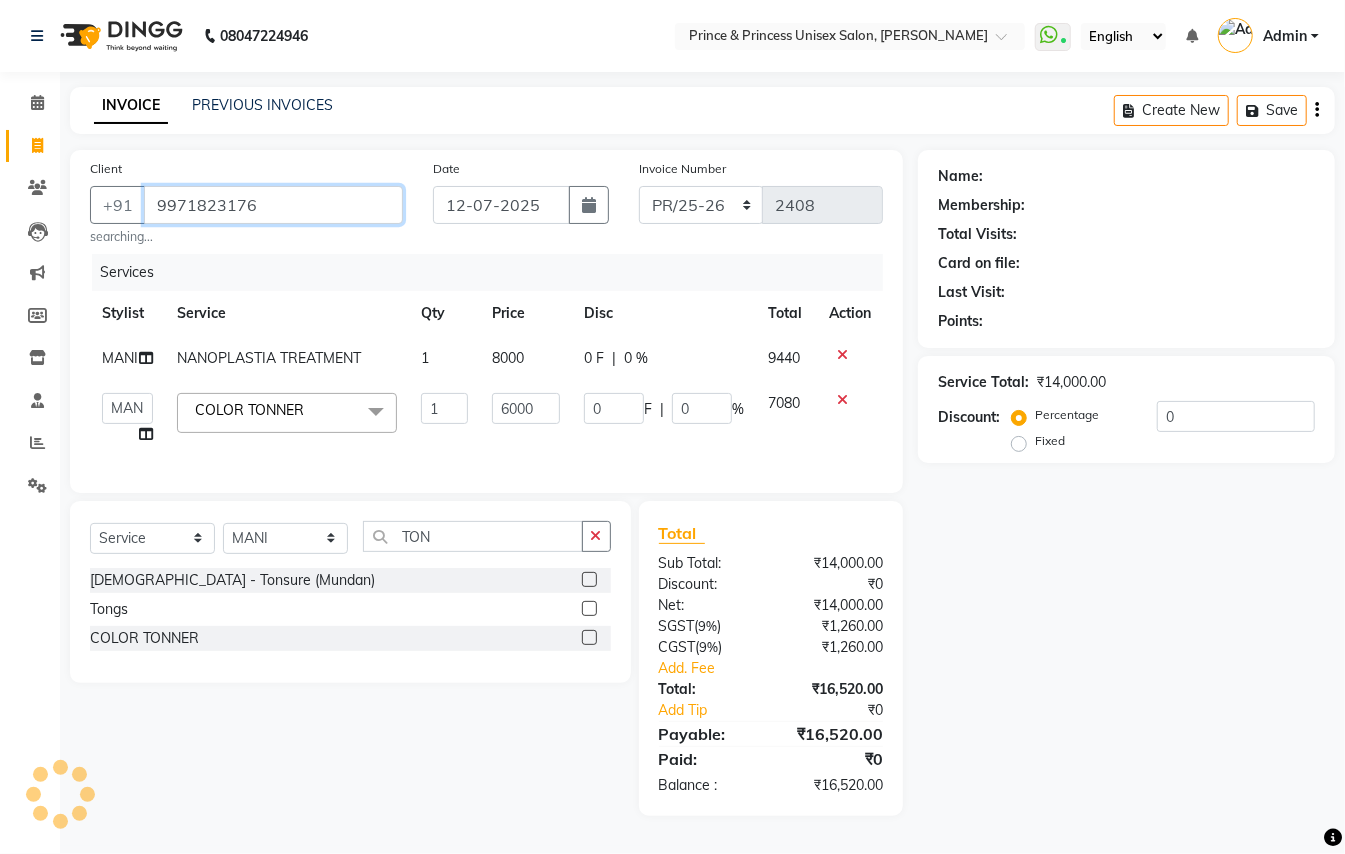 click on "9971823176" at bounding box center [273, 205] 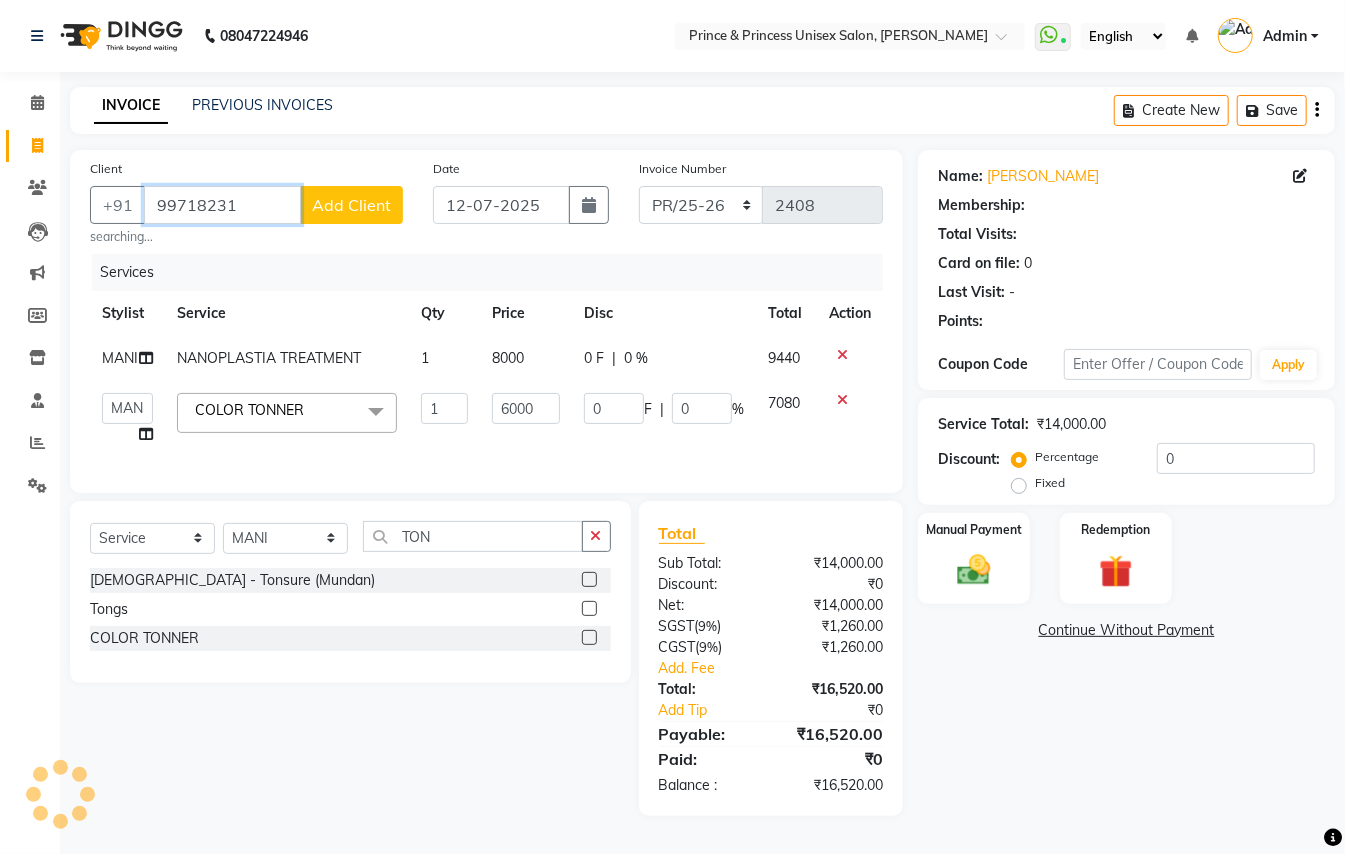 click on "99718231" at bounding box center (222, 205) 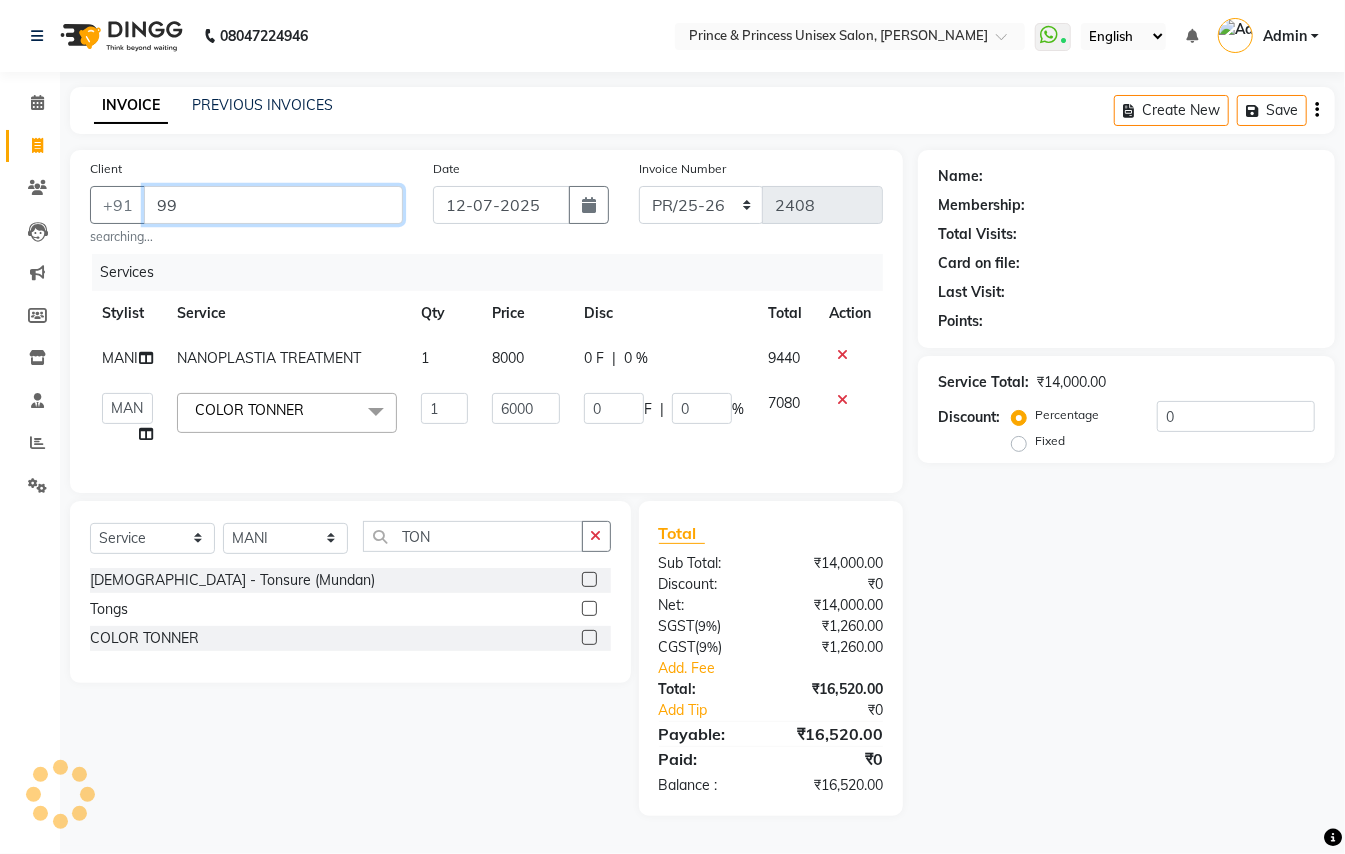 type on "9" 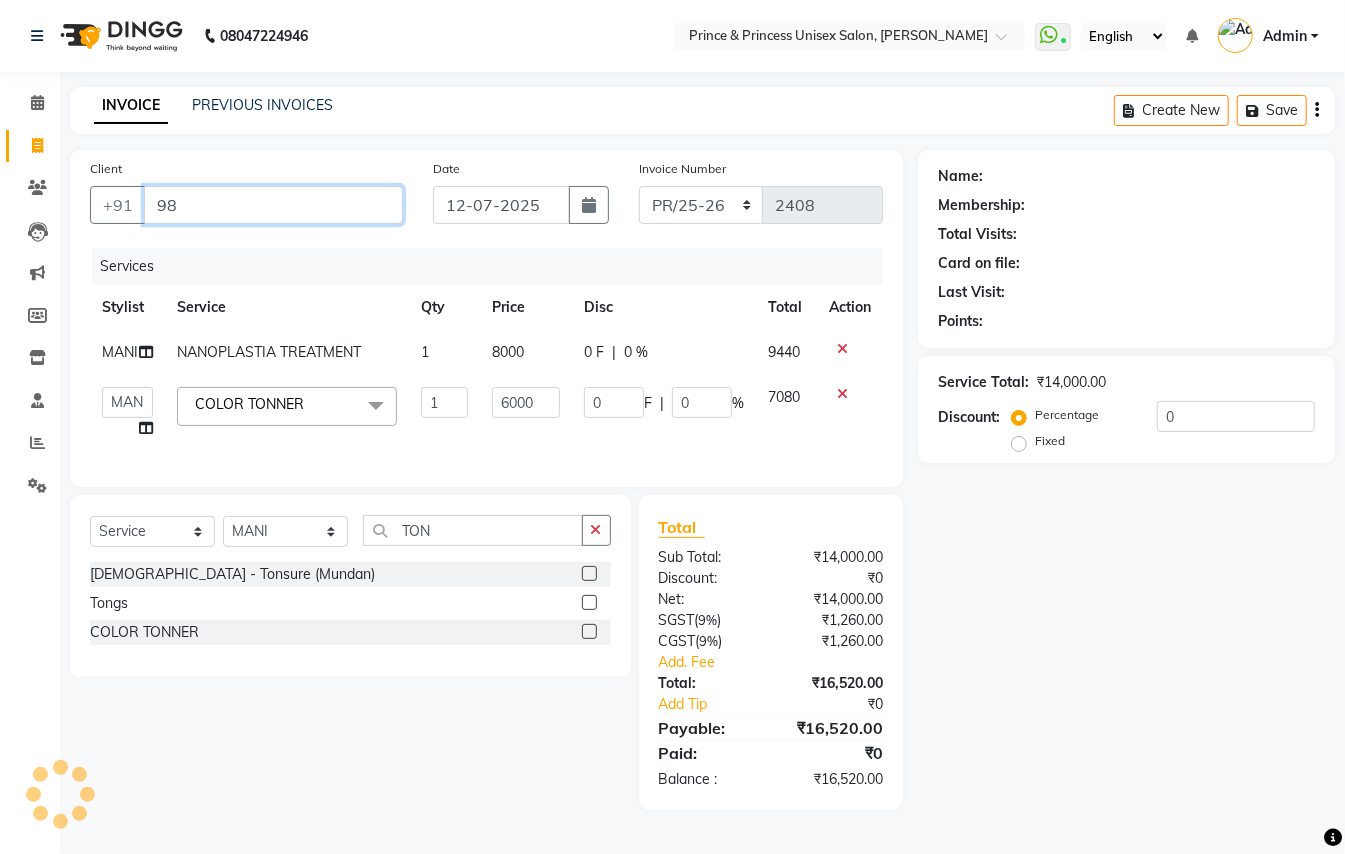 type on "9" 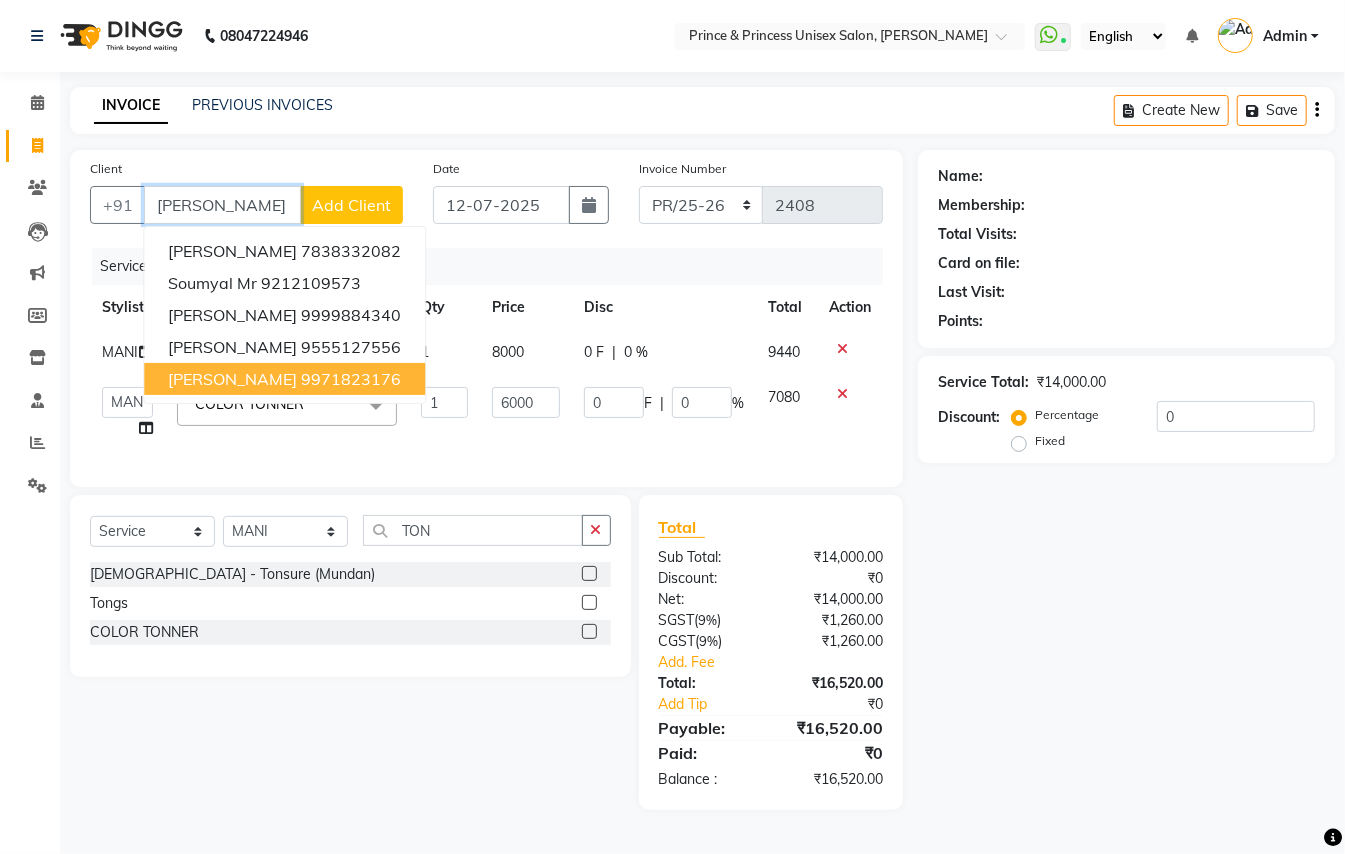 click on "9971823176" at bounding box center [351, 379] 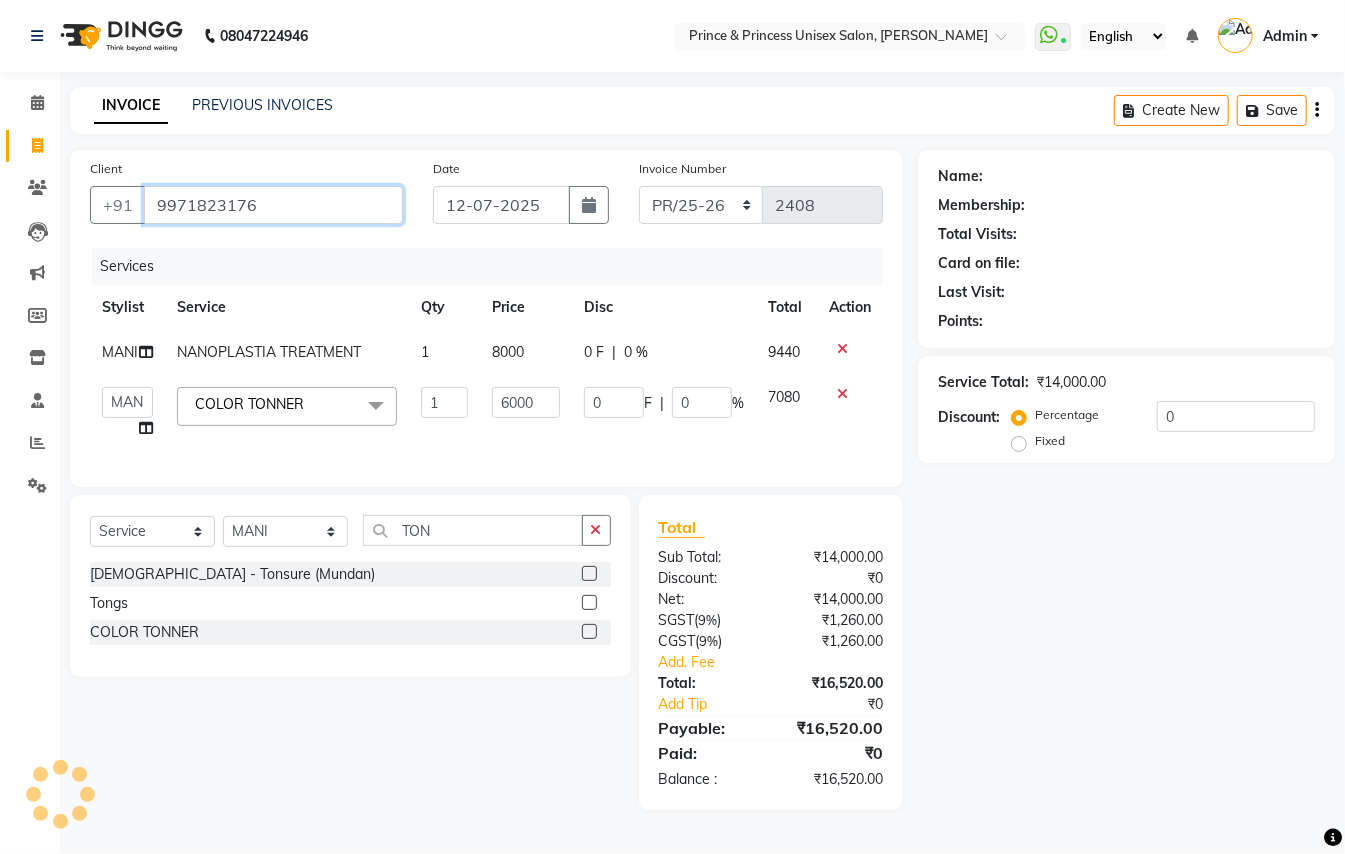 type on "9971823176" 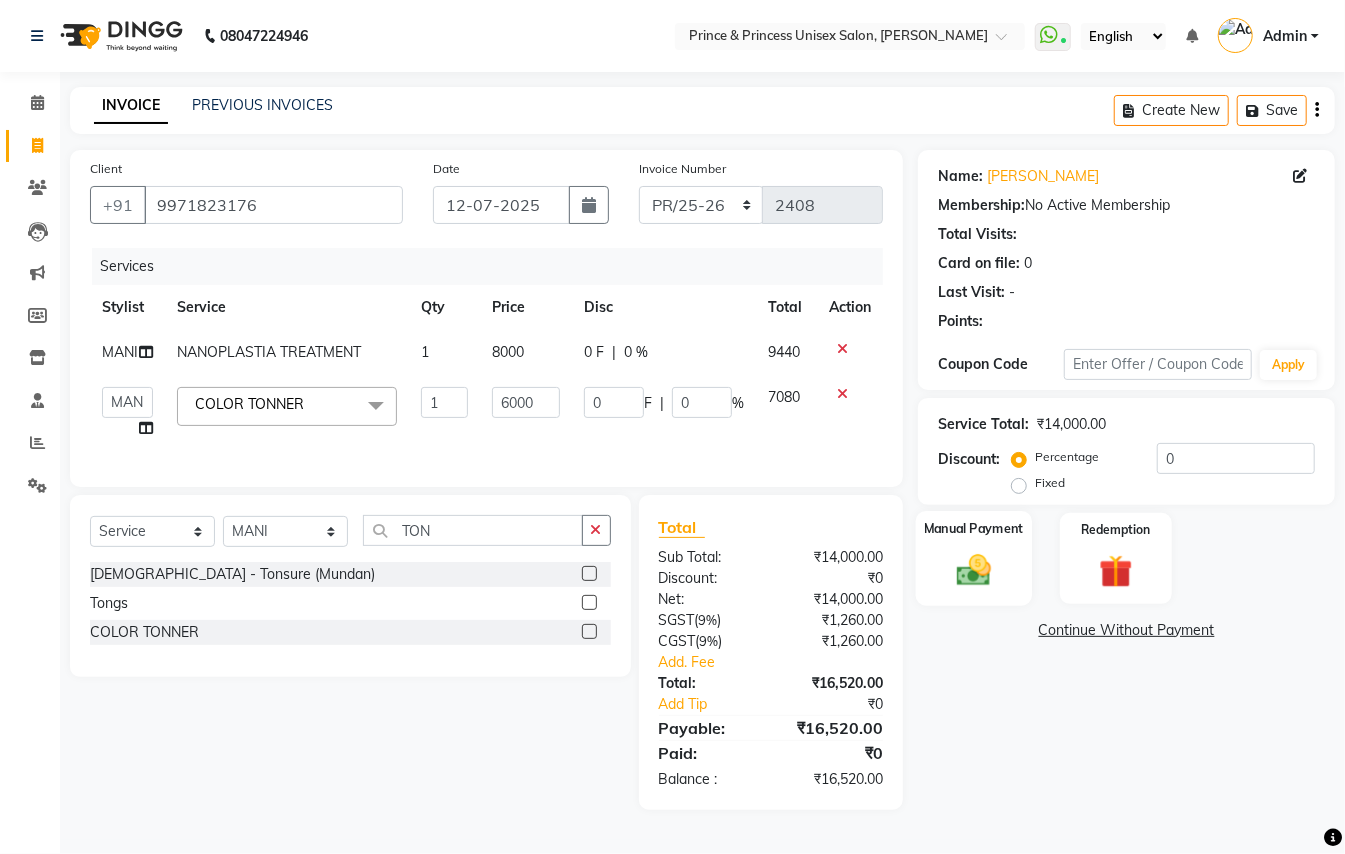 click 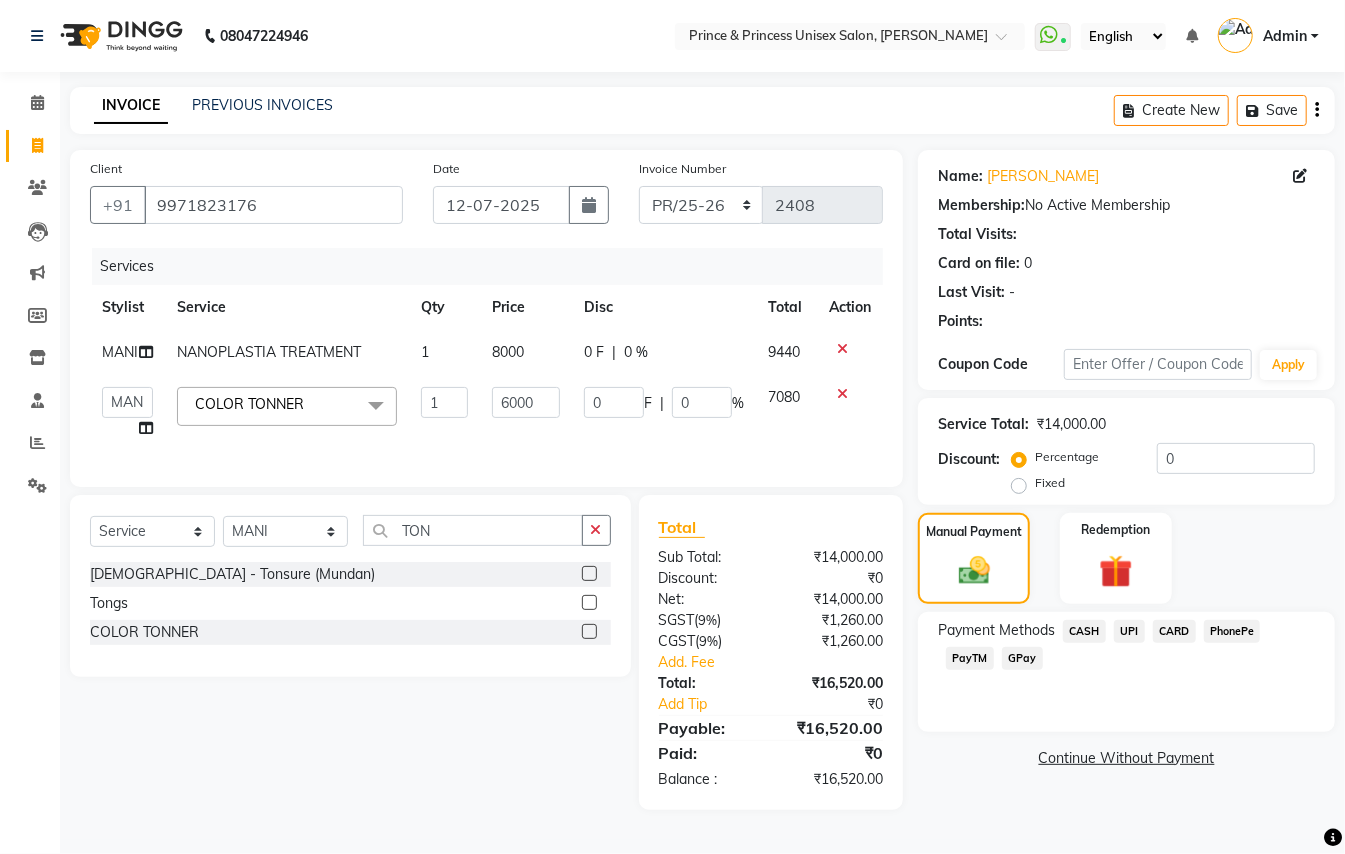 click on "PayTM" 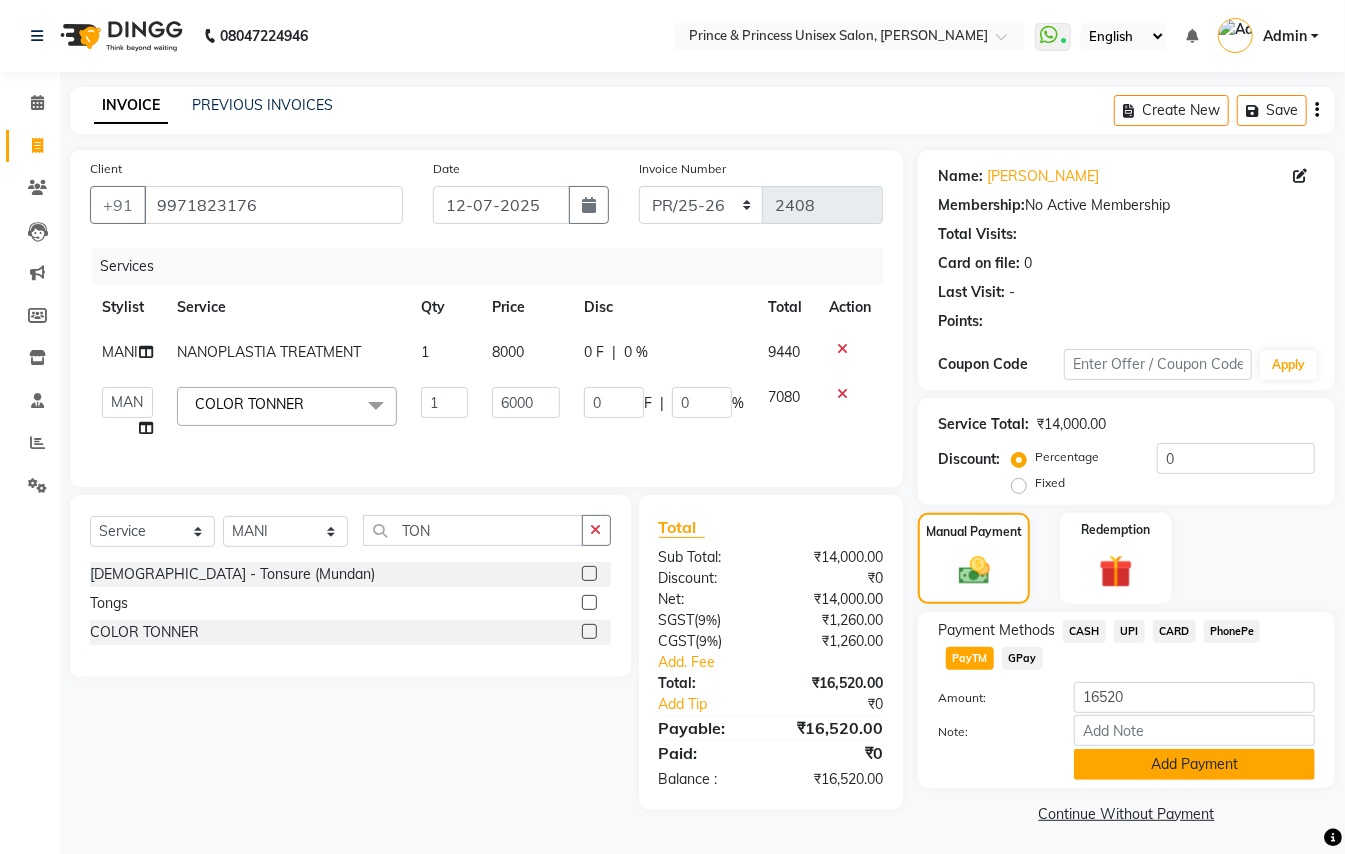click on "Add Payment" 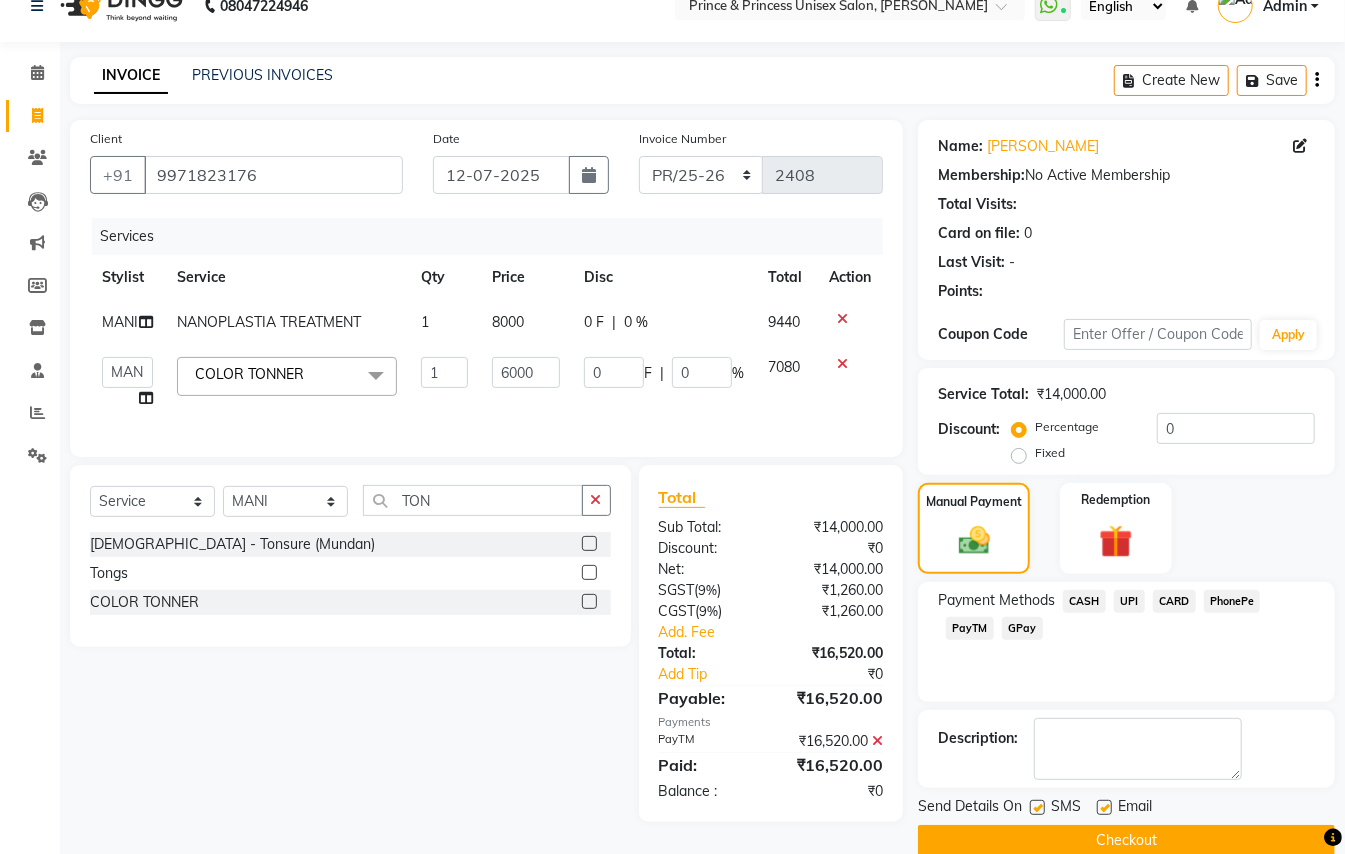 scroll, scrollTop: 48, scrollLeft: 0, axis: vertical 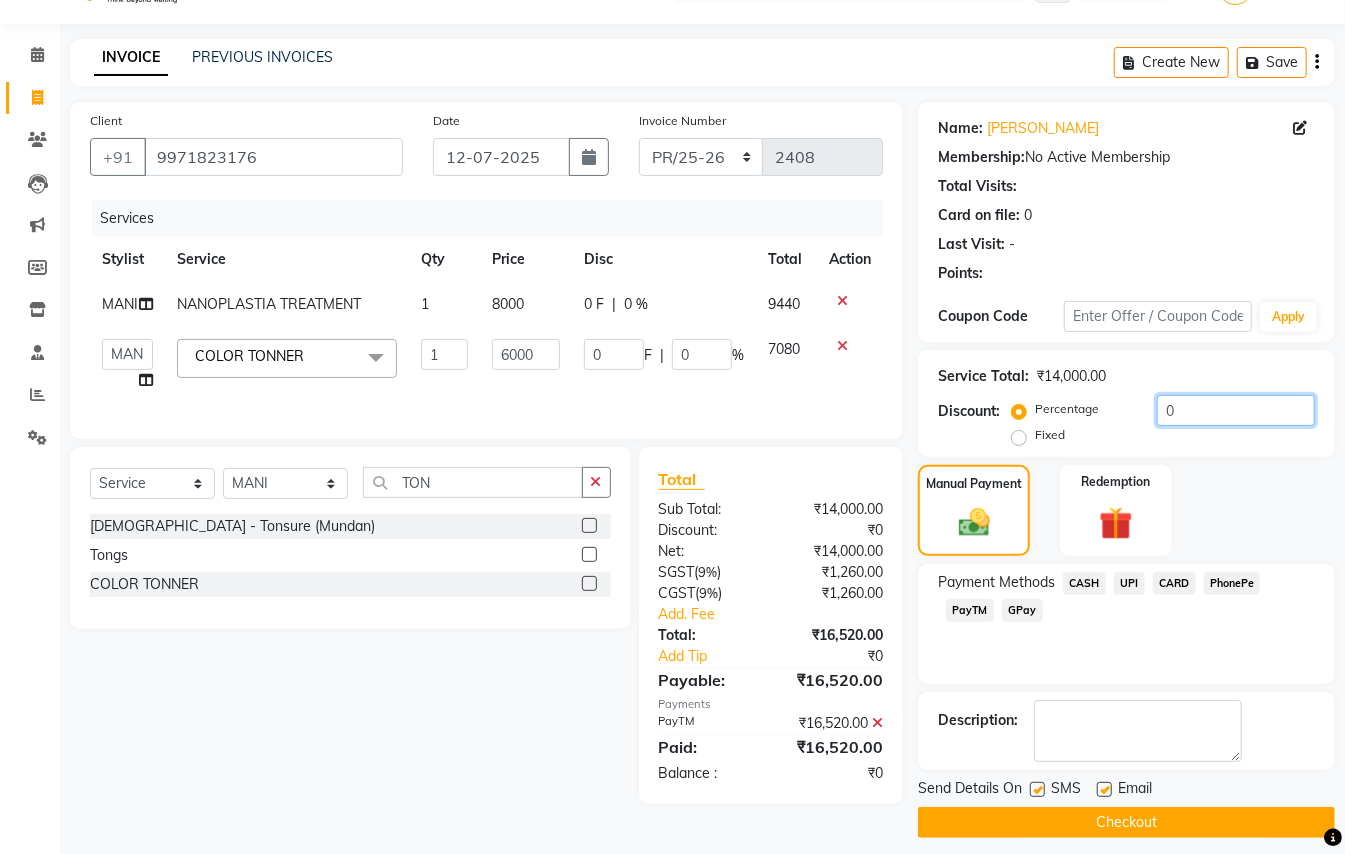 drag, startPoint x: 1188, startPoint y: 416, endPoint x: 969, endPoint y: 241, distance: 280.33194 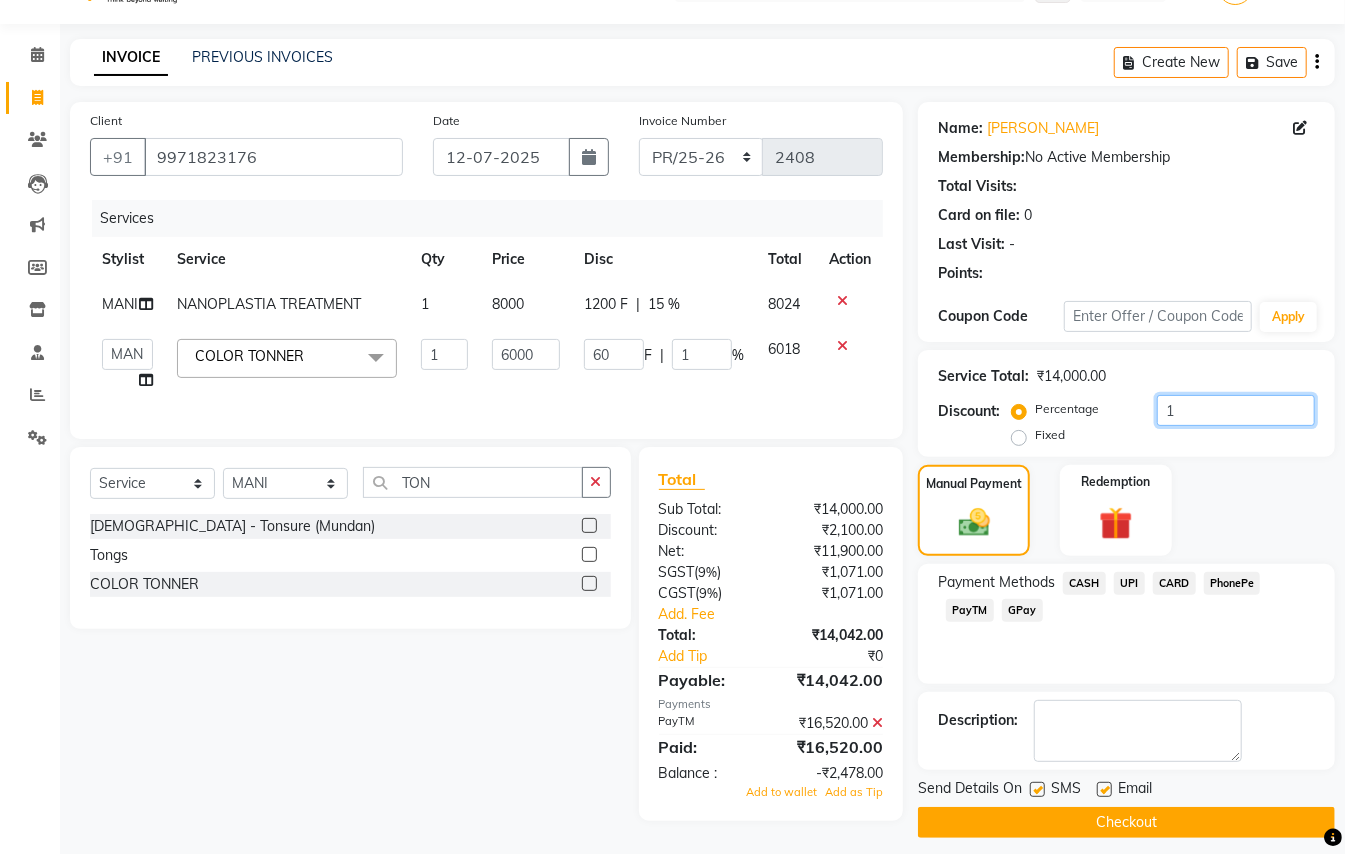 type on "15" 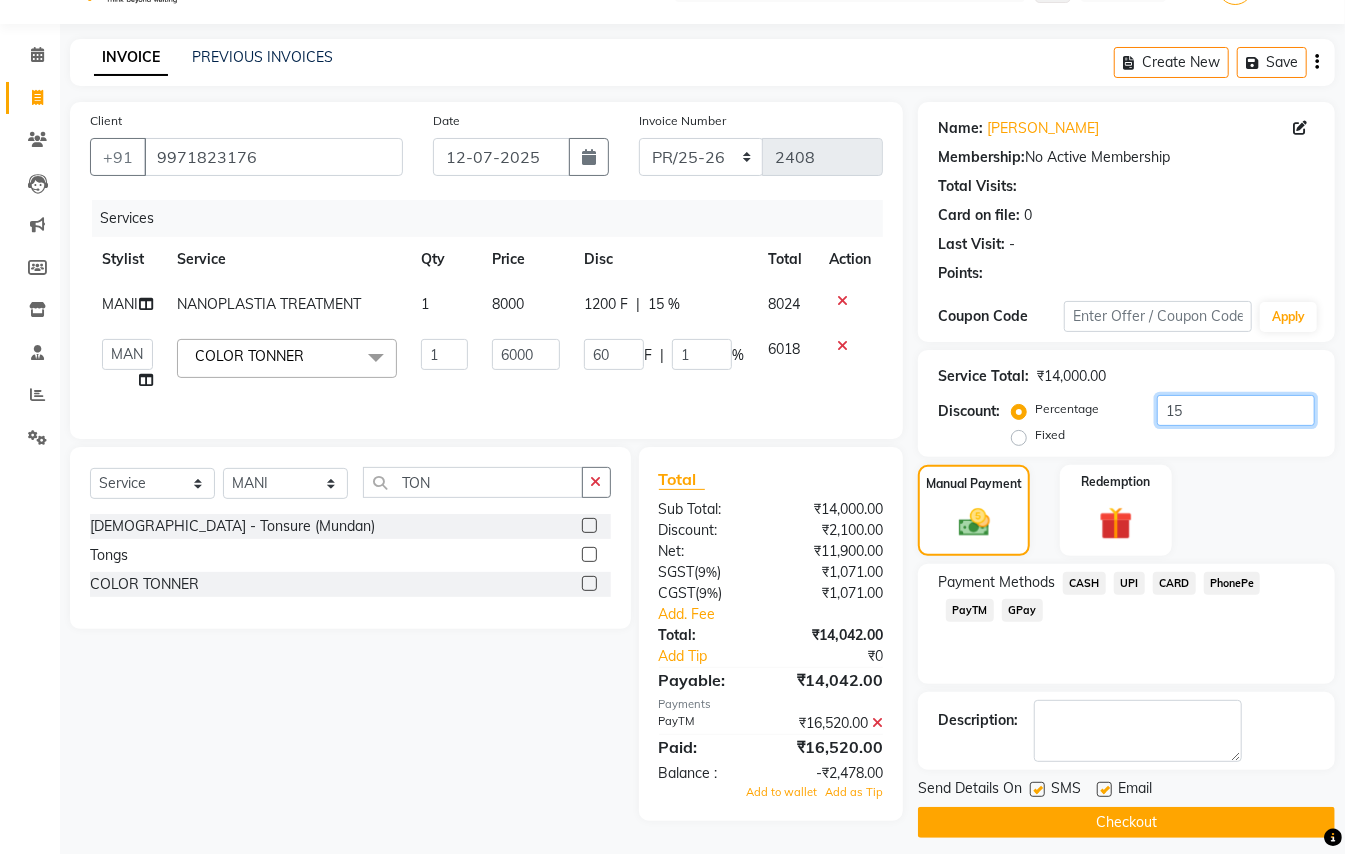 type on "900" 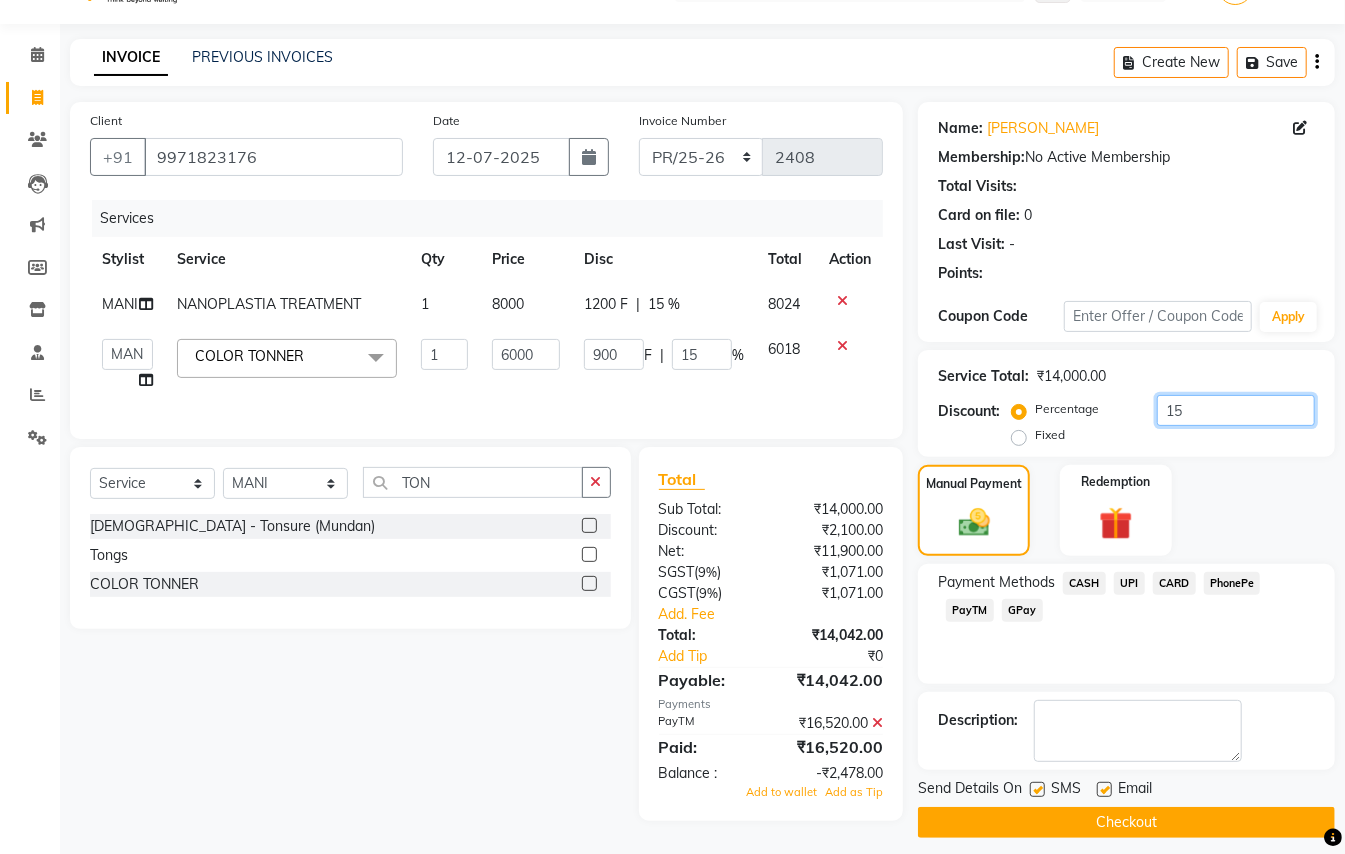 type on "15.2" 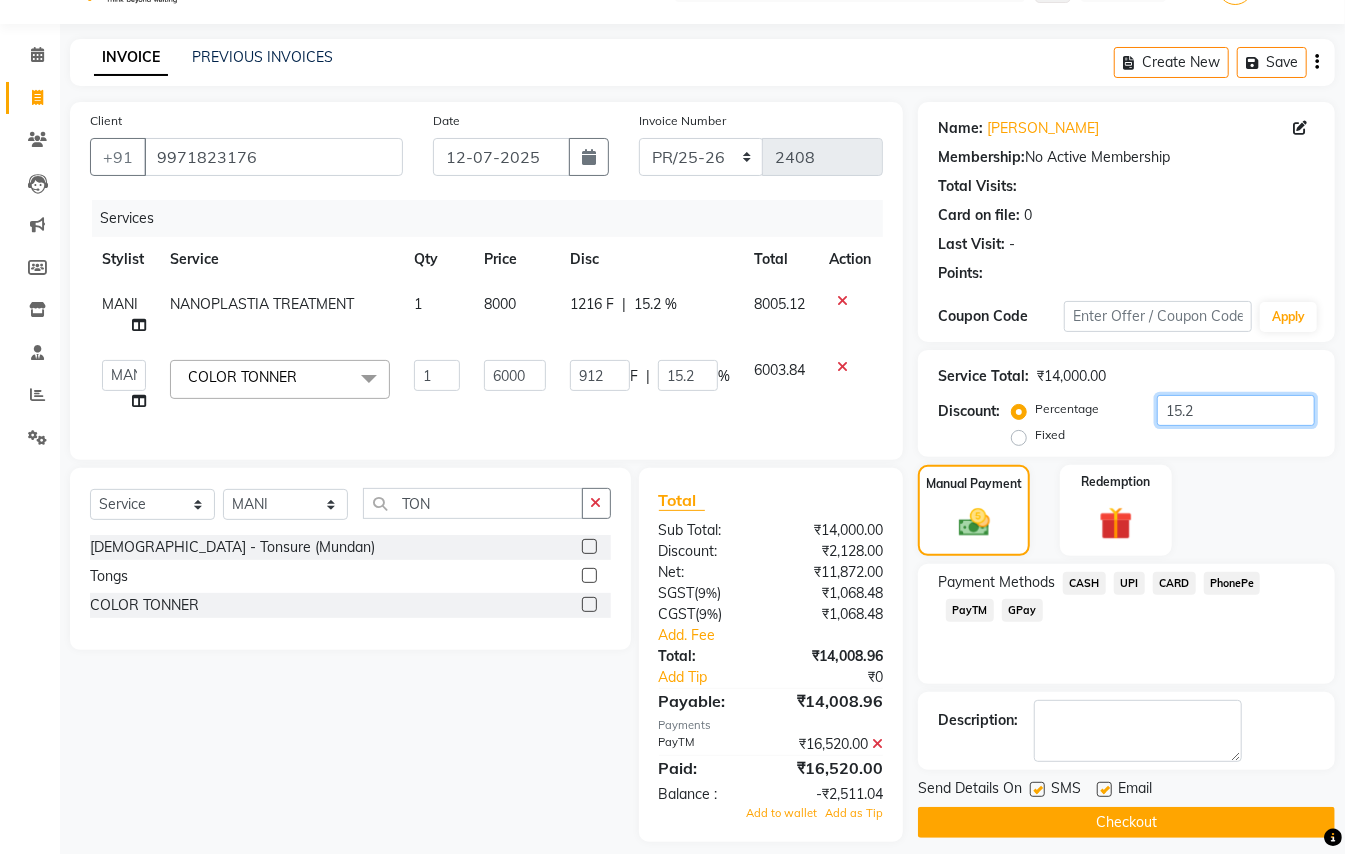 type on "15.25" 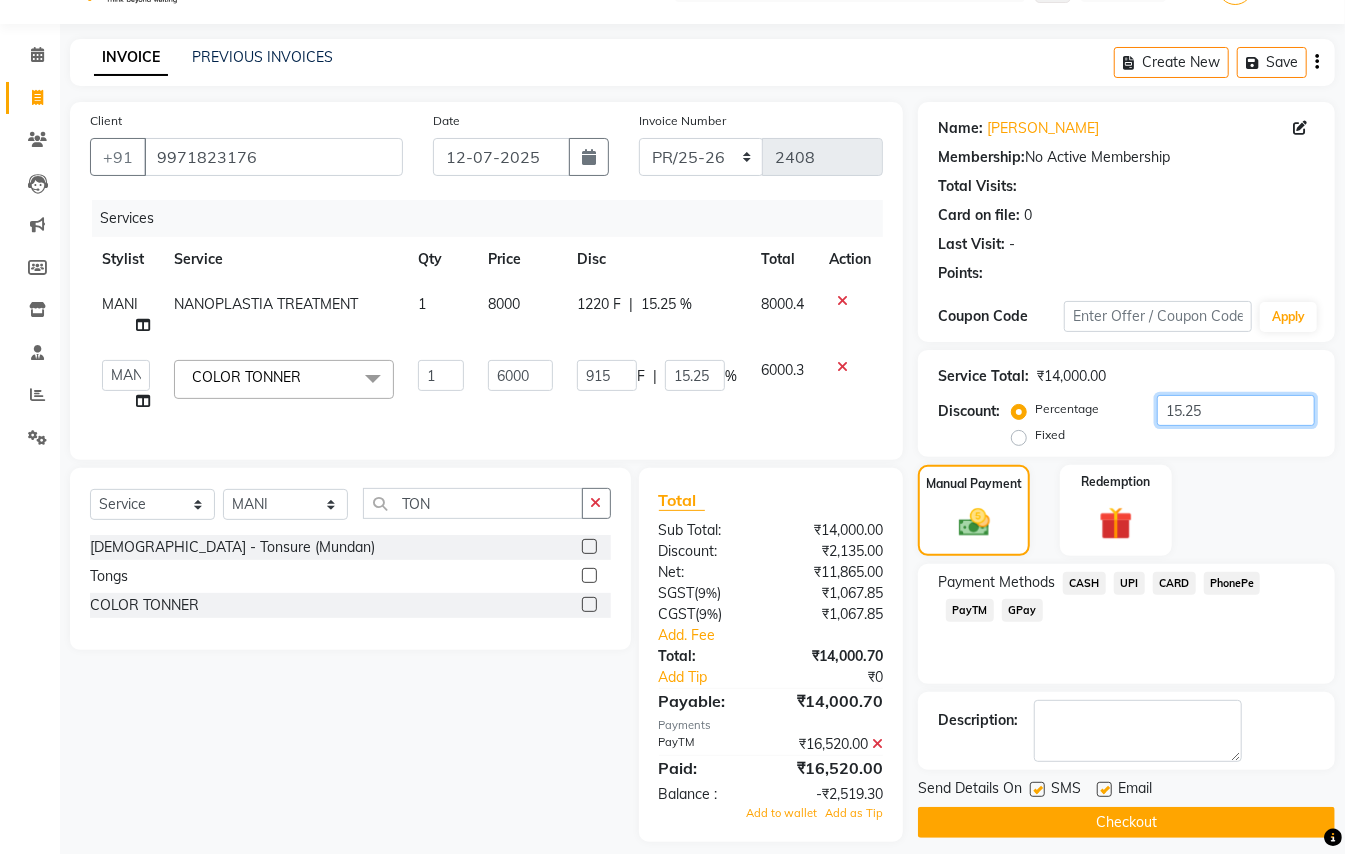 type on "15.25" 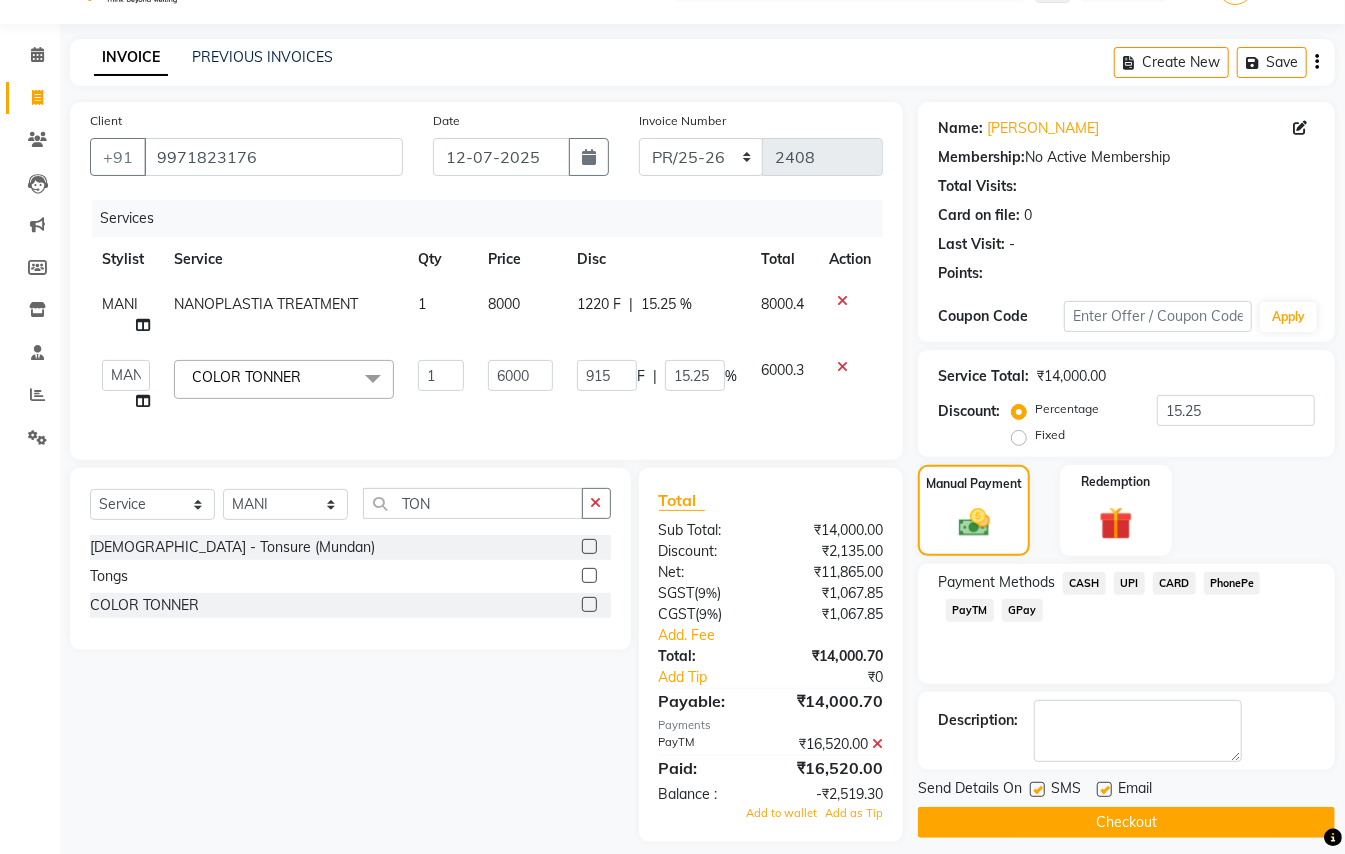 drag, startPoint x: 400, startPoint y: 685, endPoint x: 646, endPoint y: 841, distance: 291.29367 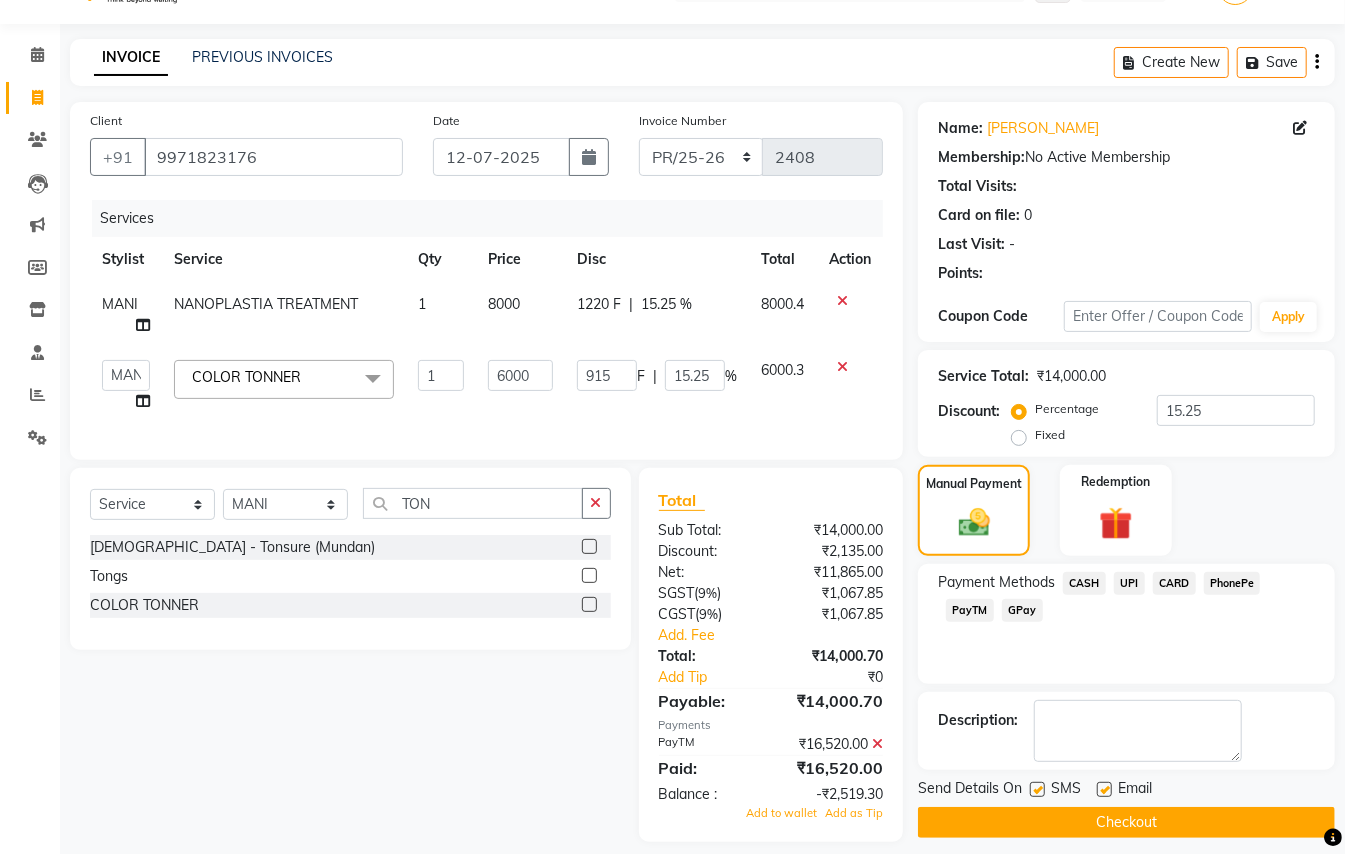 click 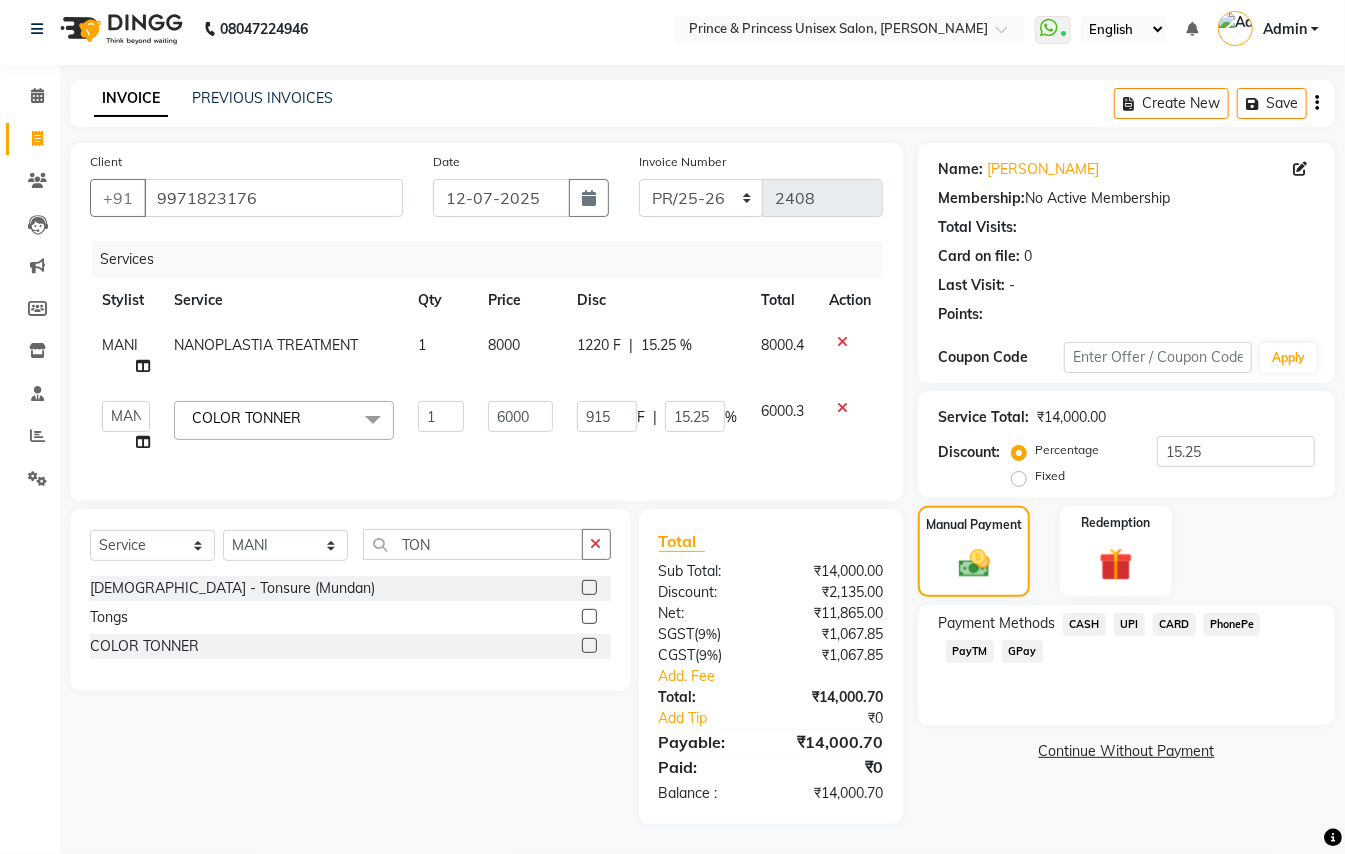 scroll, scrollTop: 26, scrollLeft: 0, axis: vertical 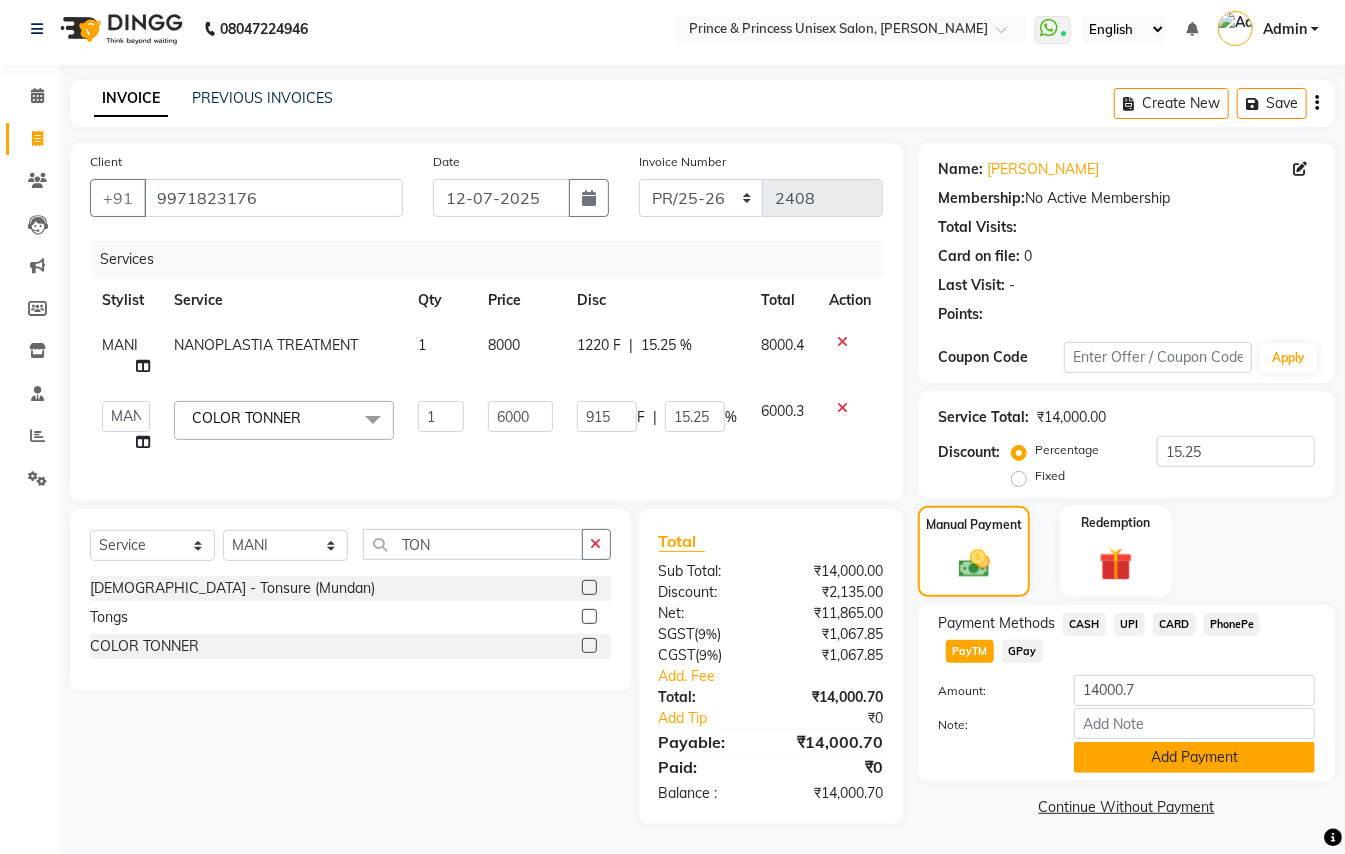 click on "Add Payment" 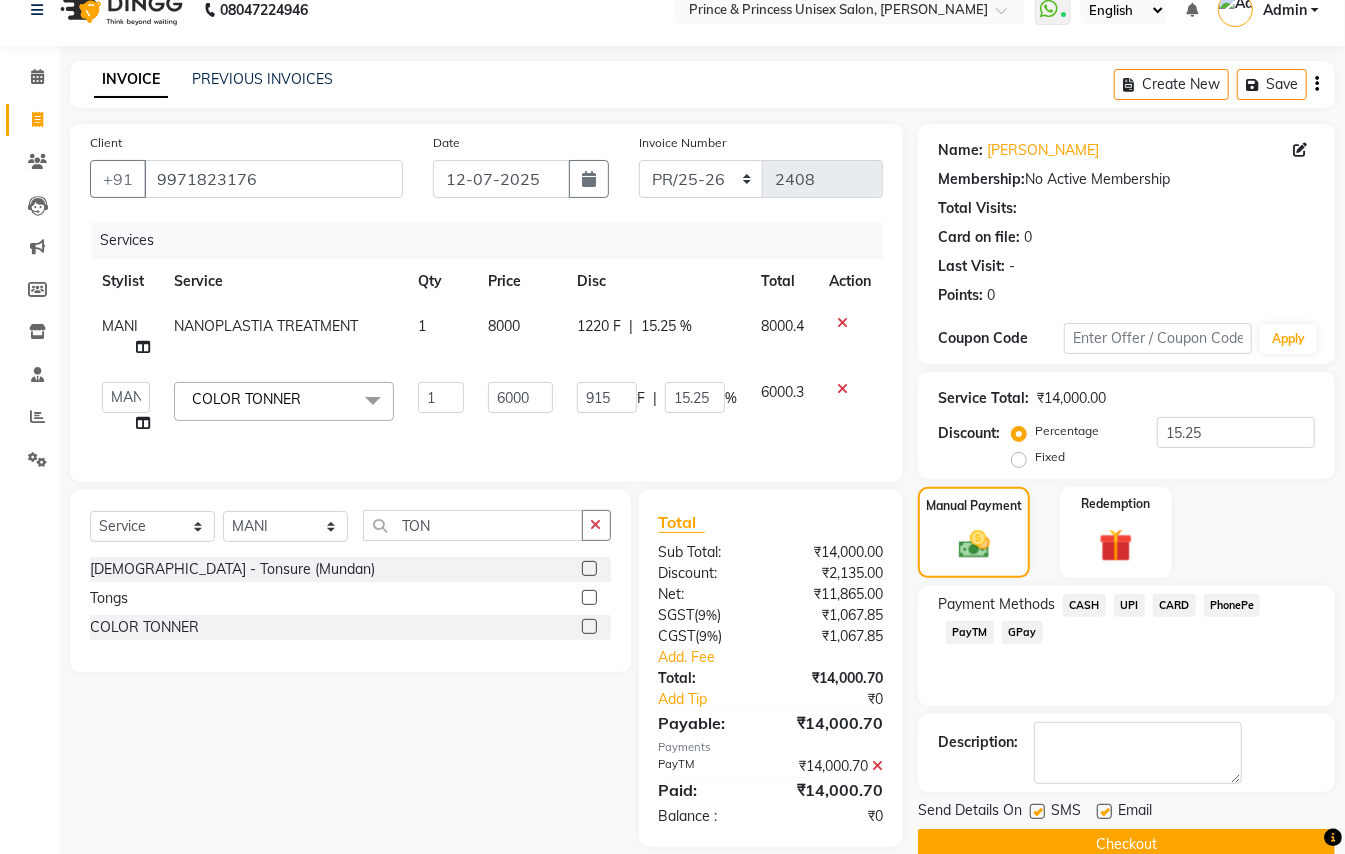 click on "Checkout" 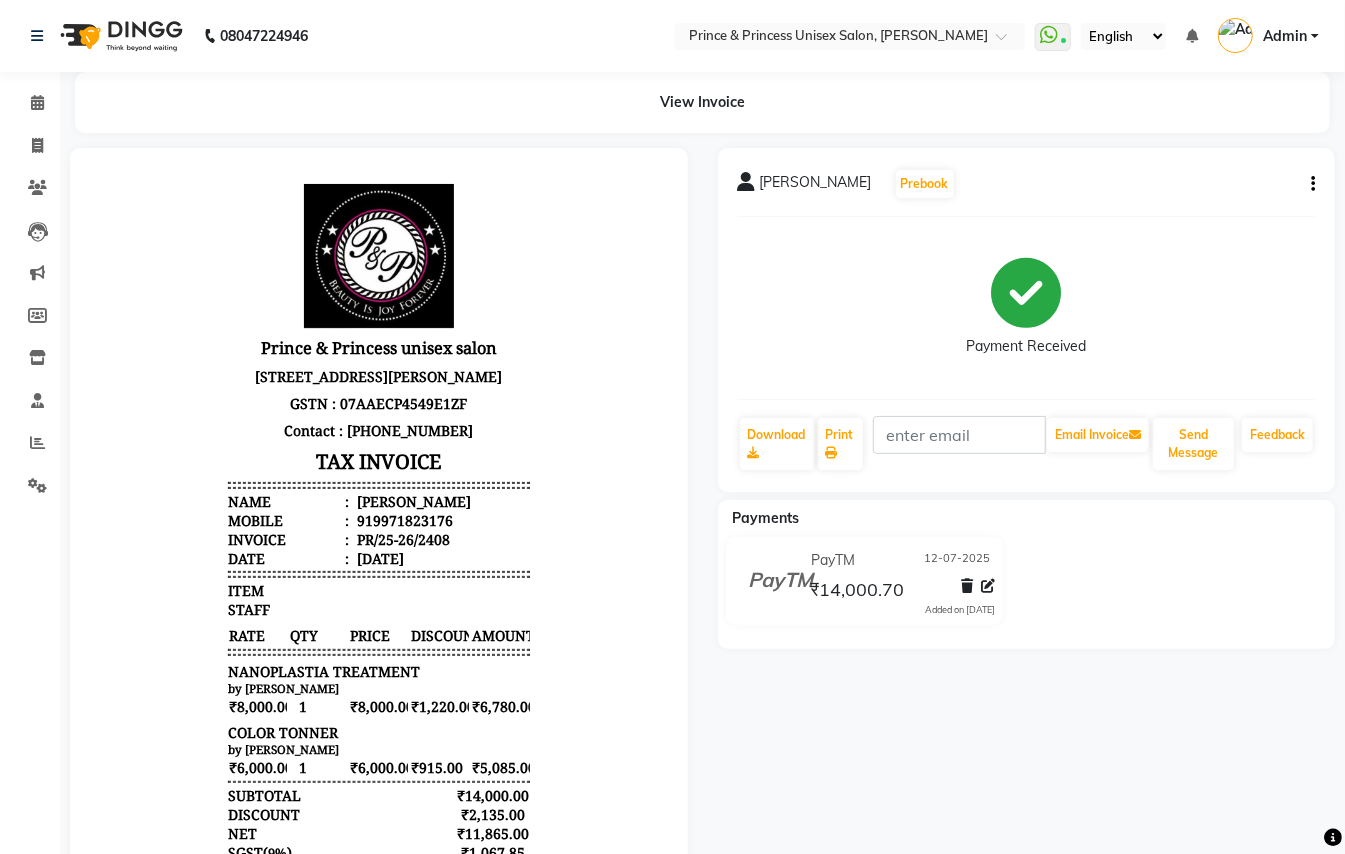 scroll, scrollTop: 0, scrollLeft: 0, axis: both 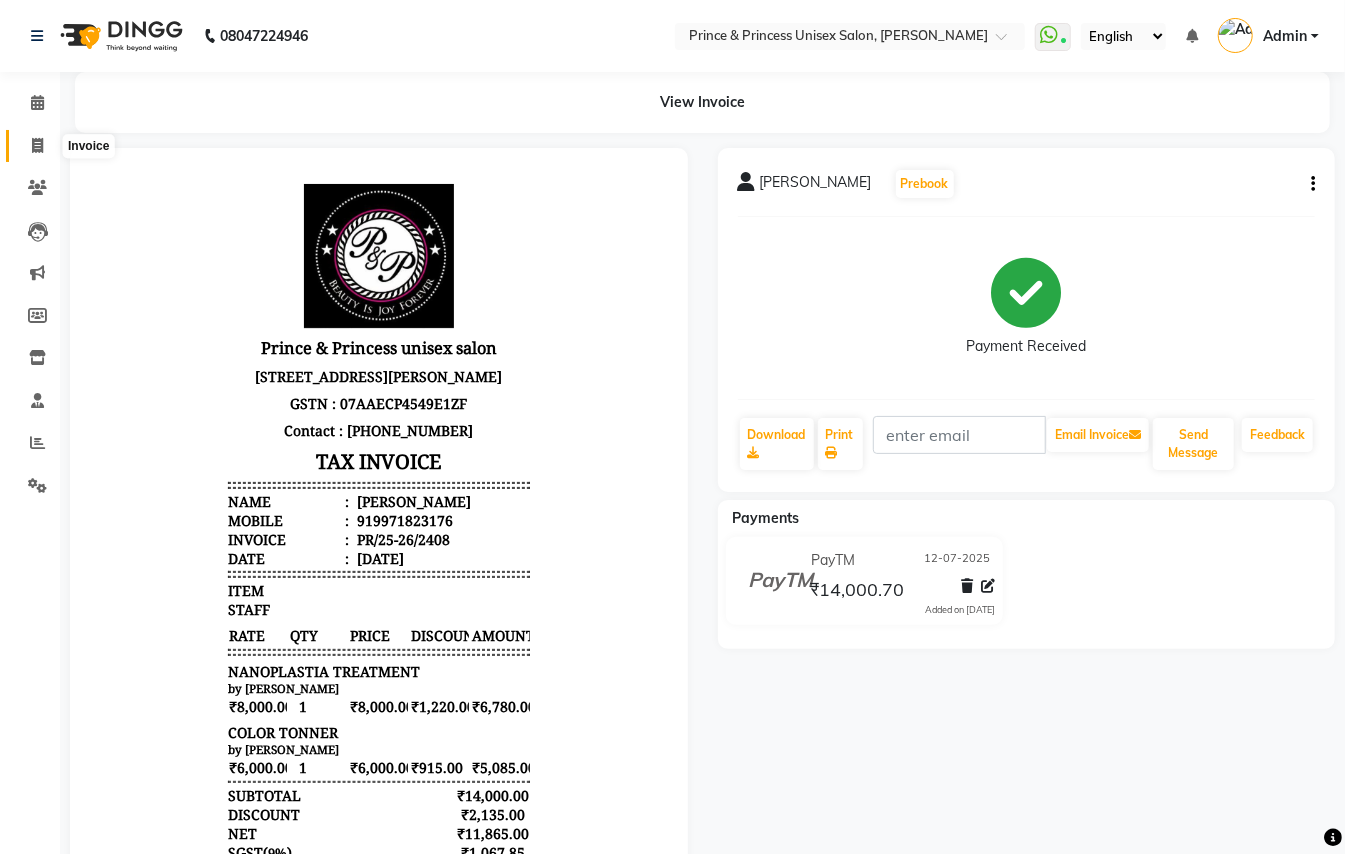 click 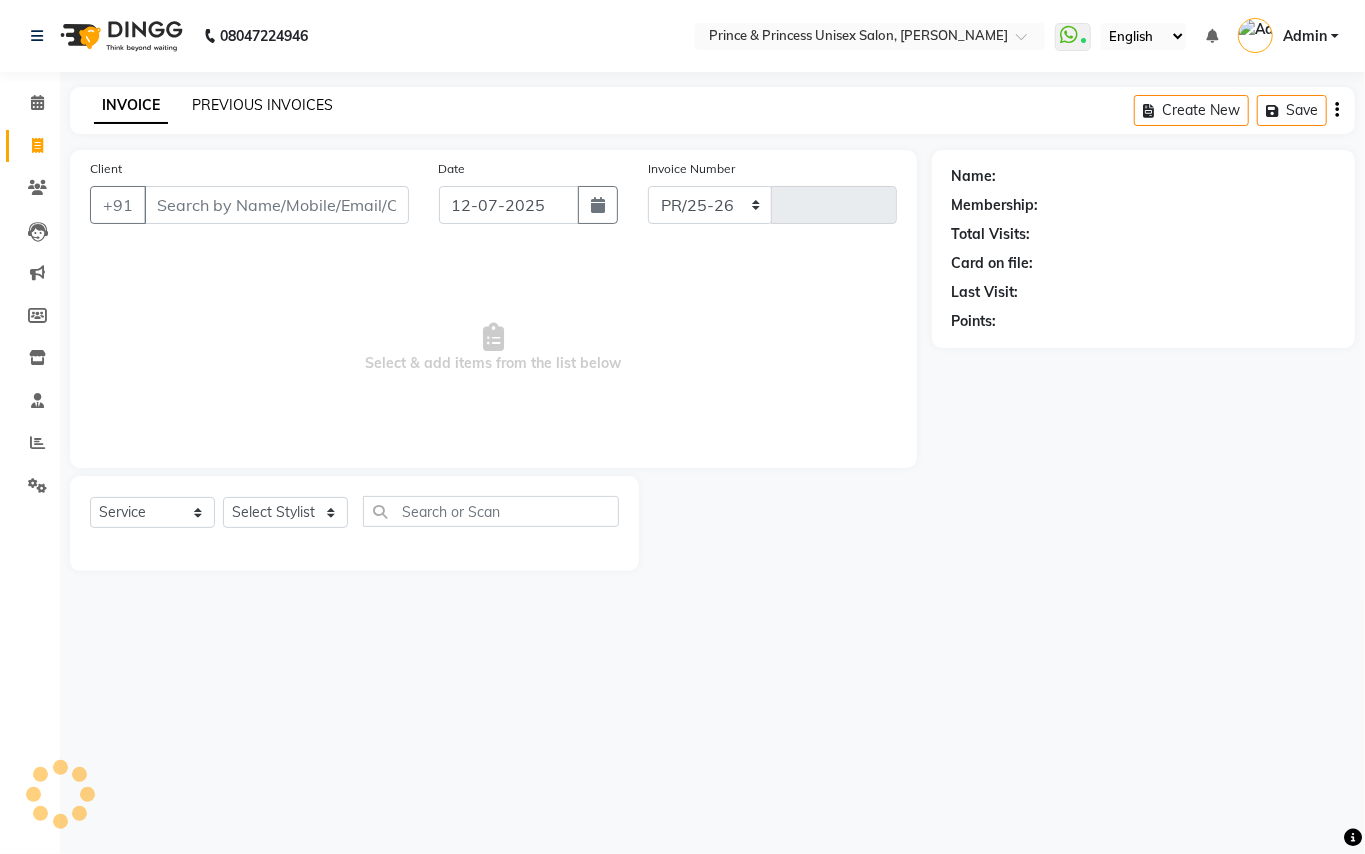 select on "3760" 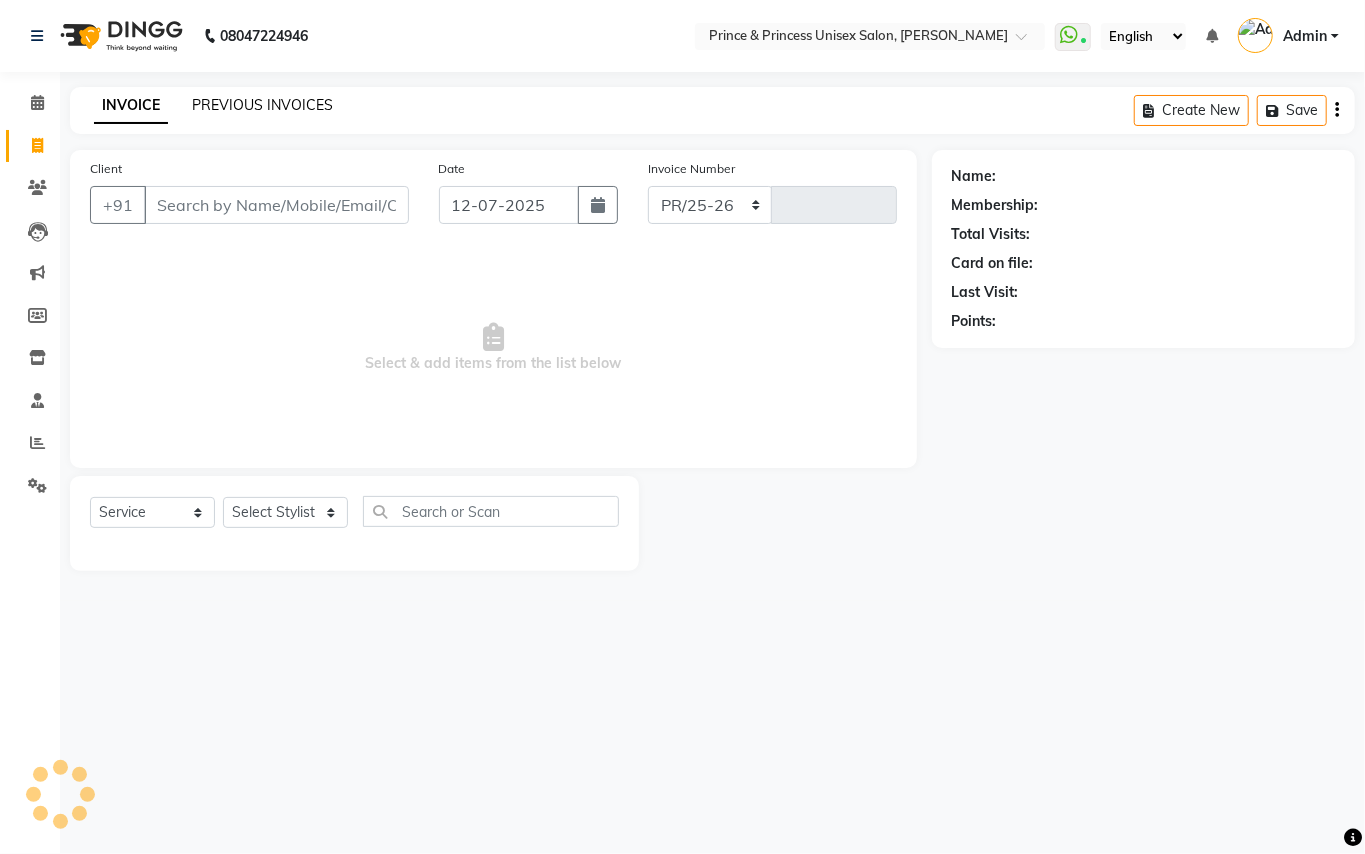 type on "2409" 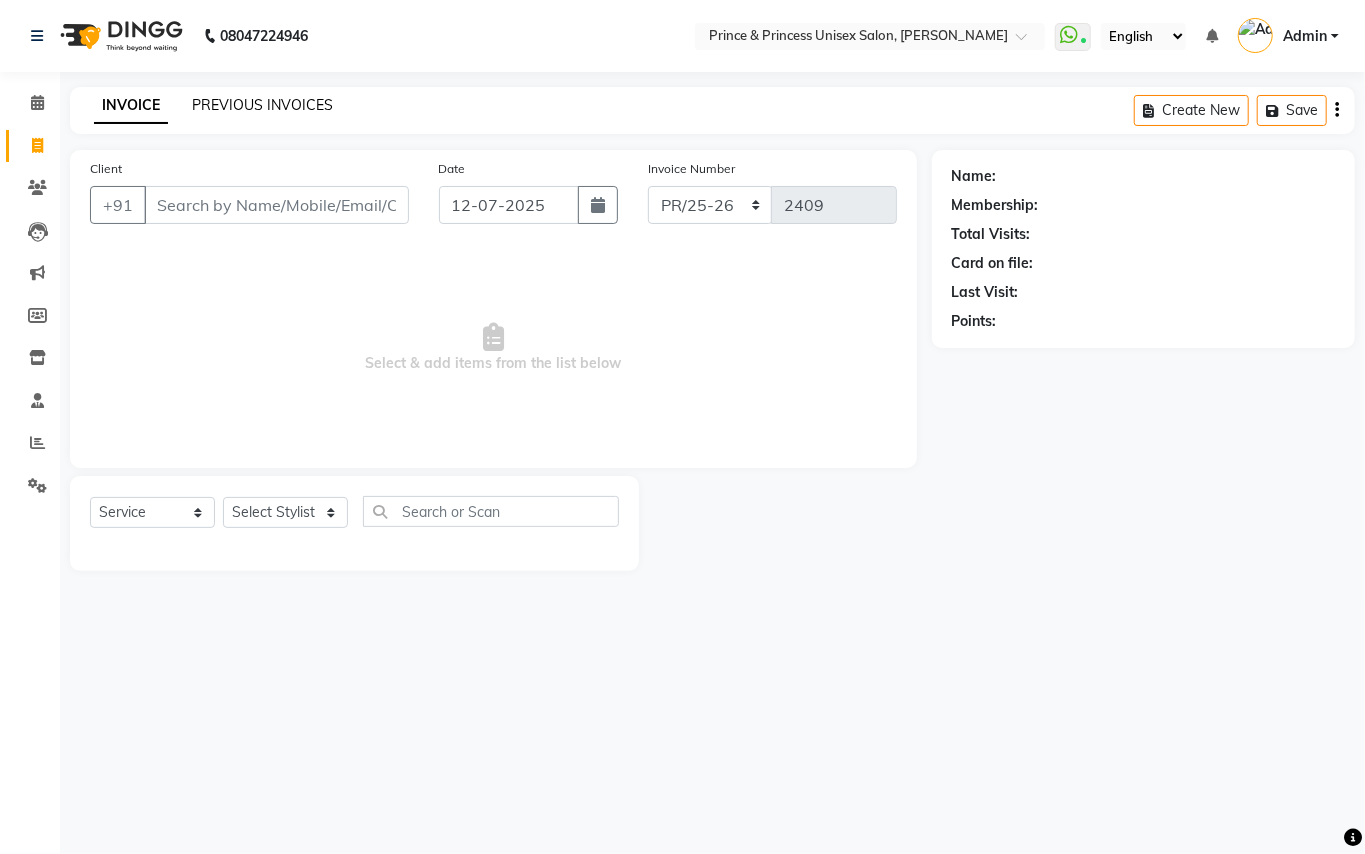click on "PREVIOUS INVOICES" 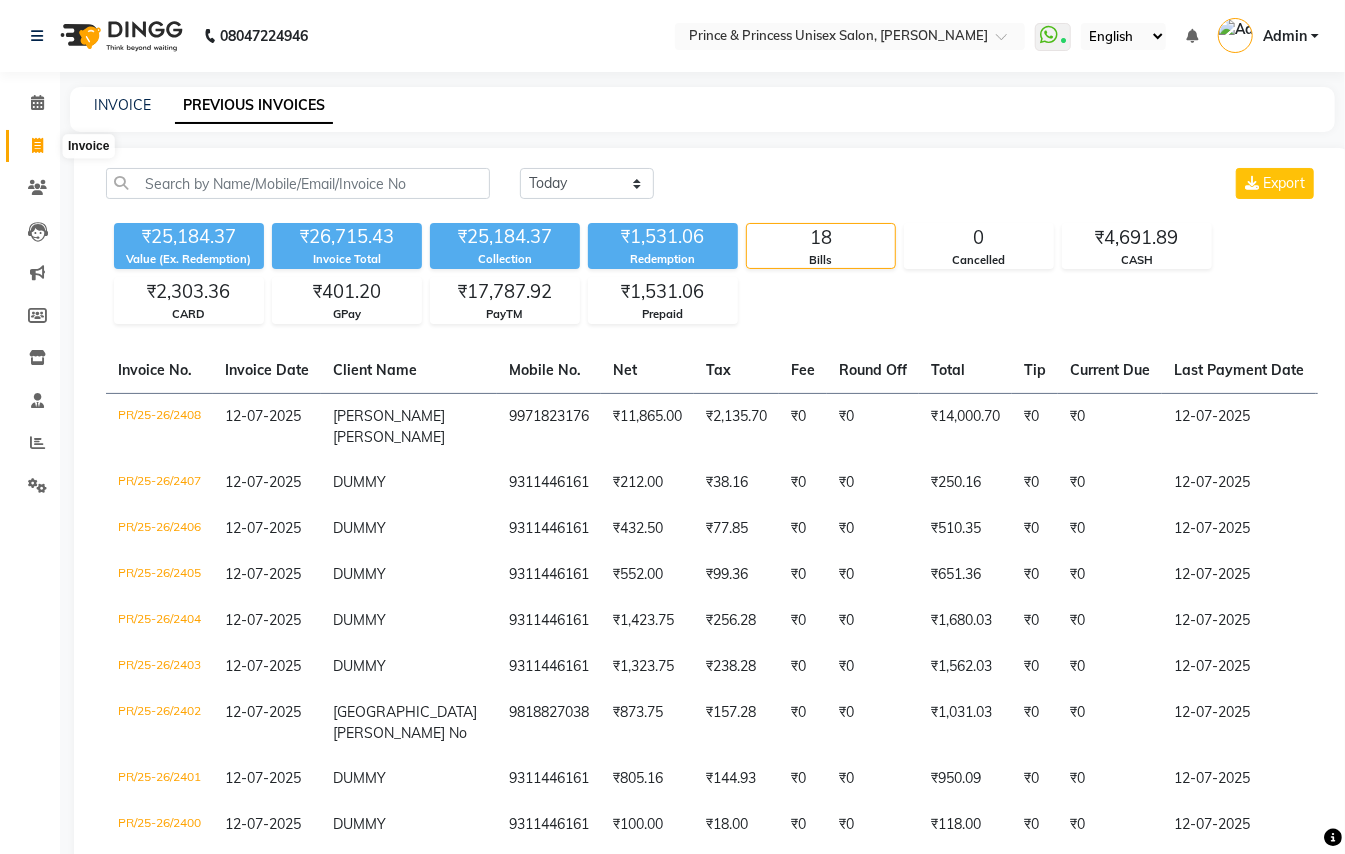 click 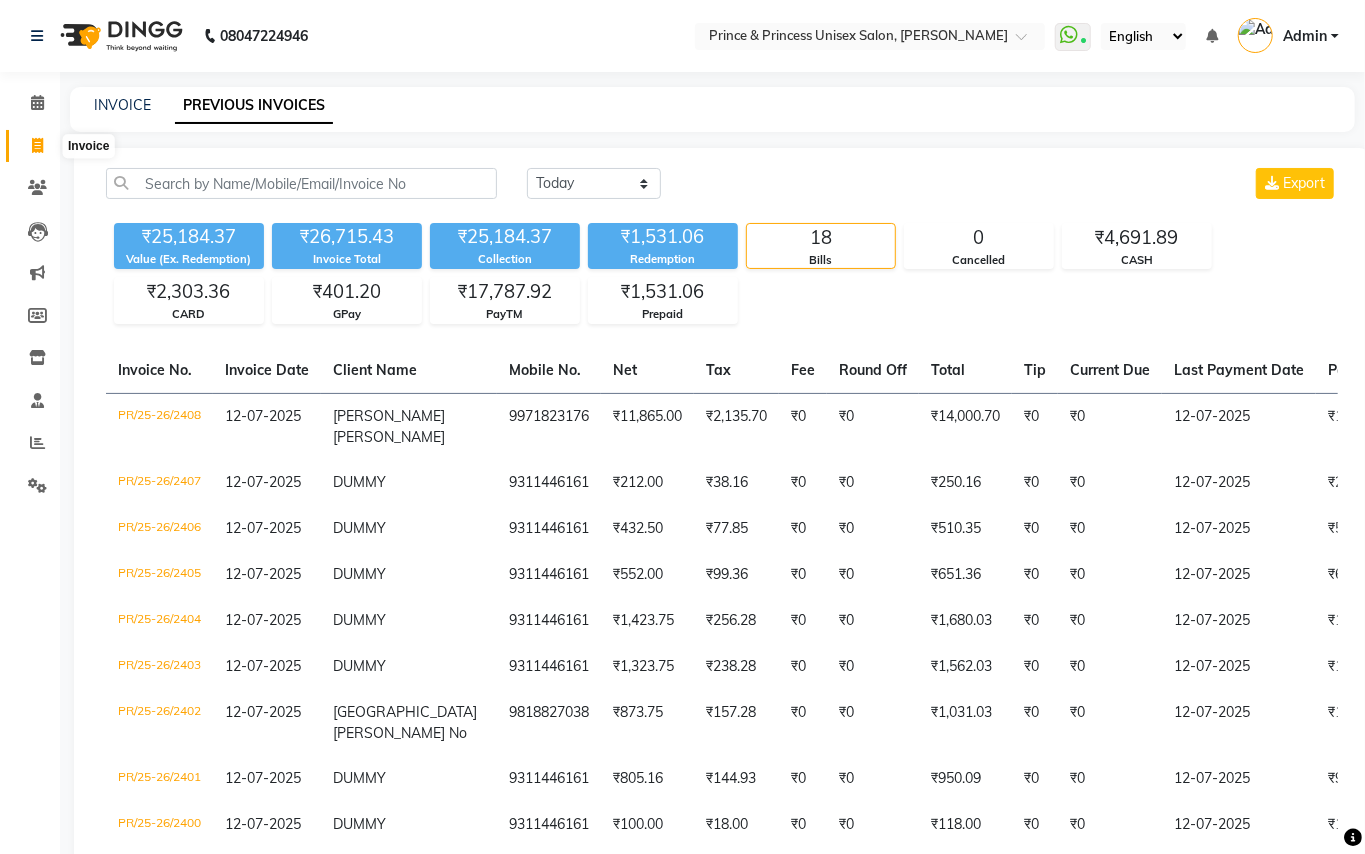 select on "service" 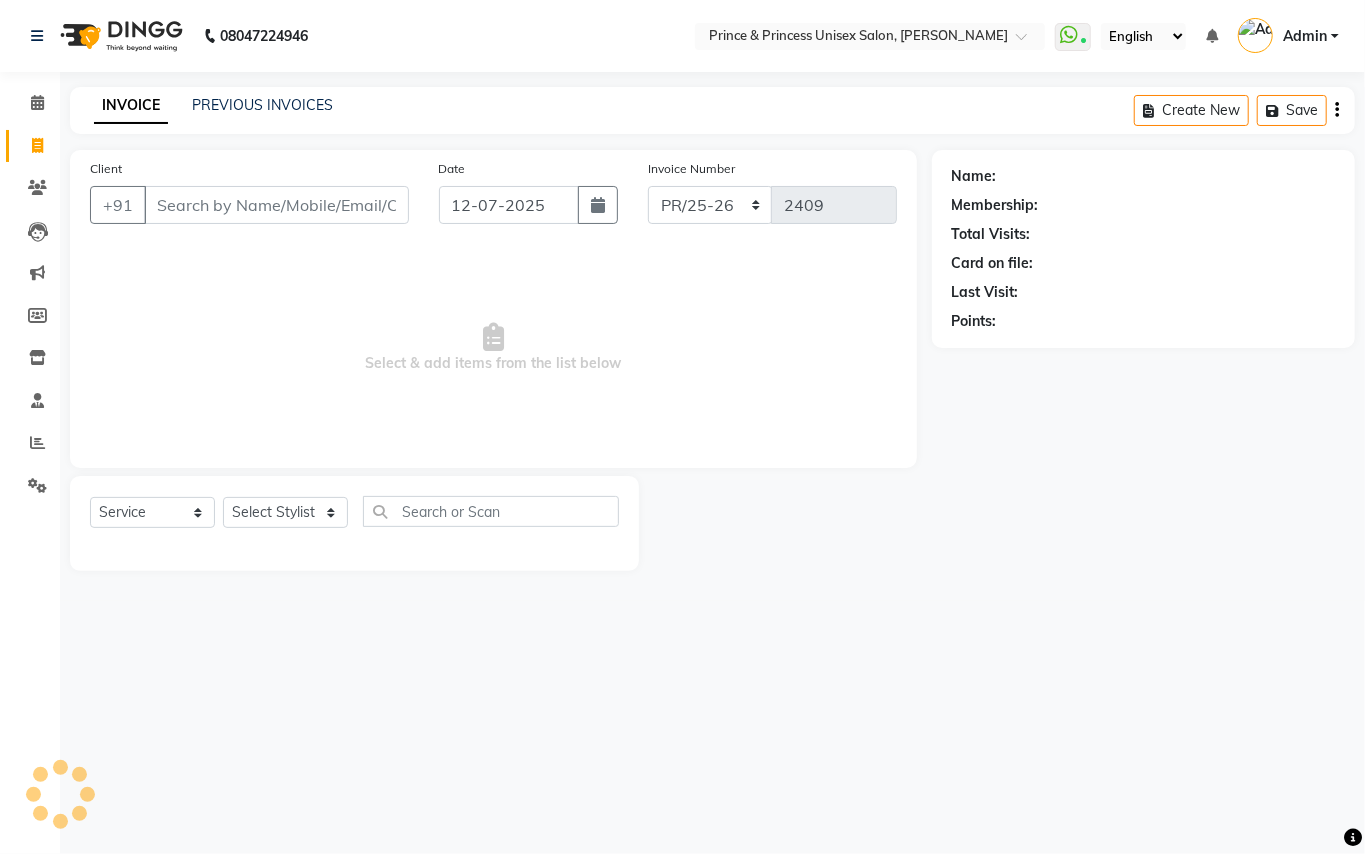 click on "Client +91" 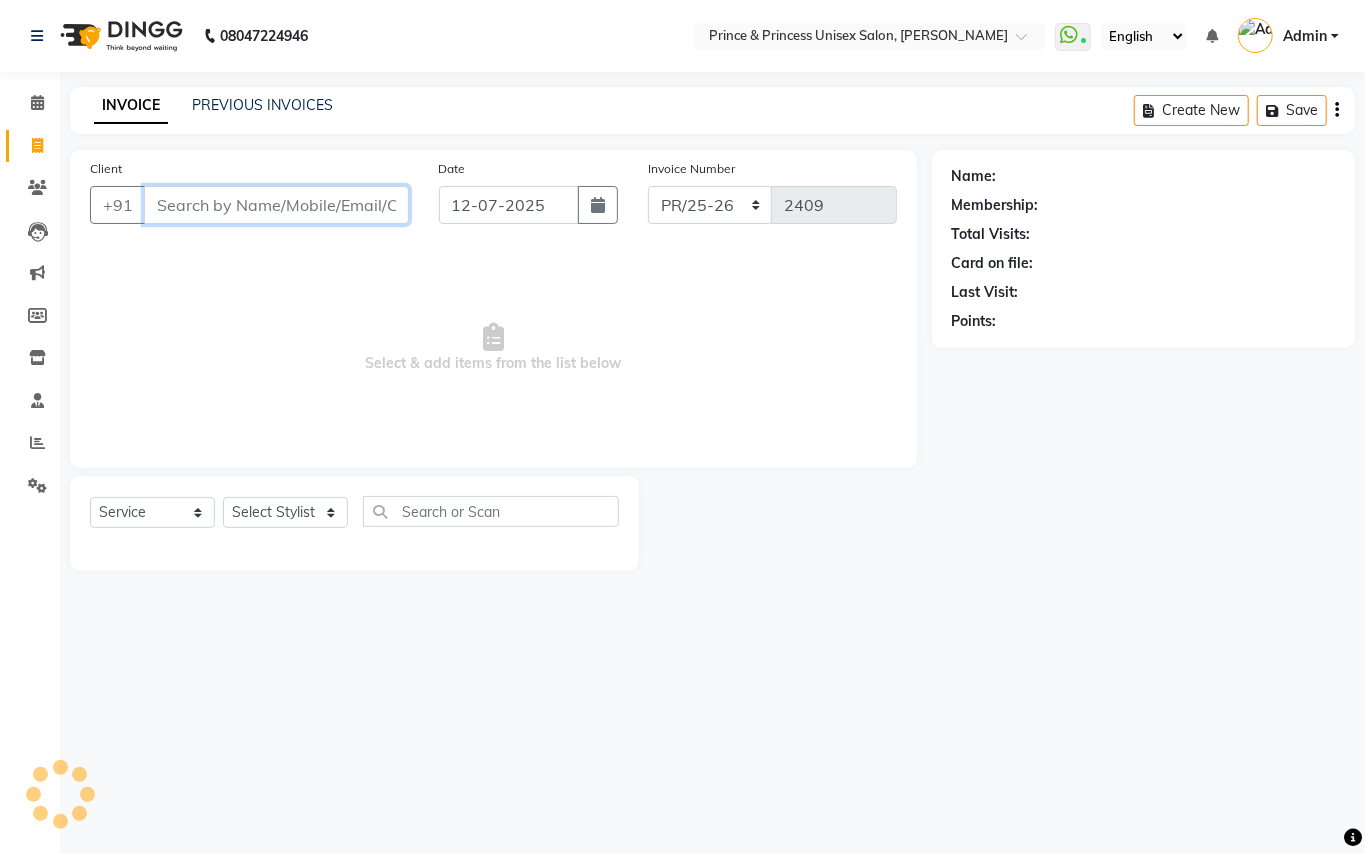 click on "Client" at bounding box center [276, 205] 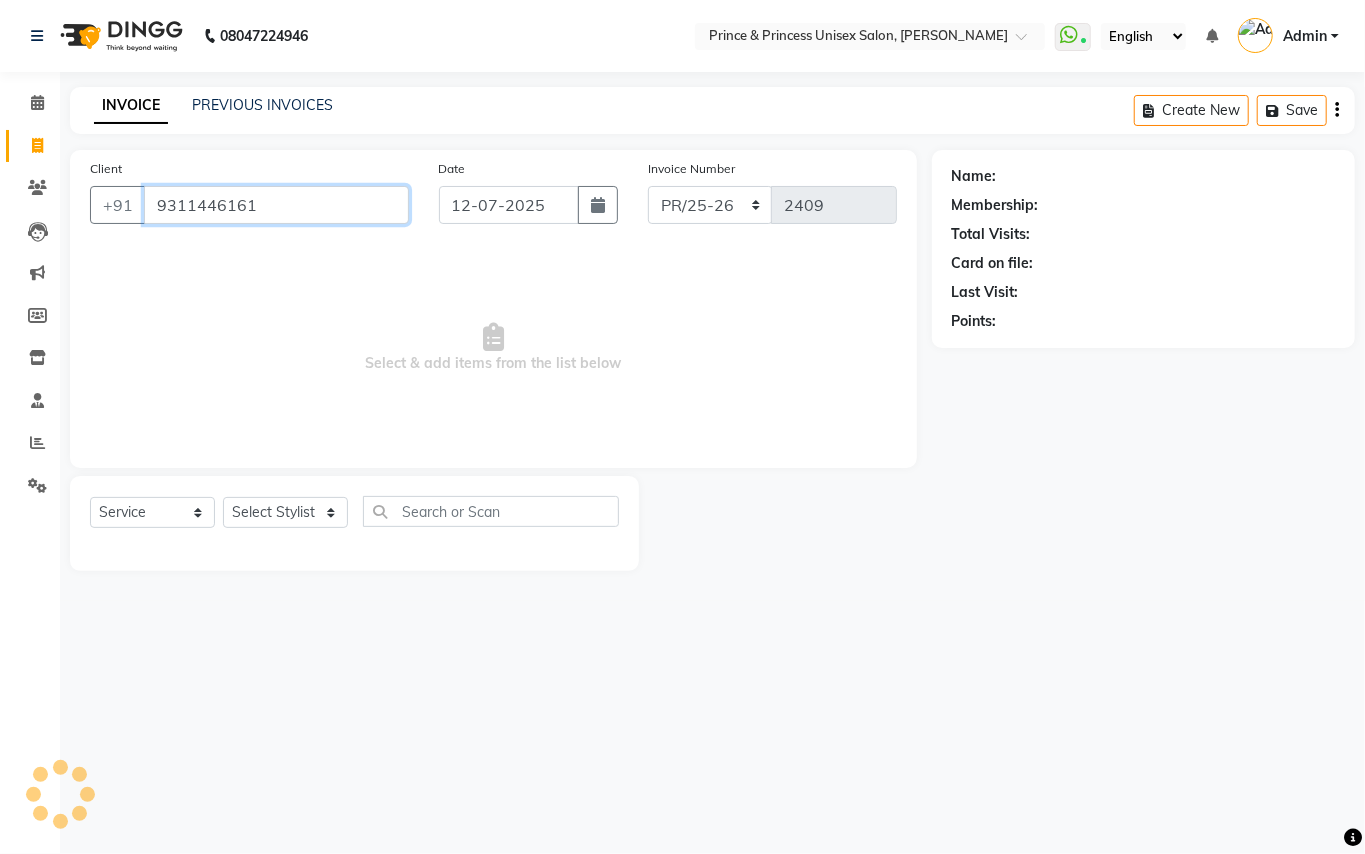 type on "9311446161" 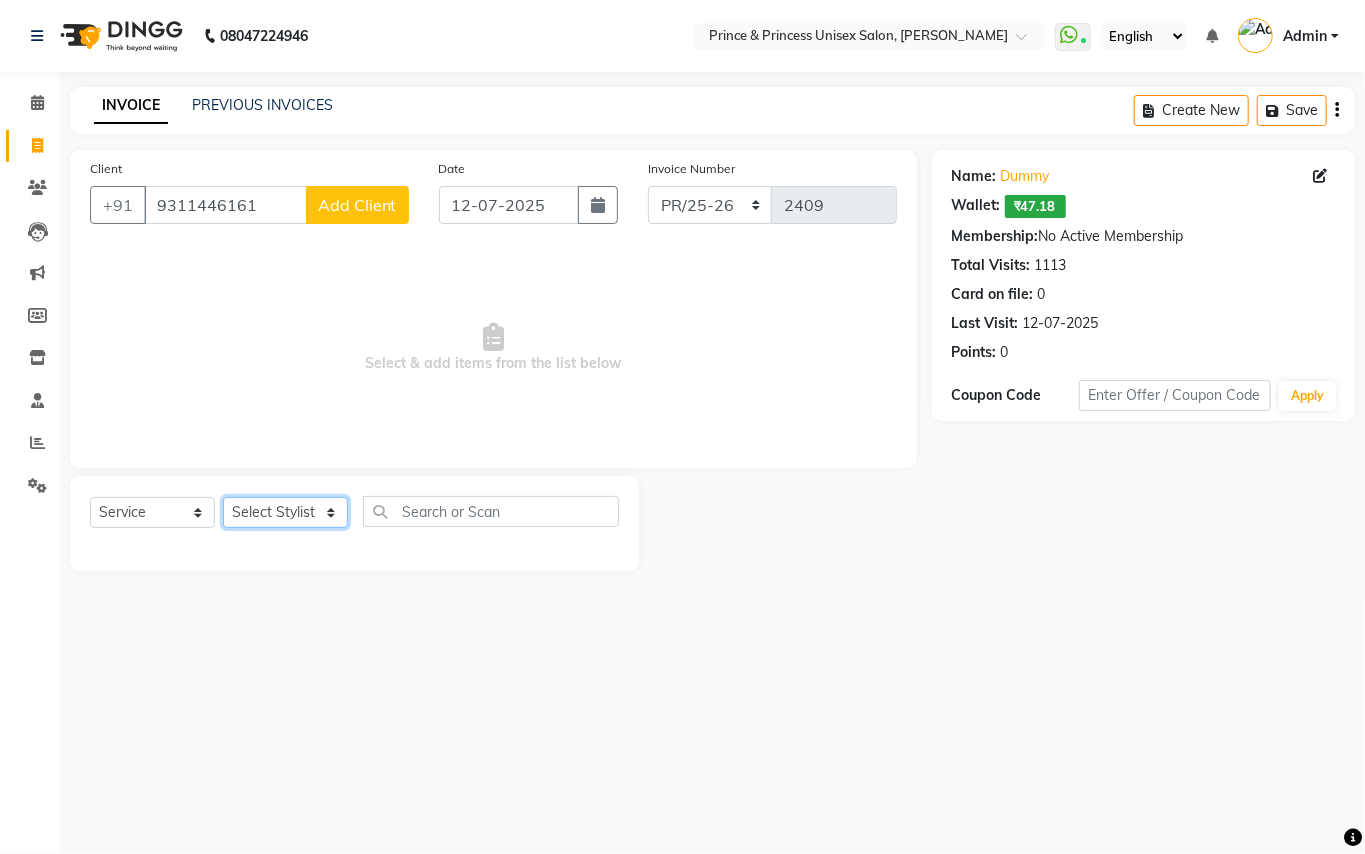click on "Select Stylist ABHISHEK [PERSON_NAME] NEW [PERSON_NAME] CHANDAN [PERSON_NAME] MEENAKSHI [PERSON_NAME] RAHUL SANDEEP [PERSON_NAME] XYZ" 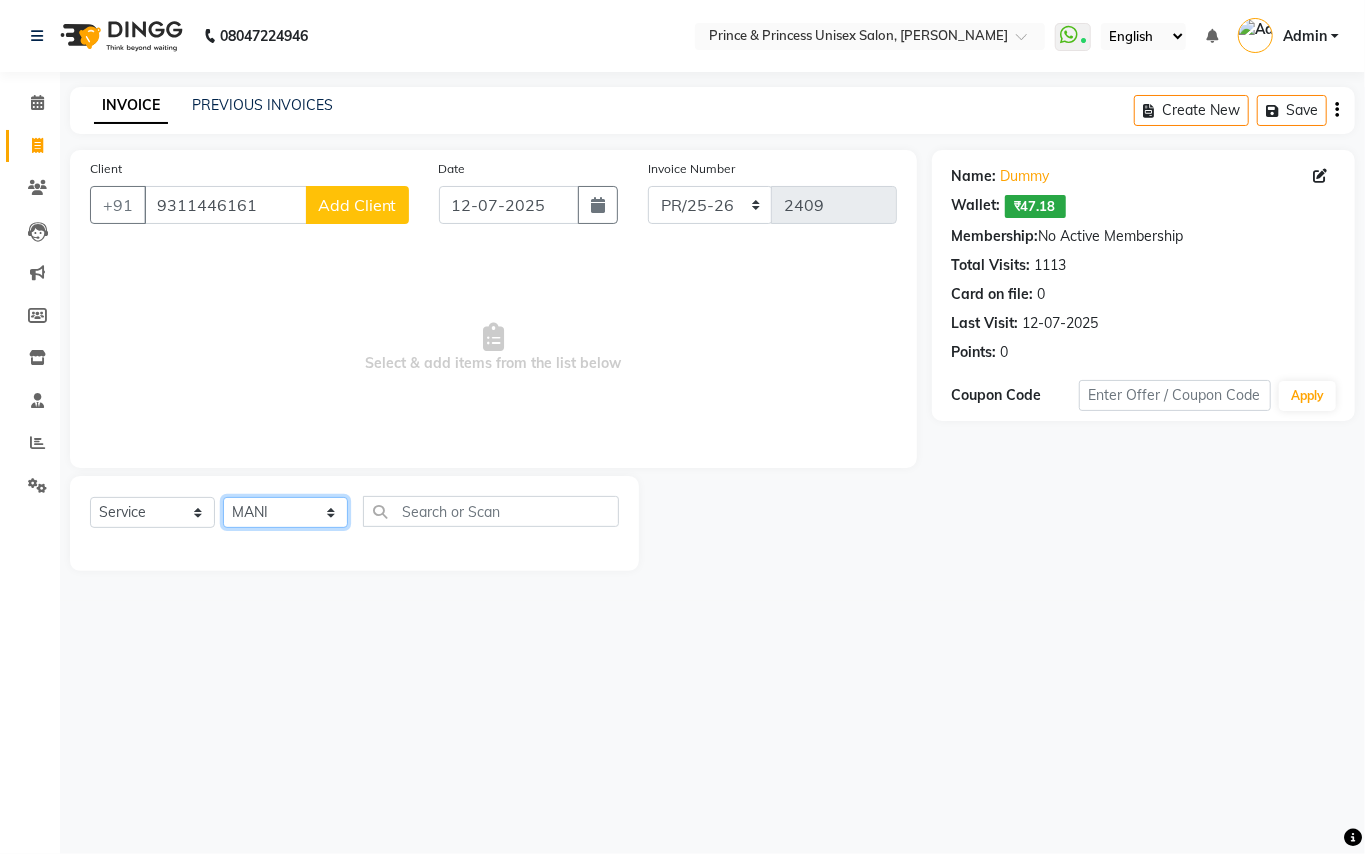 click on "Select Stylist ABHISHEK [PERSON_NAME] NEW [PERSON_NAME] CHANDAN [PERSON_NAME] MEENAKSHI [PERSON_NAME] RAHUL SANDEEP [PERSON_NAME] XYZ" 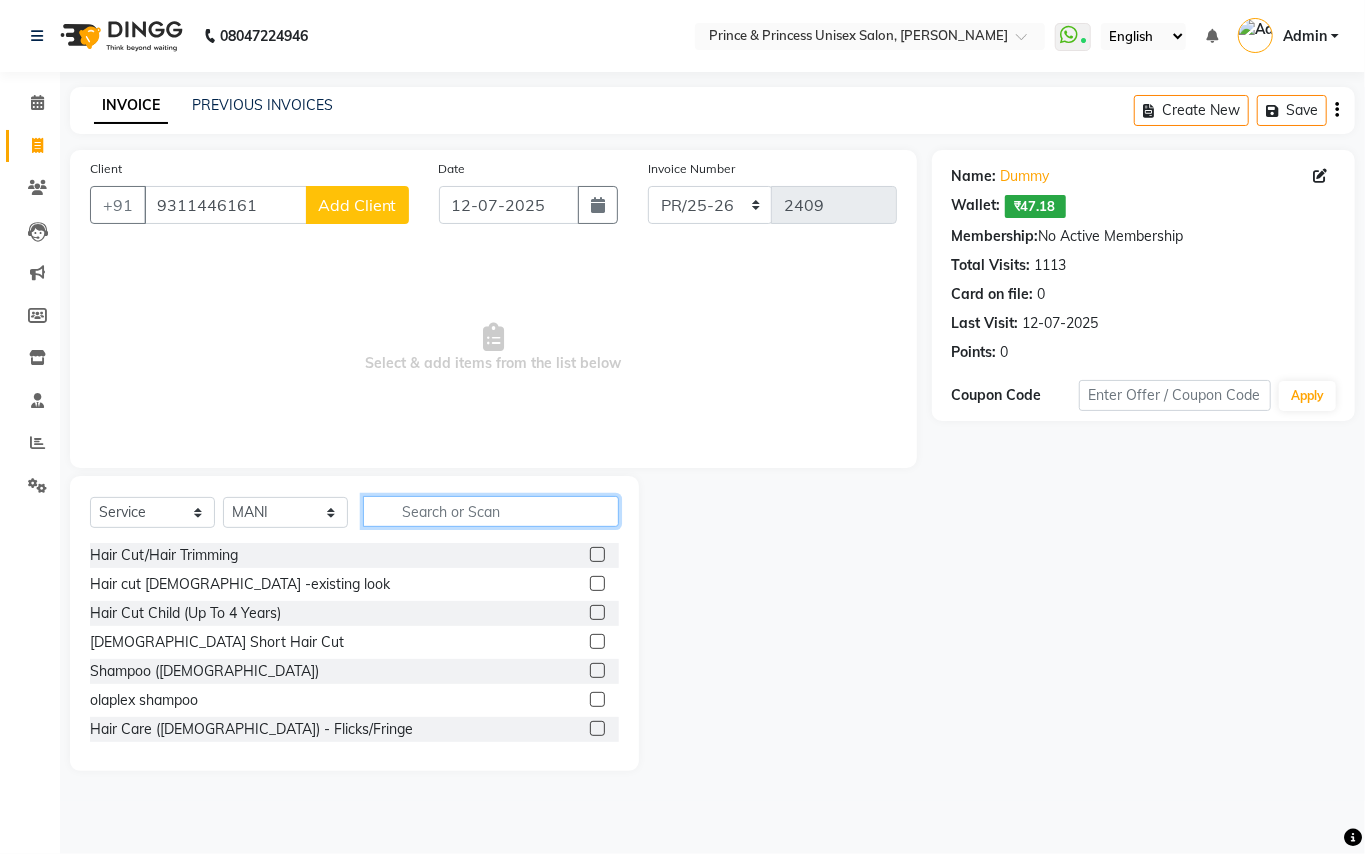 click 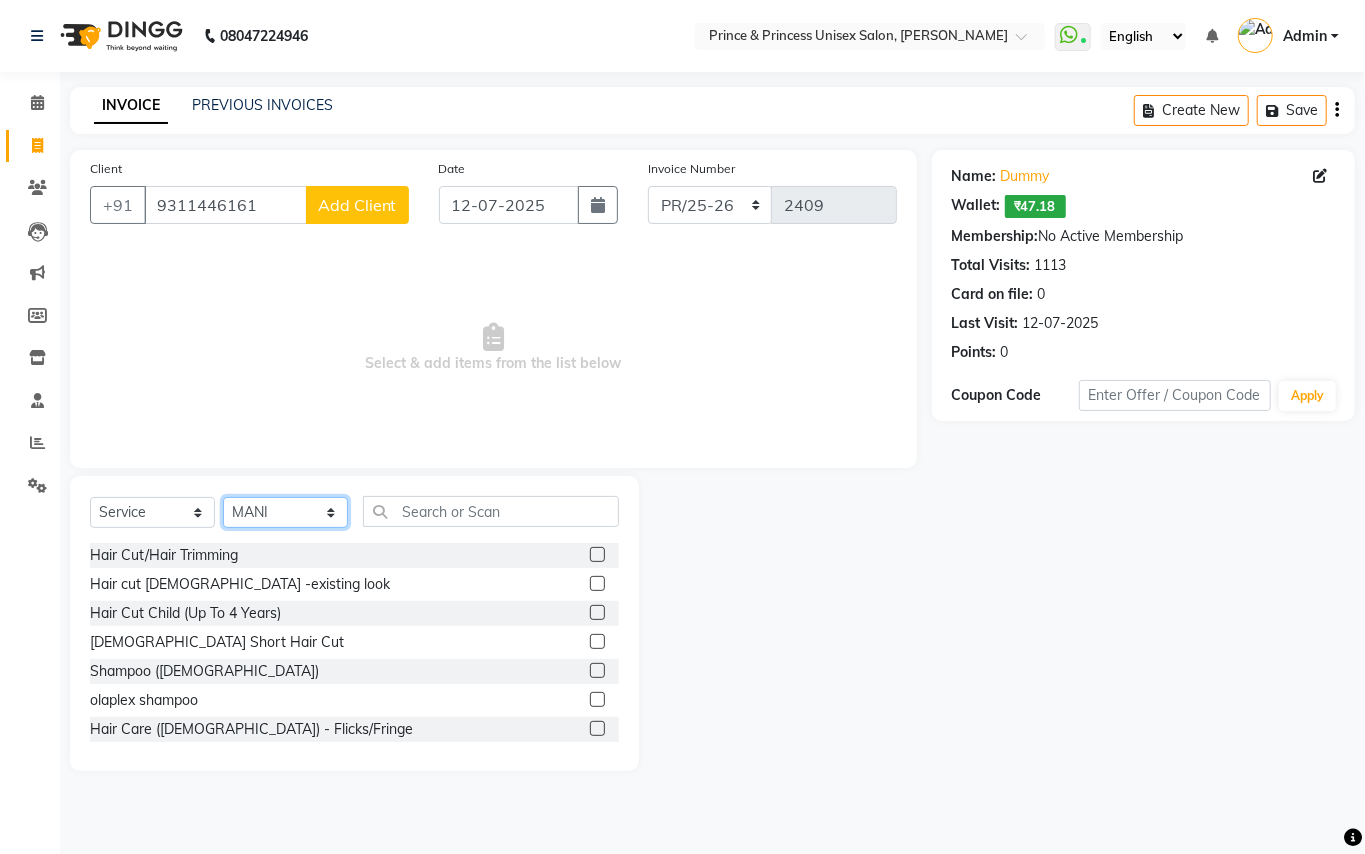 click on "Select Stylist ABHISHEK [PERSON_NAME] NEW [PERSON_NAME] CHANDAN [PERSON_NAME] MEENAKSHI [PERSON_NAME] RAHUL SANDEEP [PERSON_NAME] XYZ" 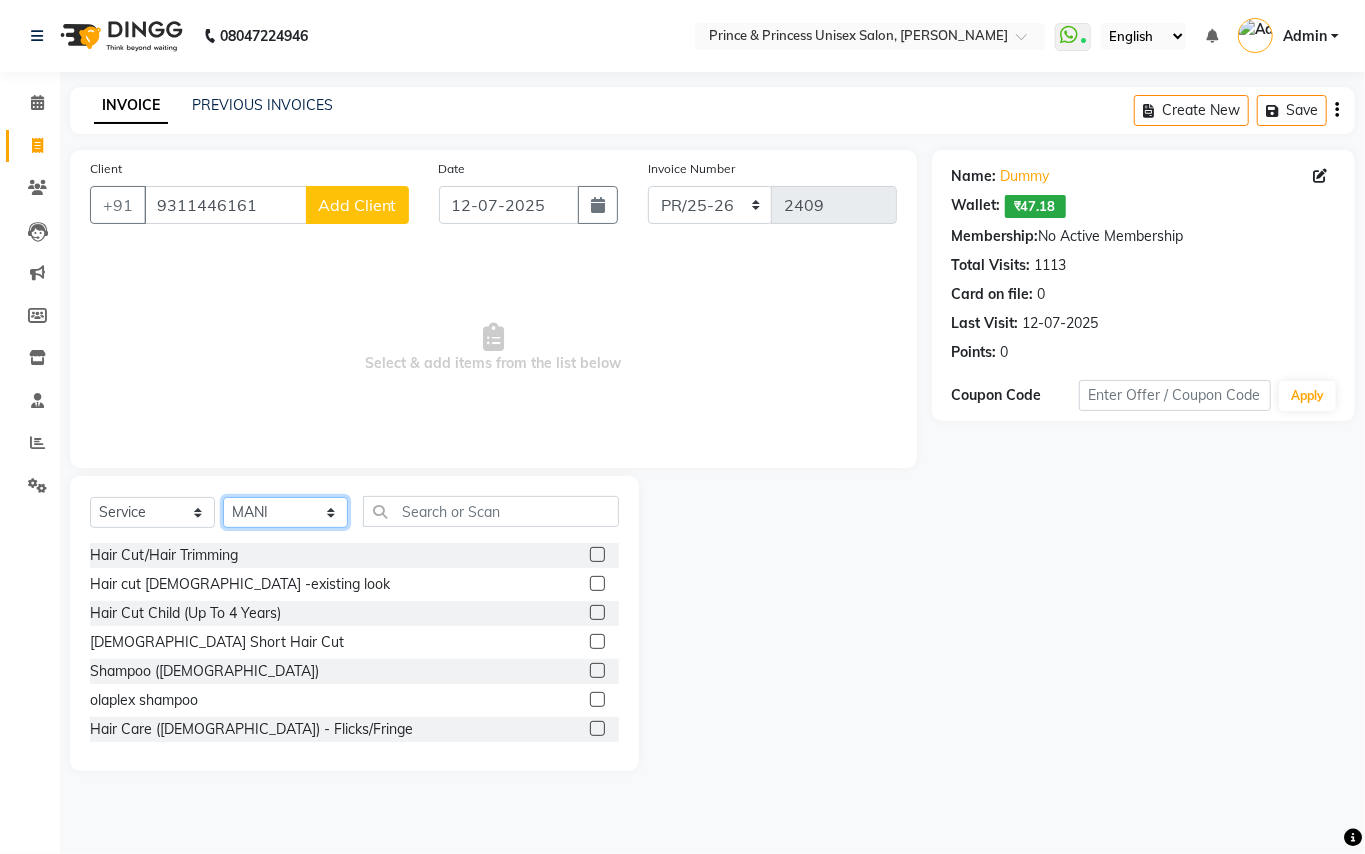 select on "37313" 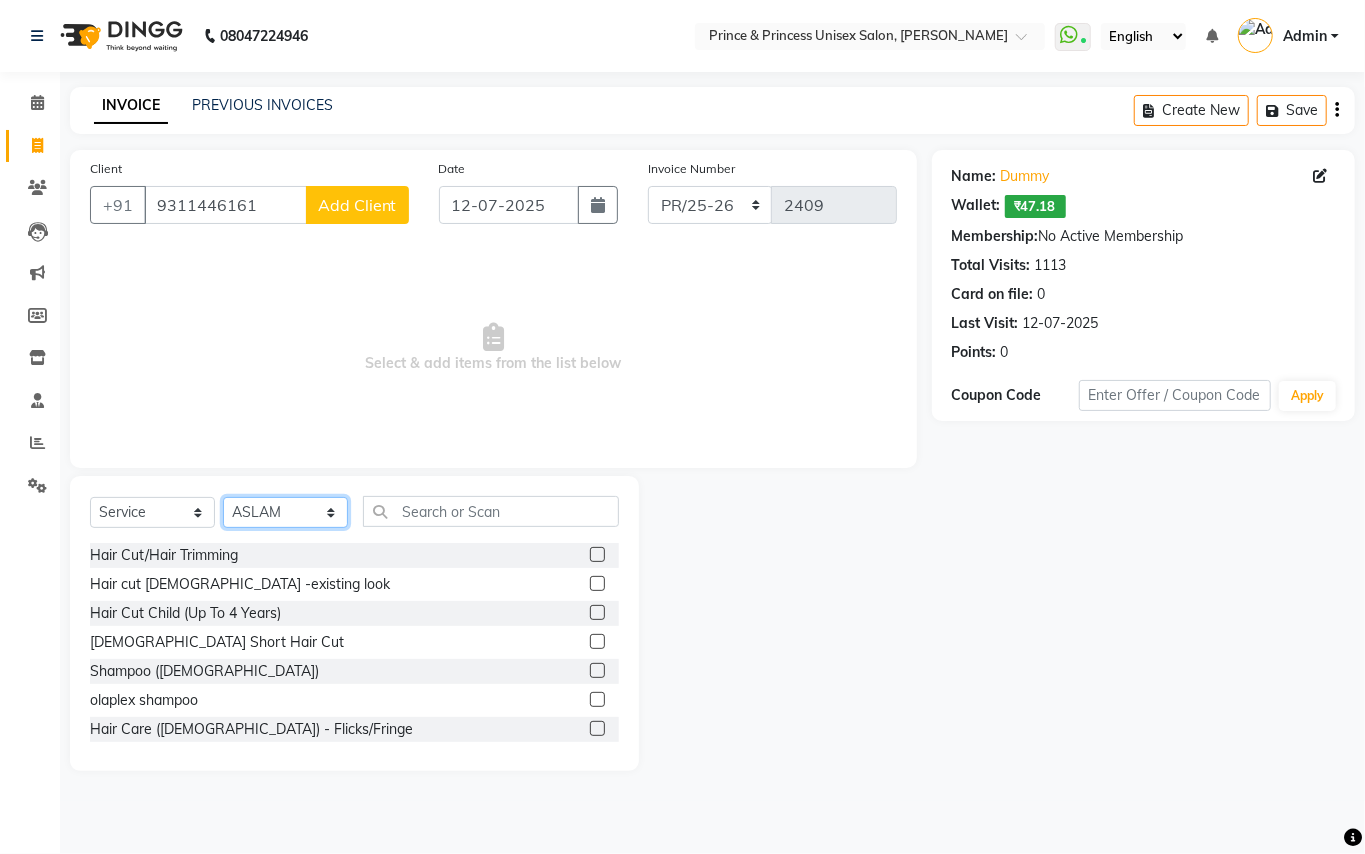 drag, startPoint x: 261, startPoint y: 513, endPoint x: 586, endPoint y: 524, distance: 325.1861 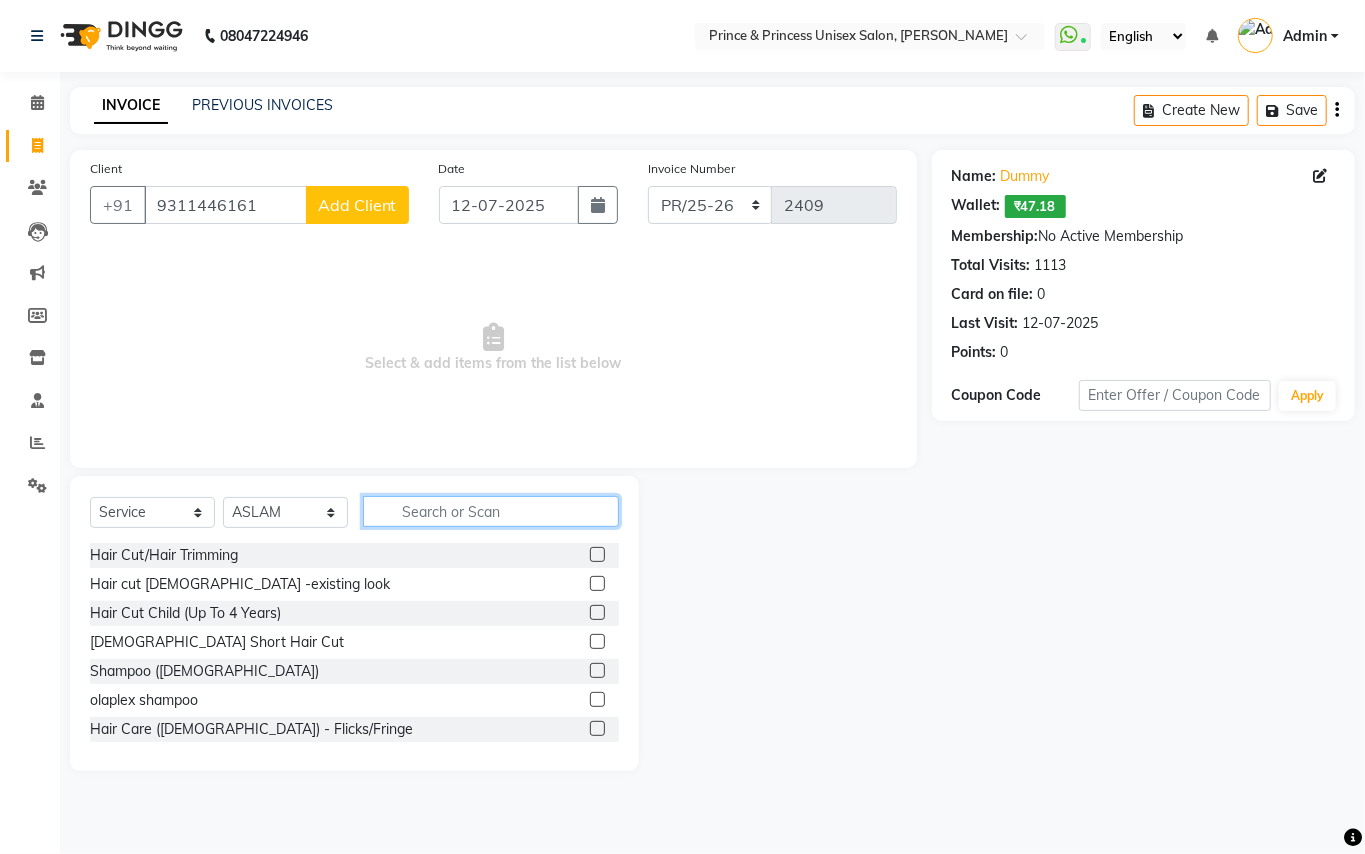 click 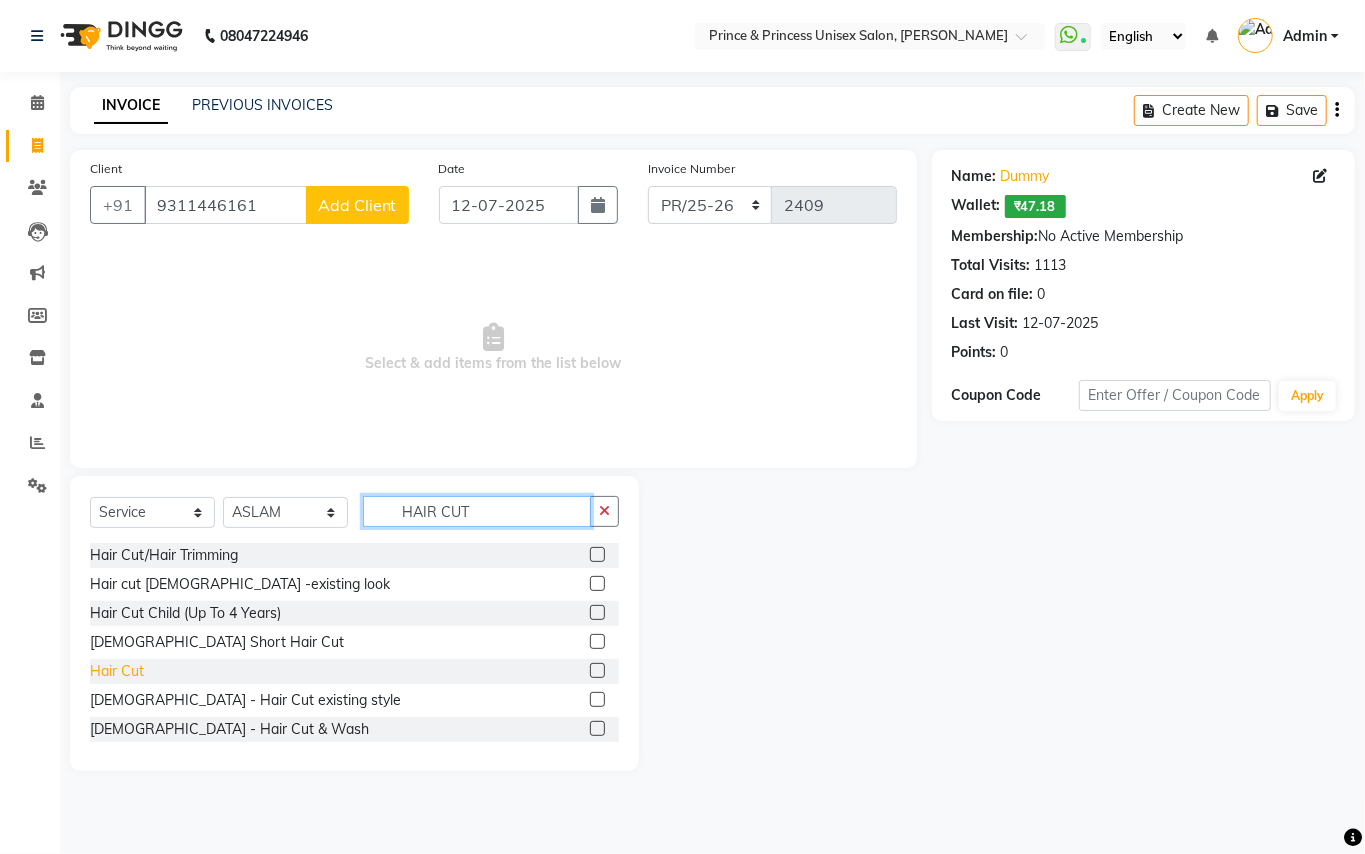 type on "HAIR CUT" 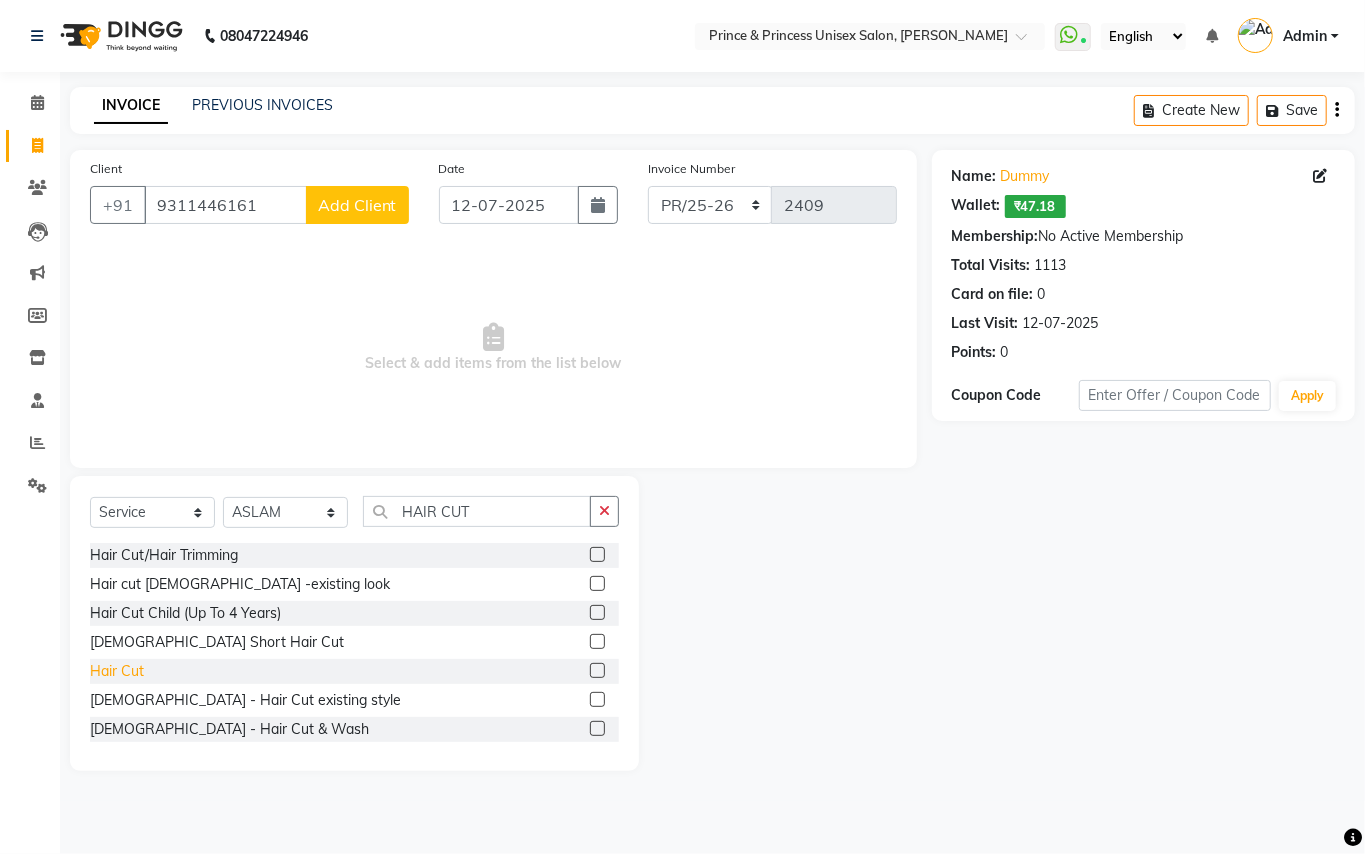 click on "Hair Cut" 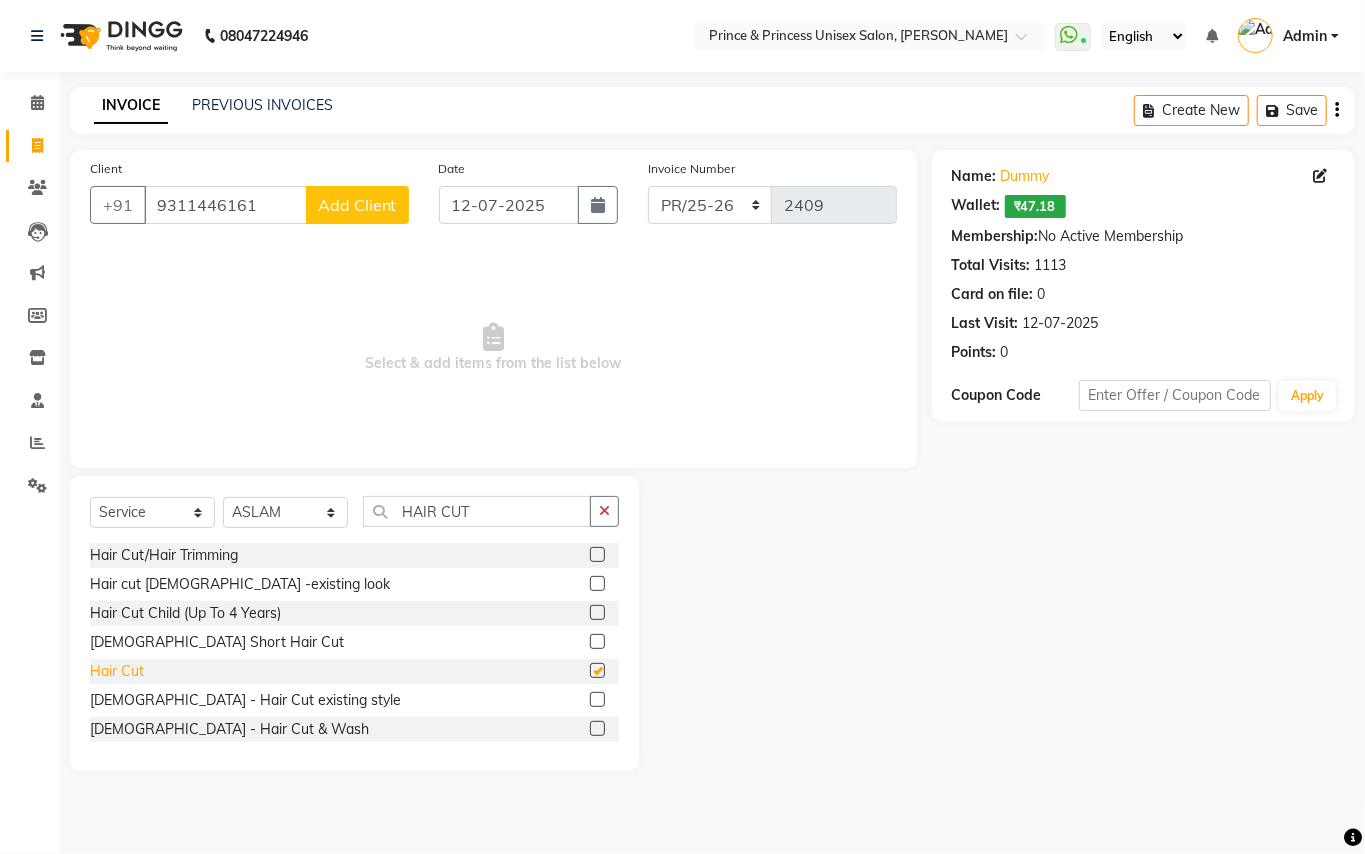 checkbox on "false" 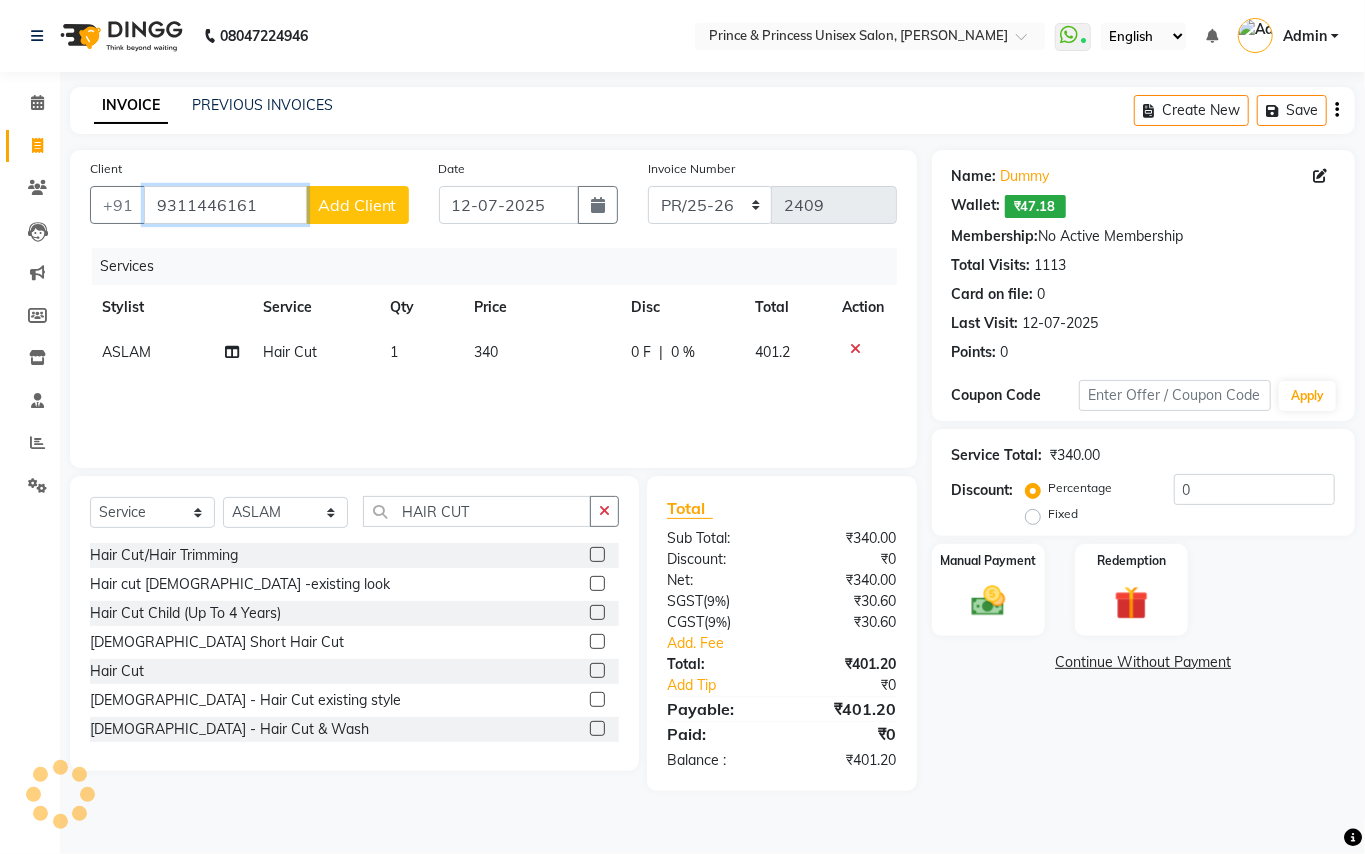 click on "9311446161" at bounding box center (225, 205) 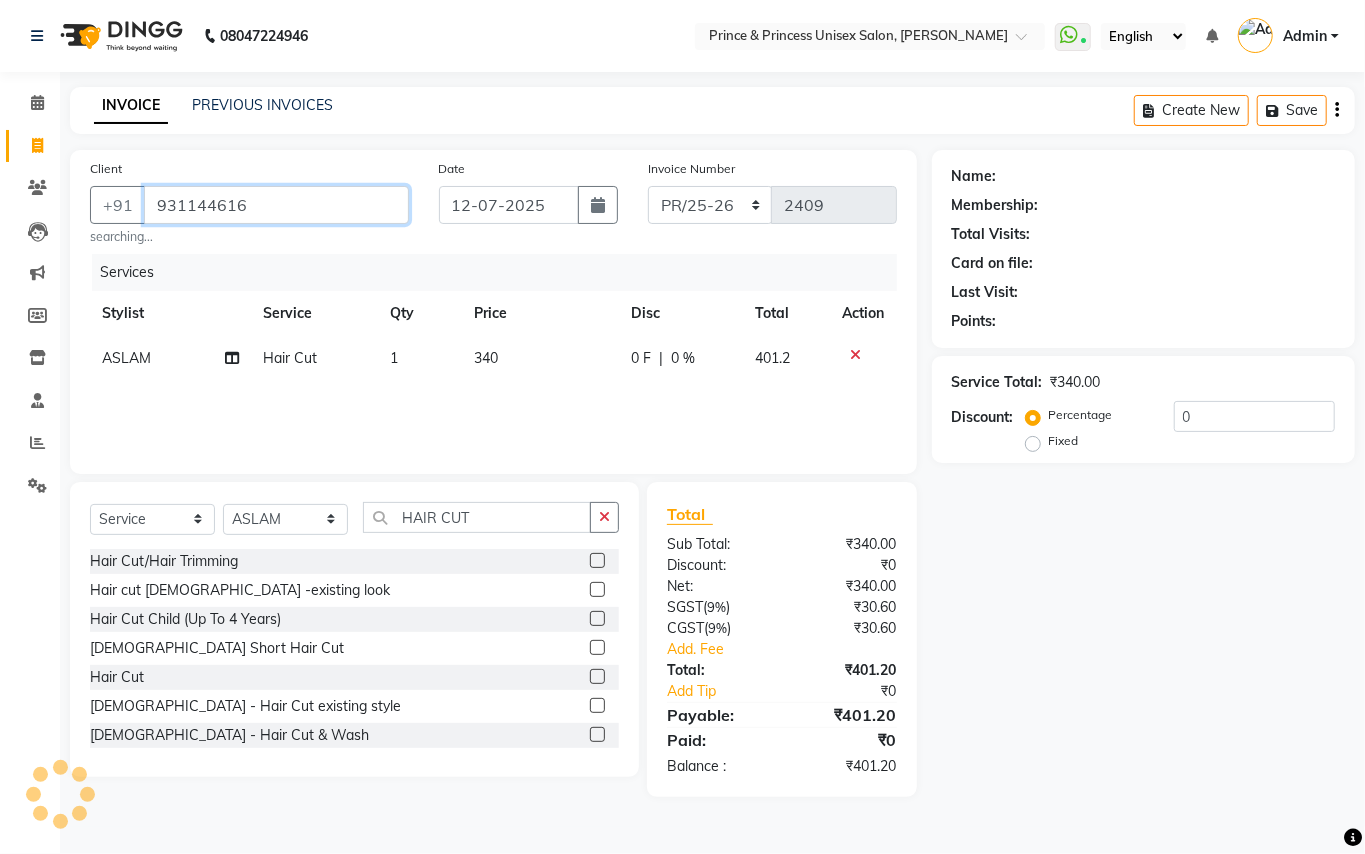 type on "9311446161" 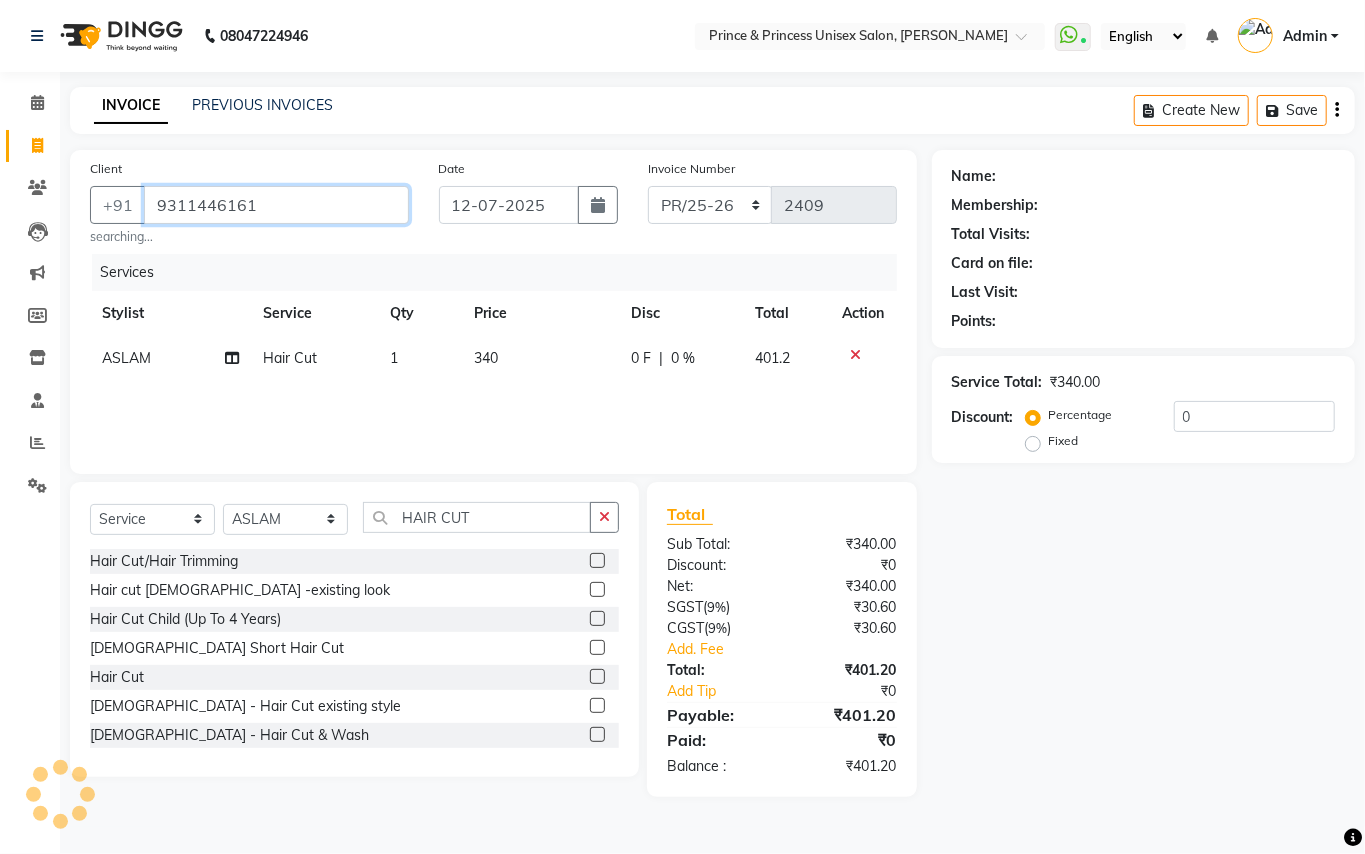 drag, startPoint x: 260, startPoint y: 204, endPoint x: 0, endPoint y: -56, distance: 367.69553 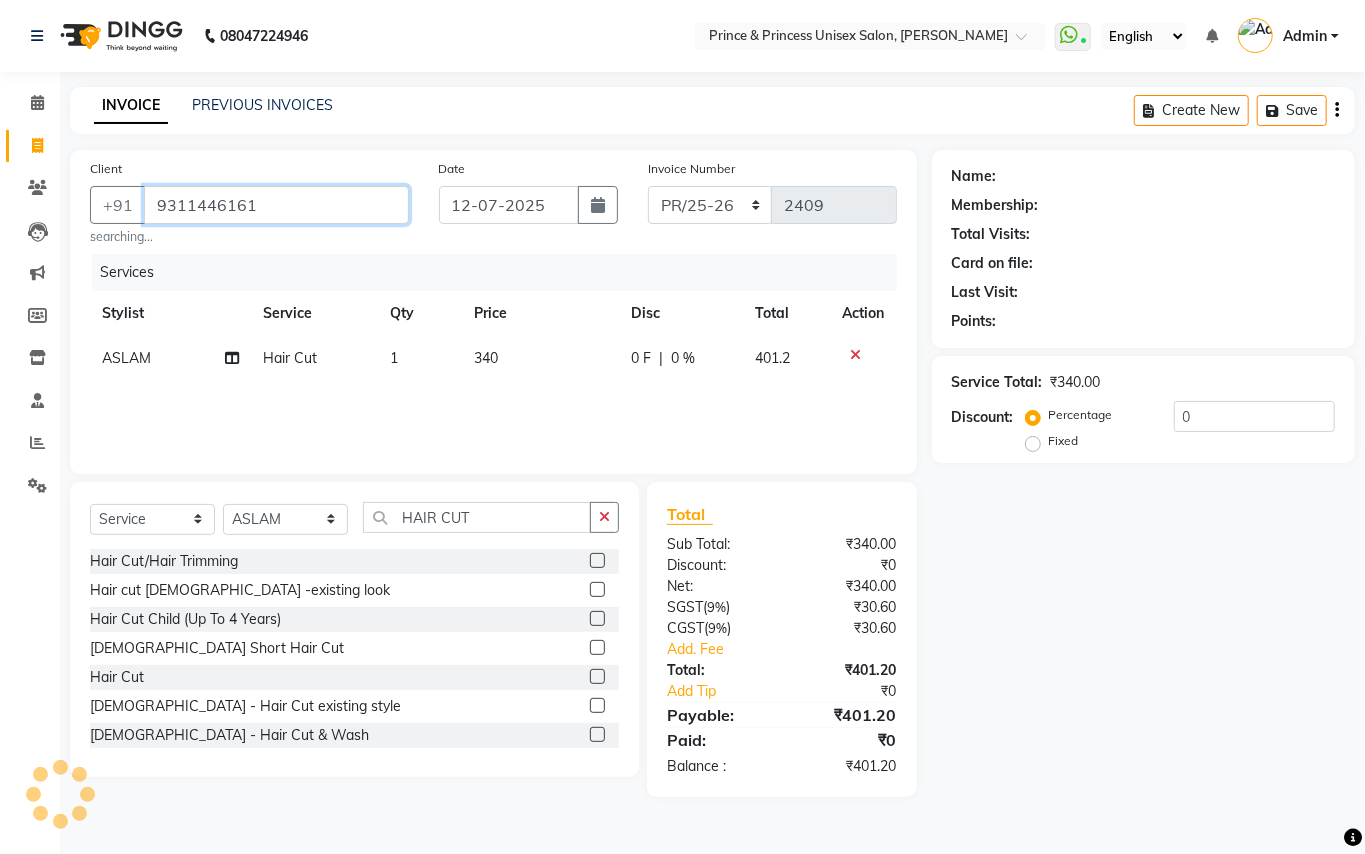 click on "08047224946 Select Location × Prince & Princess Unisex Salon, [PERSON_NAME]  WhatsApp Status  ✕ Status:  Connected Most Recent Message: [DATE]     08:09 PM Recent Service Activity: [DATE]     09:33 PM English ENGLISH Español العربية मराठी हिंदी ગુજરાતી தமிழ் 中文 Notifications nothing to show Admin Manage Profile Change Password Sign out  Version:3.15.4  ☀ Prince & Princess unisex salon, [PERSON_NAME]  Calendar  Invoice  Clients  Leads   Marketing  Members  Inventory  Staff  Reports  Settings Completed InProgress Upcoming Dropped Tentative Check-In Confirm Bookings Generate Report Segments Page Builder INVOICE PREVIOUS INVOICES Create New   Save  Client [PHONE_NUMBER] searching... Date [DATE] Invoice Number PR/25-26 V/2025 V/[PHONE_NUMBER] Services Stylist Service Qty Price Disc Total Action ASLAM Hair Cut 1 340 0 F | 0 % 401.2 Select  Service  Product  Membership  Package Voucher Prepaid Gift Card  Select Stylist [PERSON_NAME]" at bounding box center (682, 427) 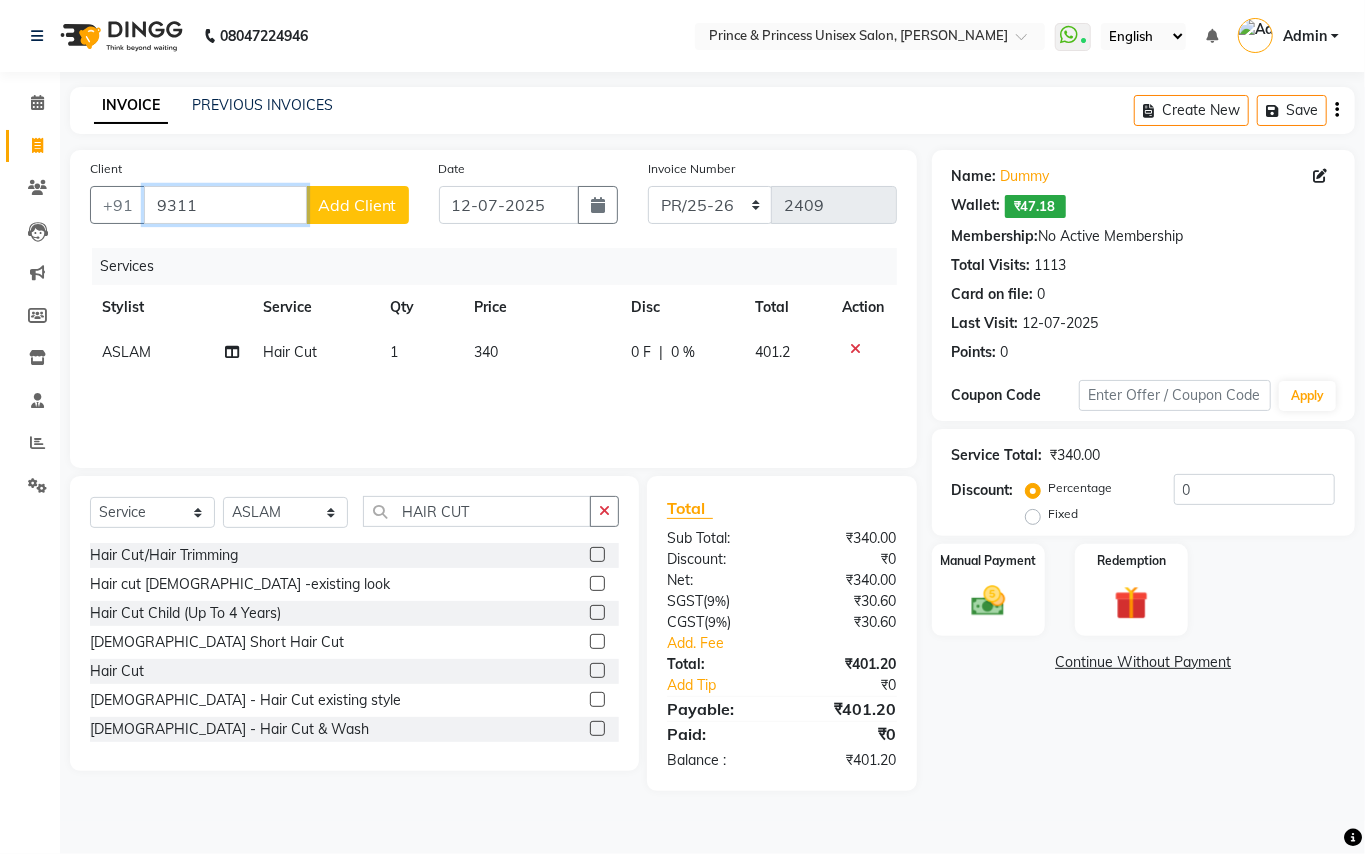 click on "9311" at bounding box center [225, 205] 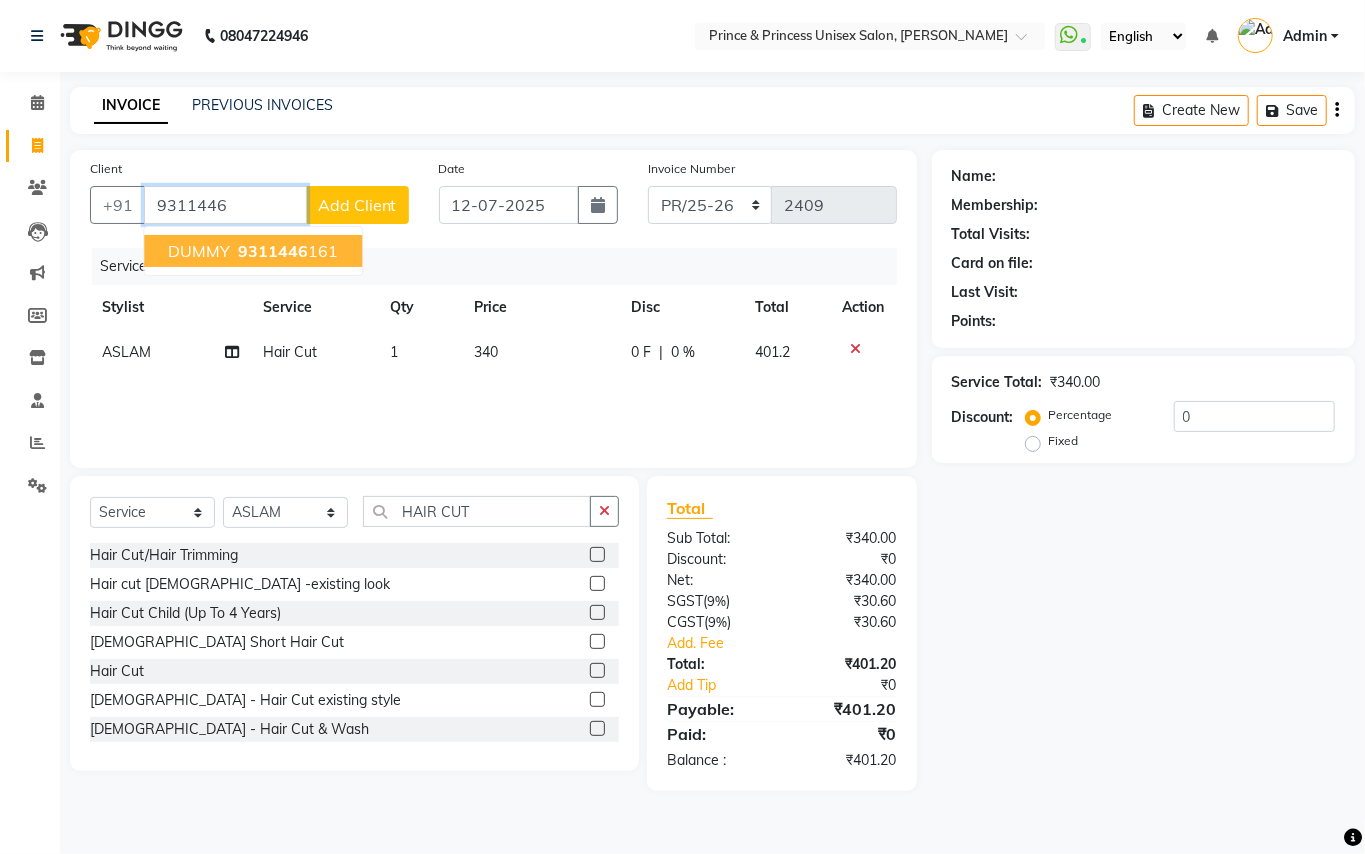 click on "9311446" at bounding box center (273, 251) 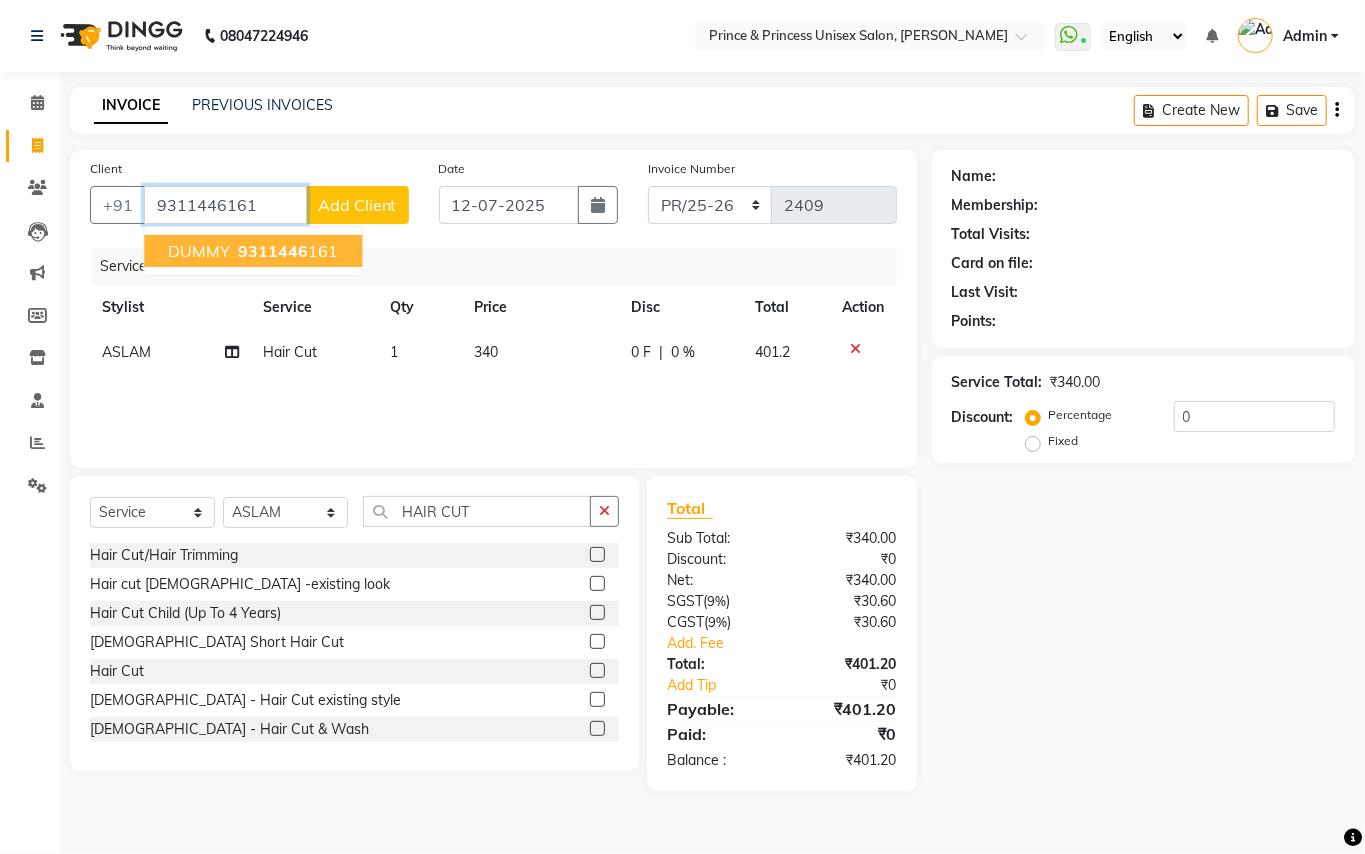 type on "9311446161" 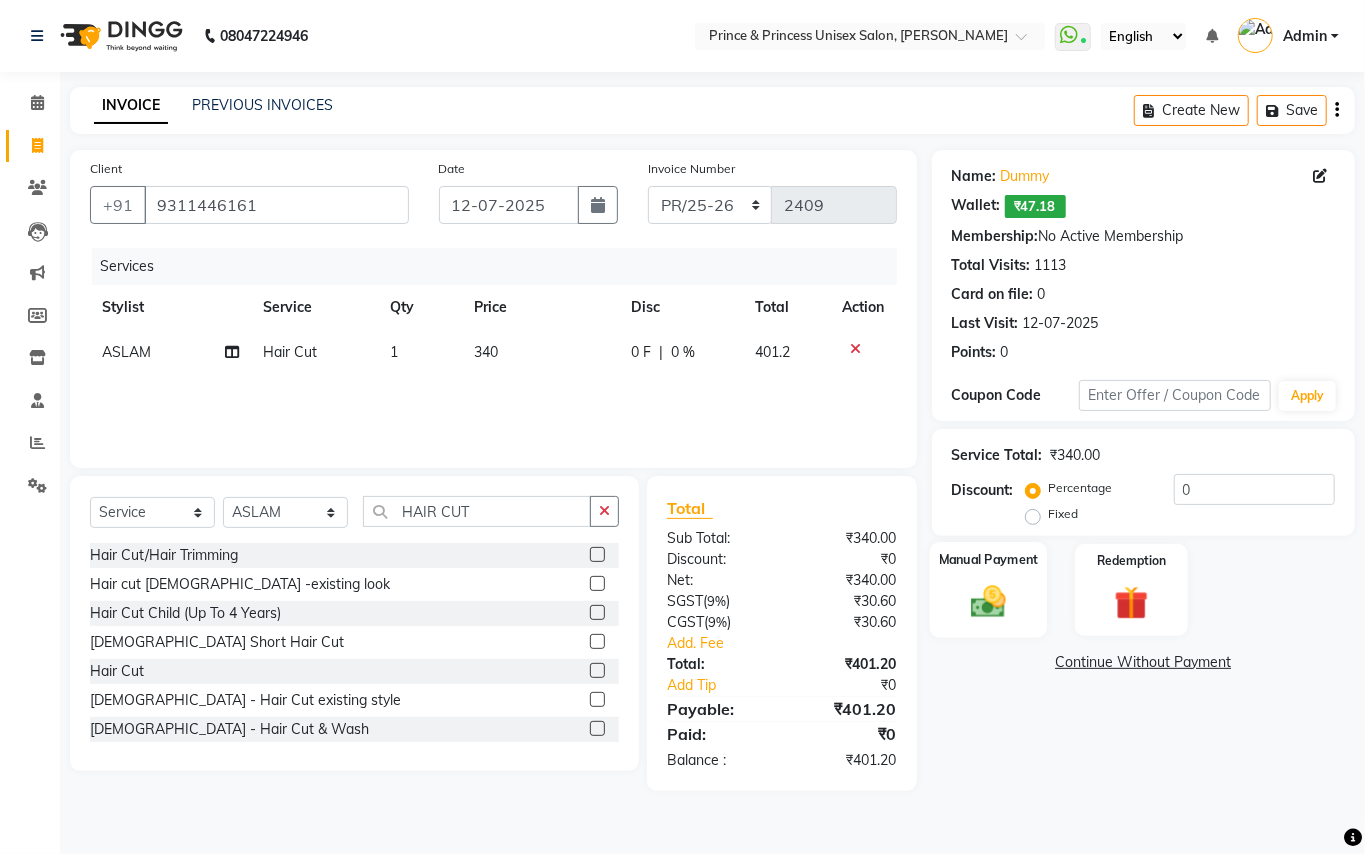 click on "Manual Payment" 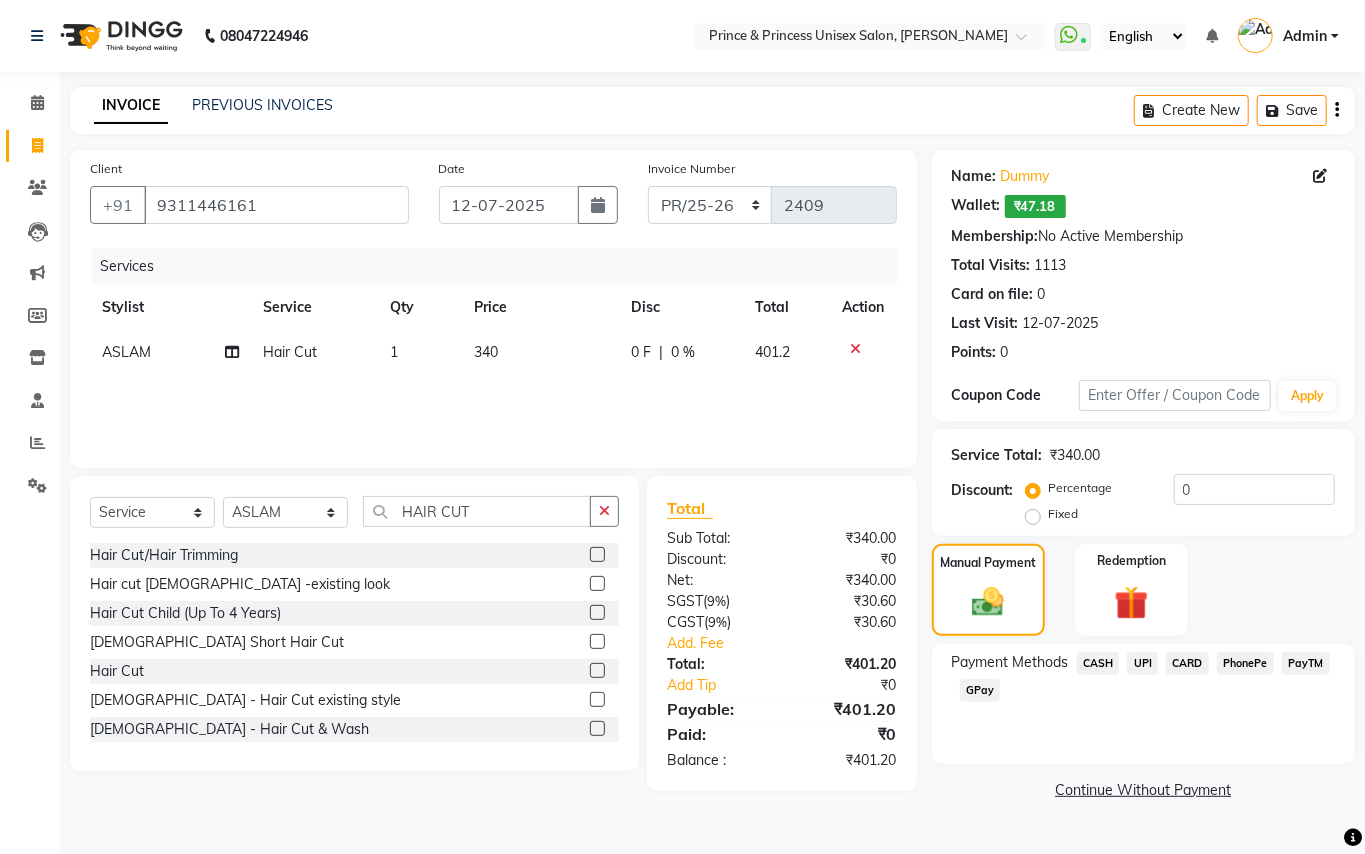 click on "CASH" 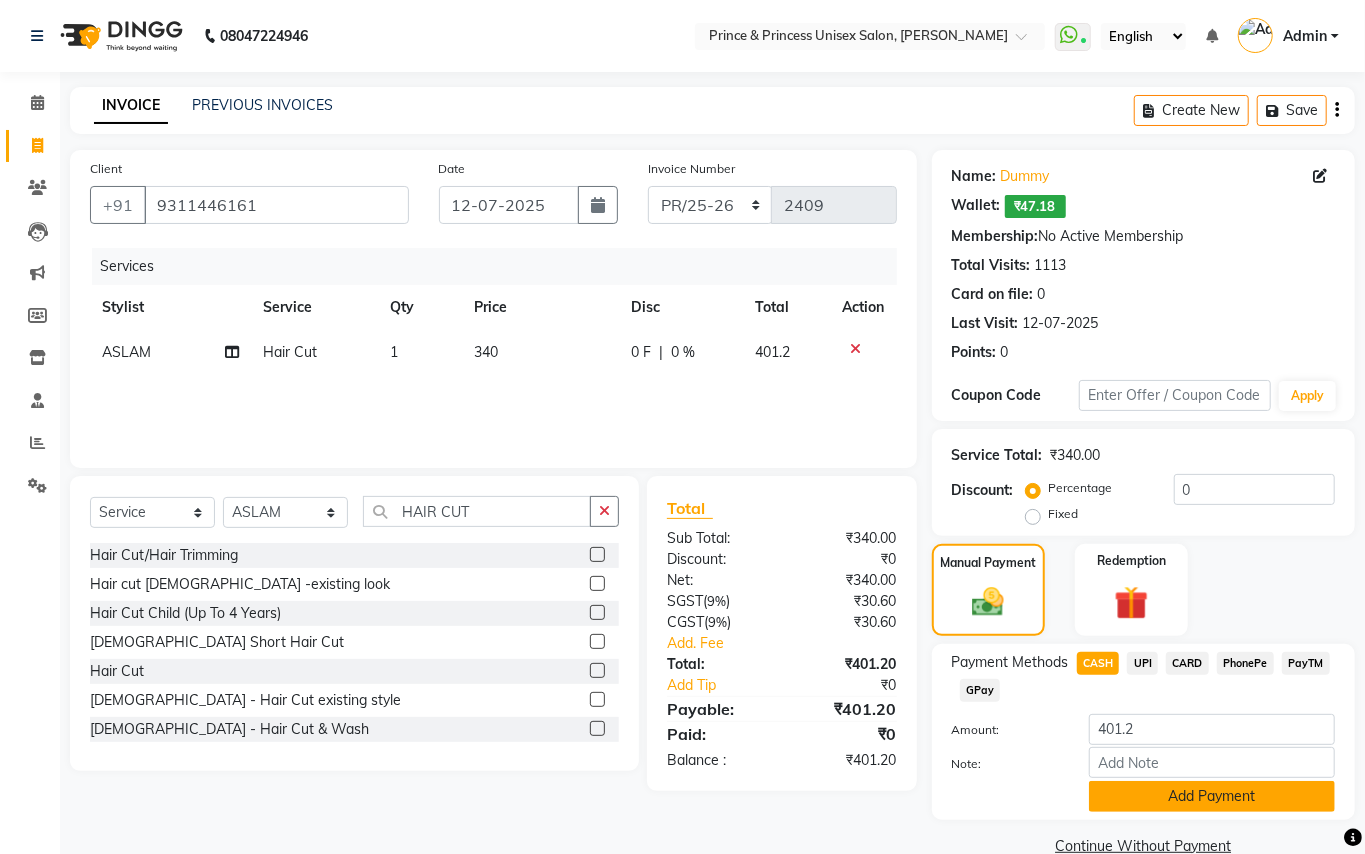 click on "Add Payment" 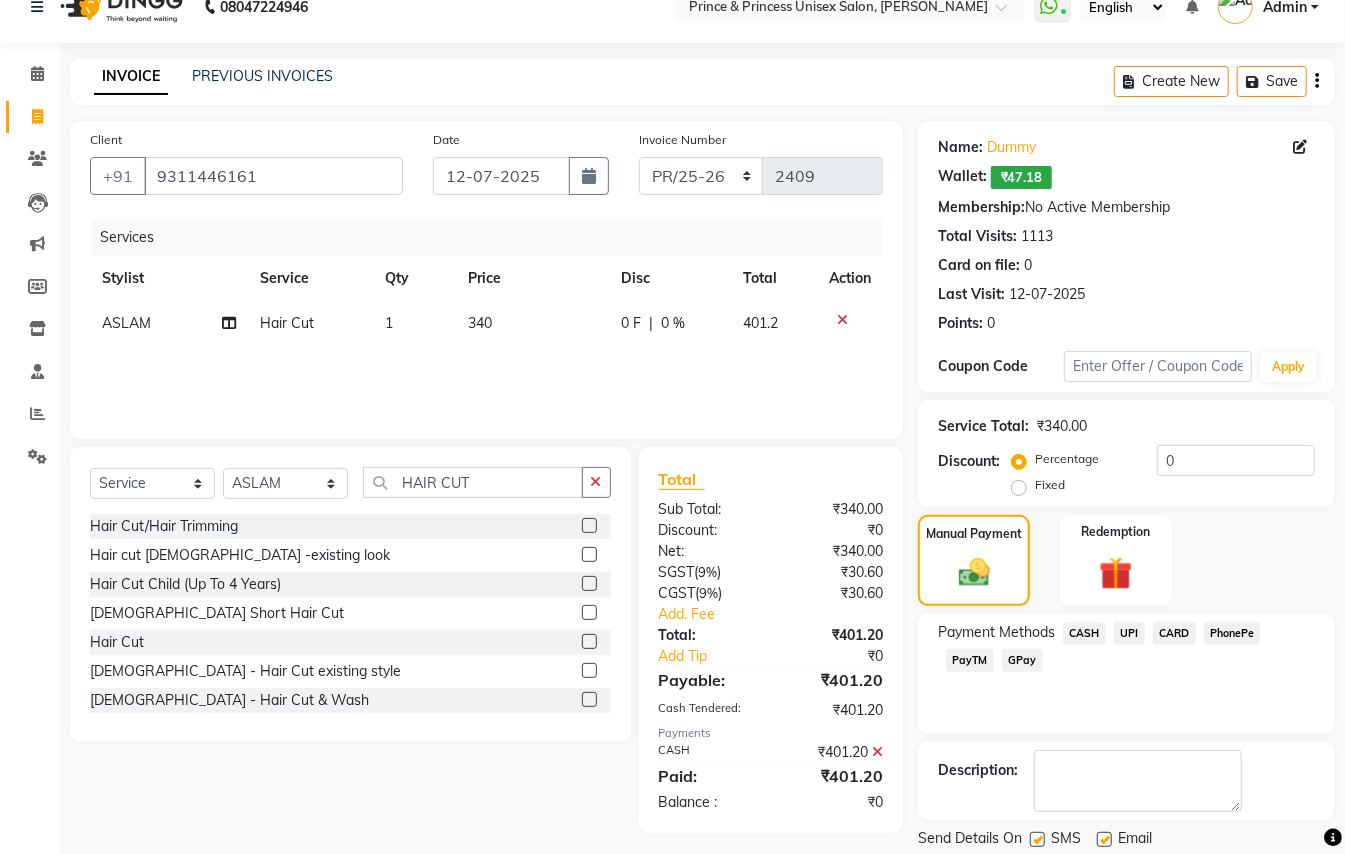 scroll, scrollTop: 56, scrollLeft: 0, axis: vertical 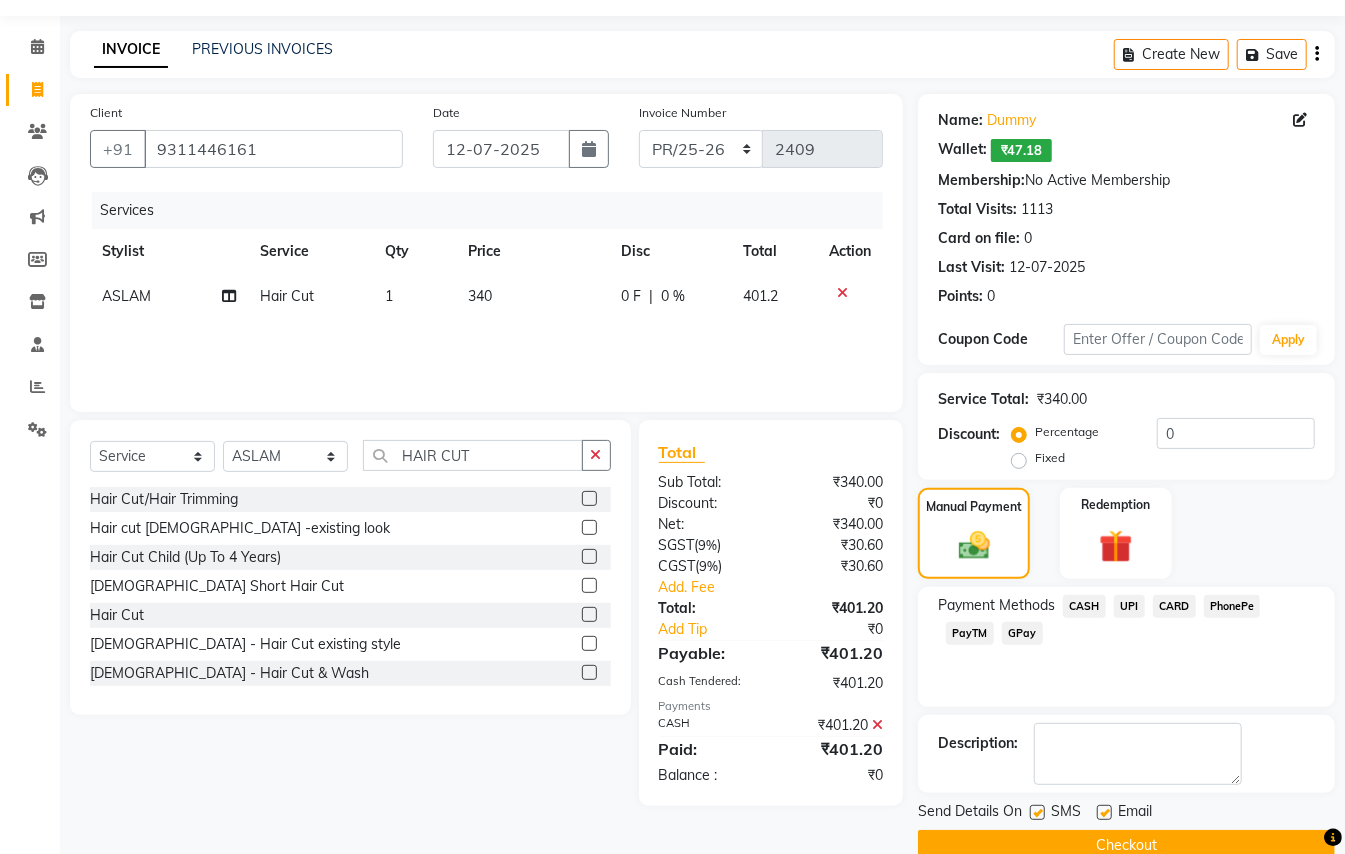 click on "Checkout" 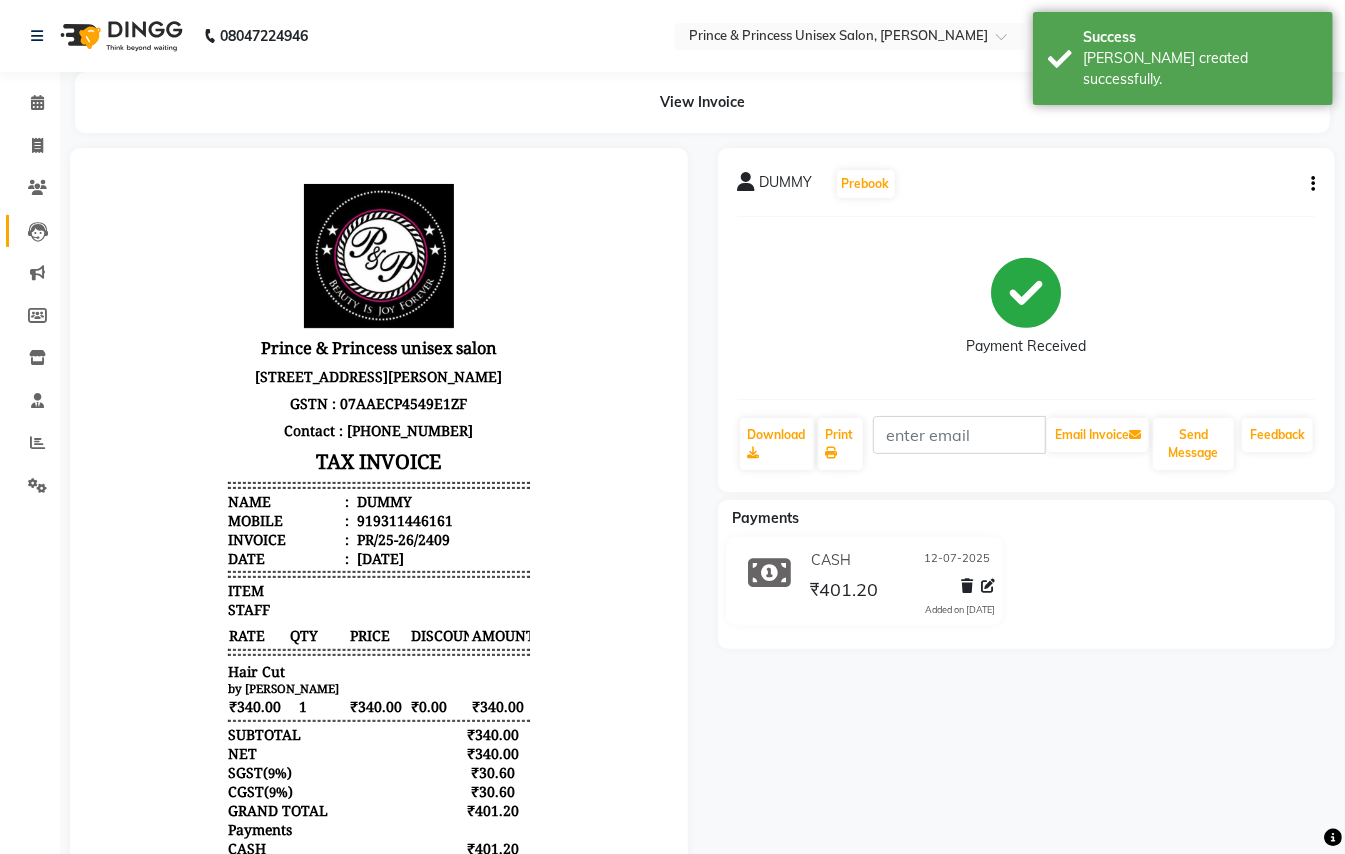 scroll, scrollTop: 0, scrollLeft: 0, axis: both 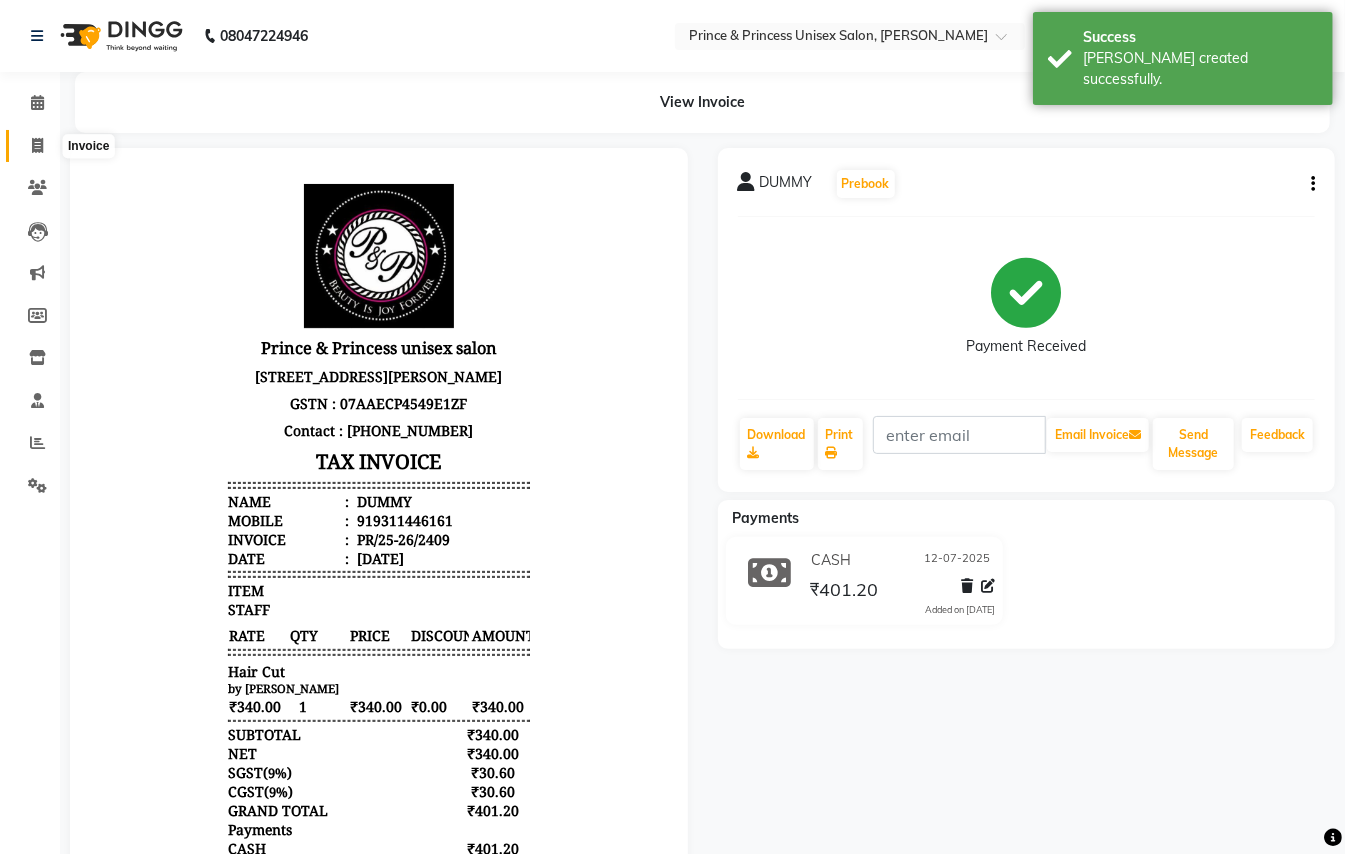 click 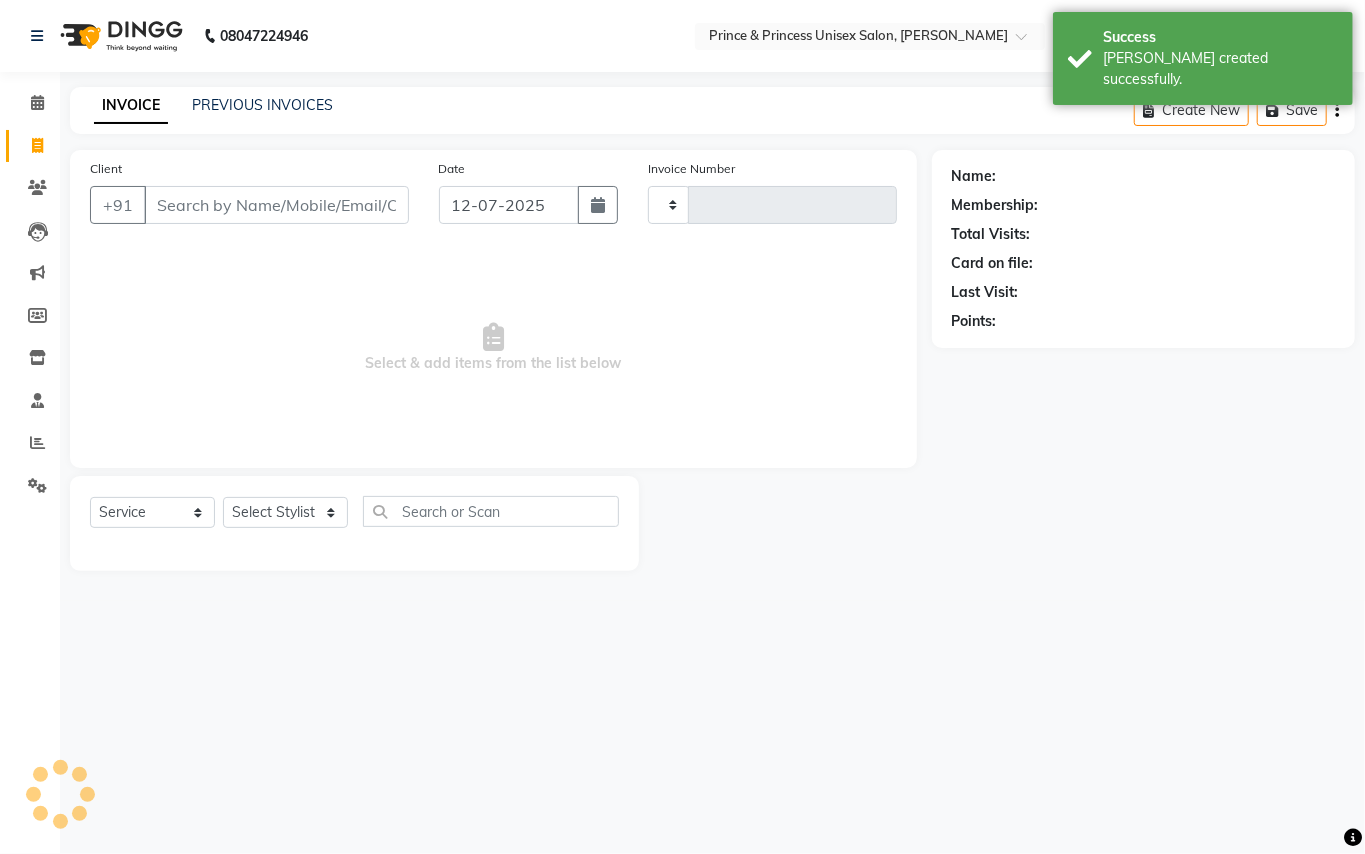 click on "Client" at bounding box center (276, 205) 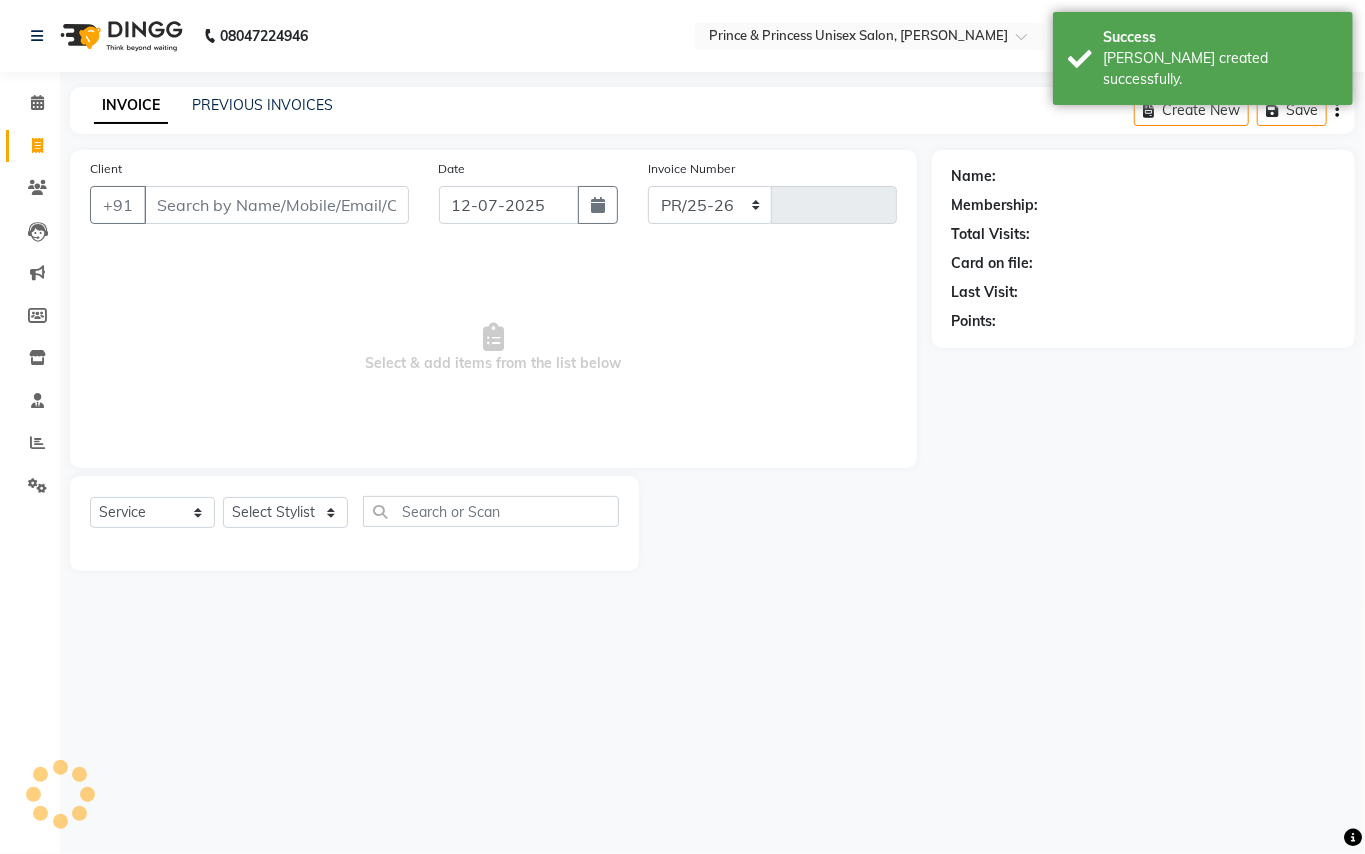 select on "3760" 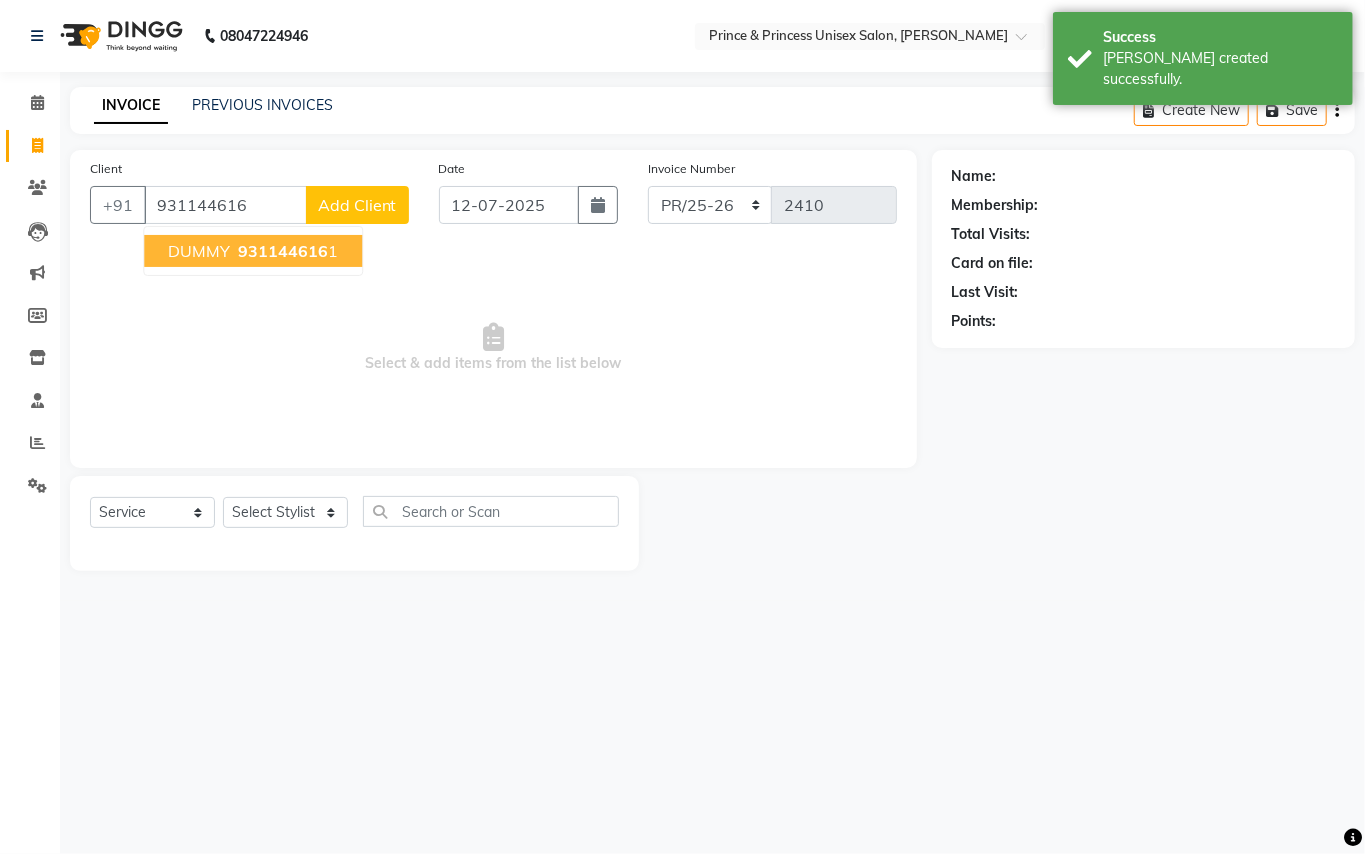 click on "DUMMY" at bounding box center (199, 251) 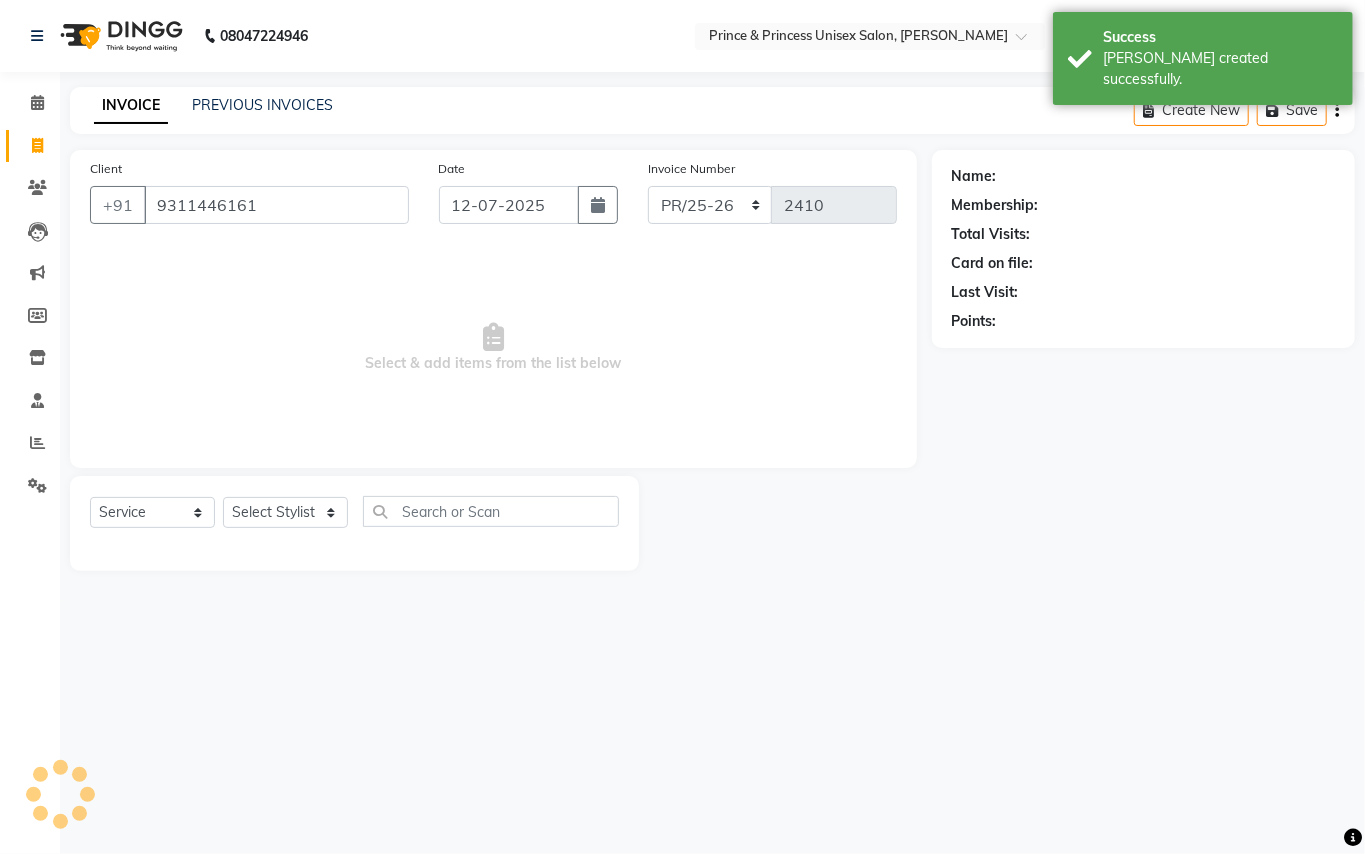 type on "9311446161" 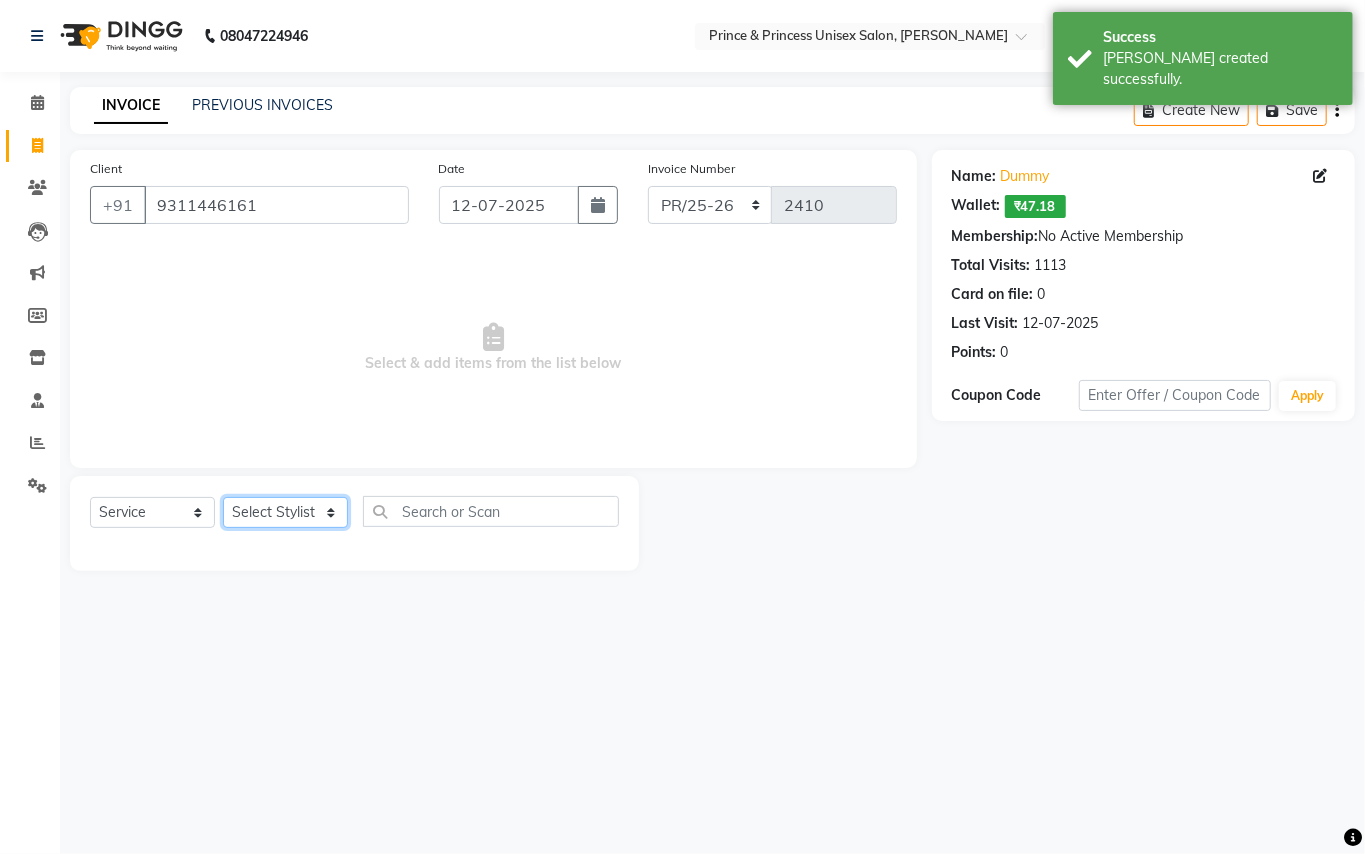 click on "Select Stylist ABHISHEK [PERSON_NAME] NEW [PERSON_NAME] CHANDAN [PERSON_NAME] MEENAKSHI [PERSON_NAME] RAHUL SANDEEP [PERSON_NAME] XYZ" 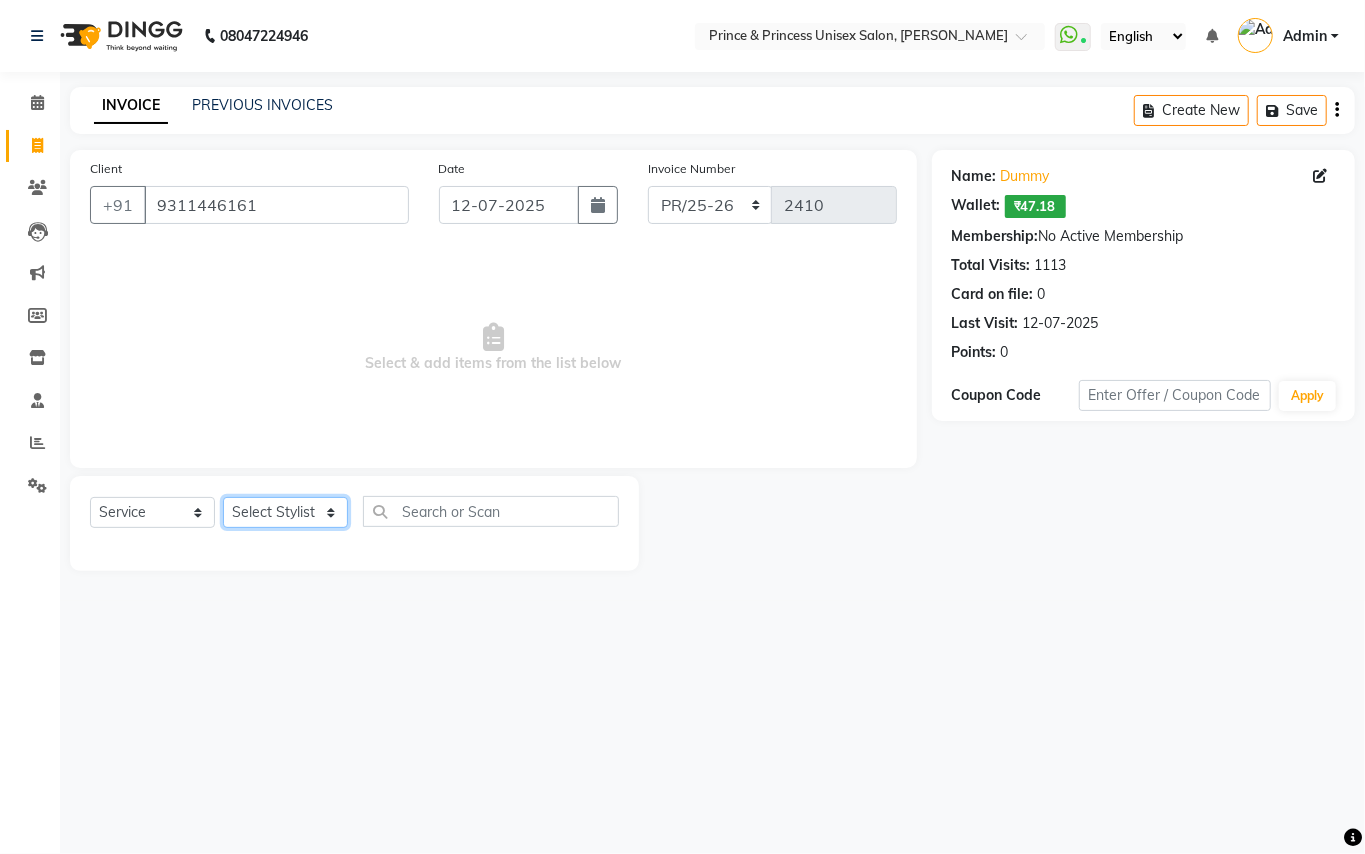 select on "47196" 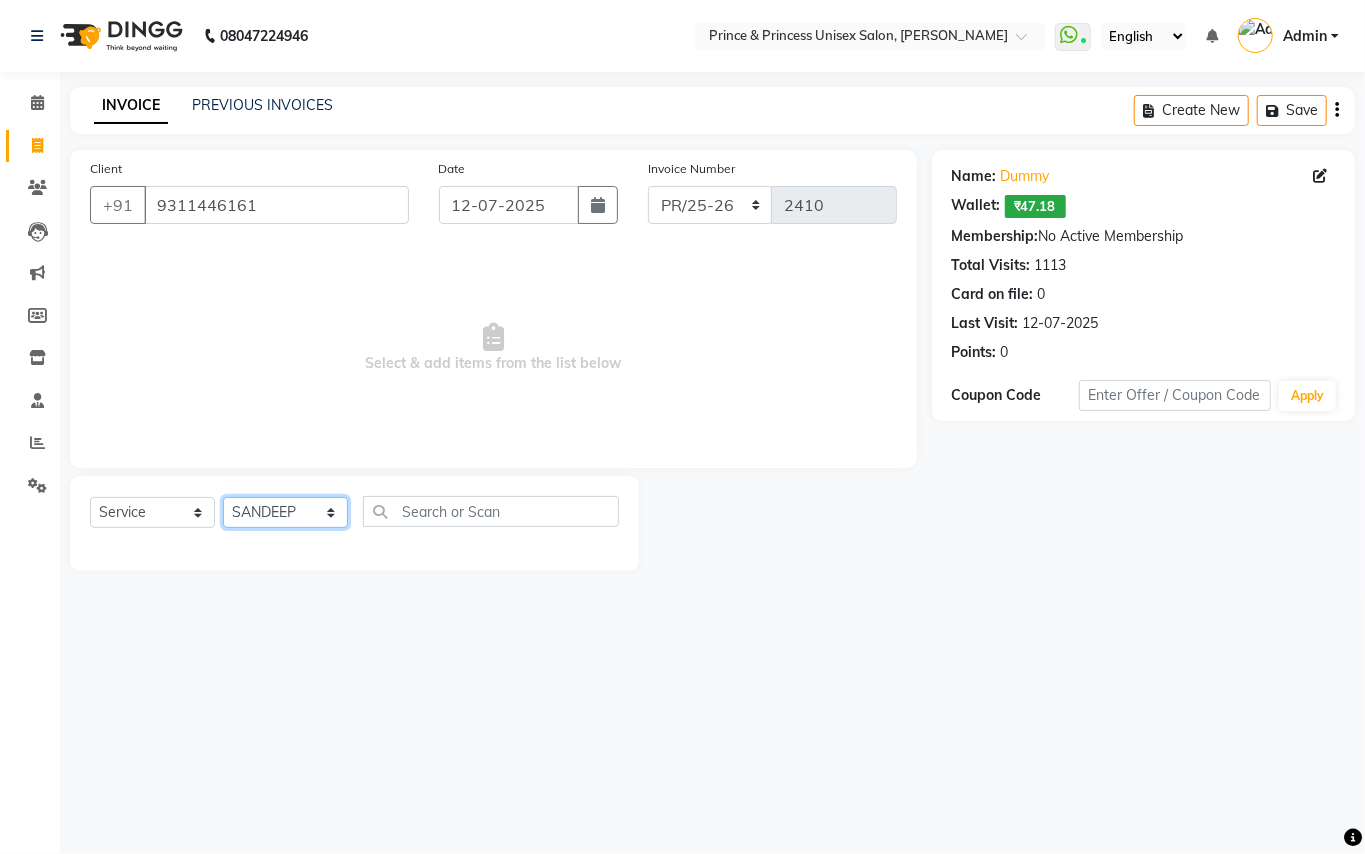 drag, startPoint x: 270, startPoint y: 504, endPoint x: 488, endPoint y: 498, distance: 218.08255 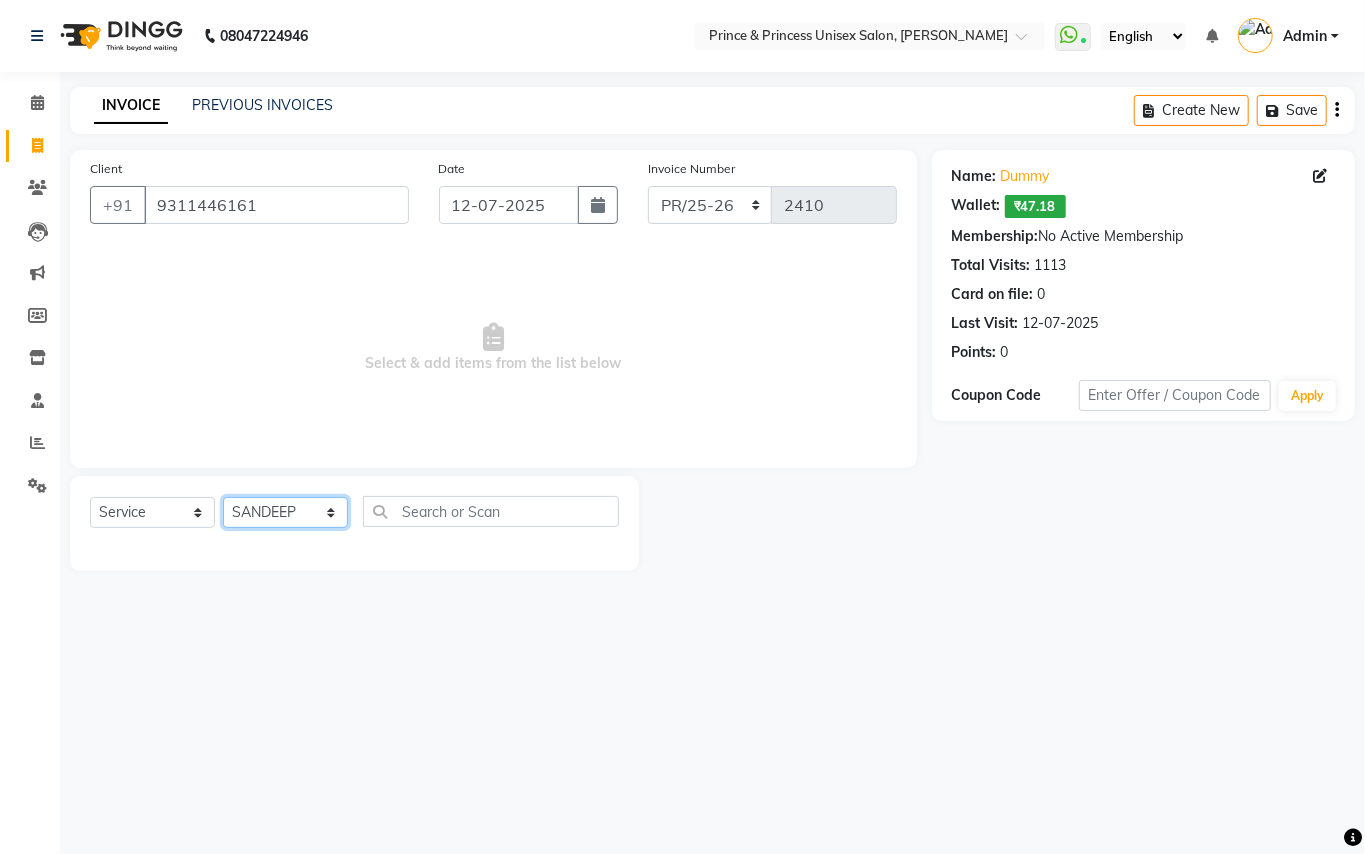 click on "Select Stylist ABHISHEK [PERSON_NAME] NEW [PERSON_NAME] CHANDAN [PERSON_NAME] MEENAKSHI [PERSON_NAME] RAHUL SANDEEP [PERSON_NAME] XYZ" 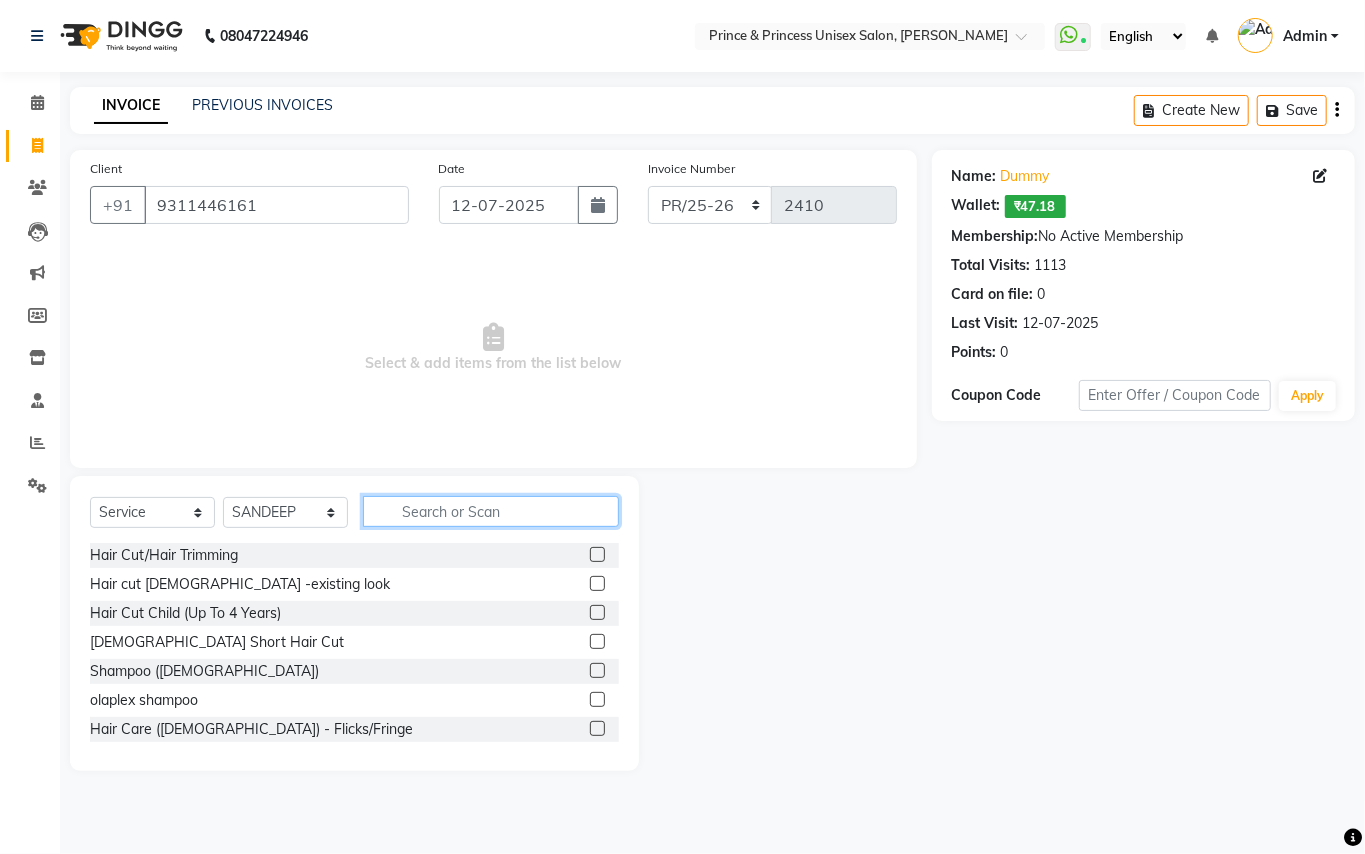 click 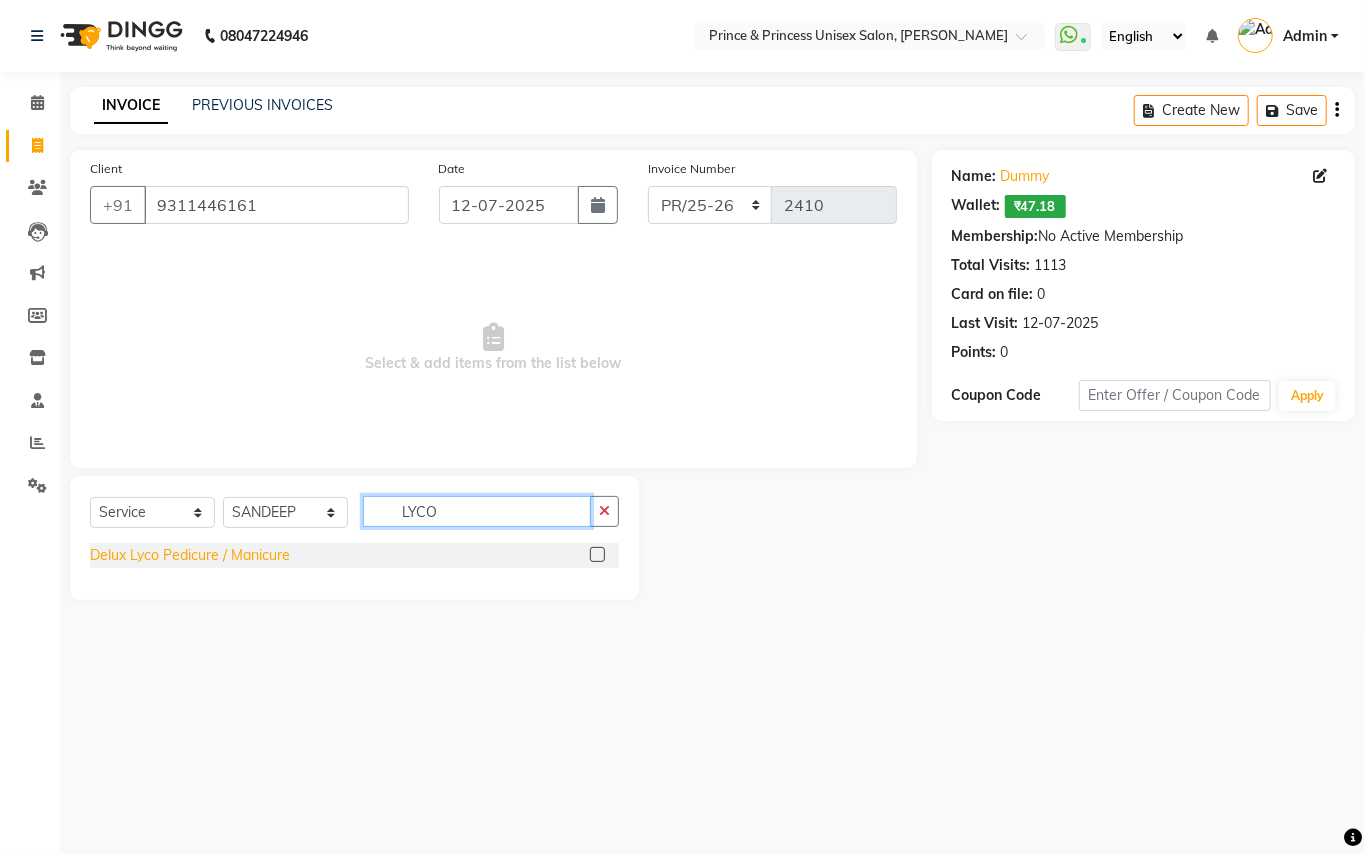 type on "LYCO" 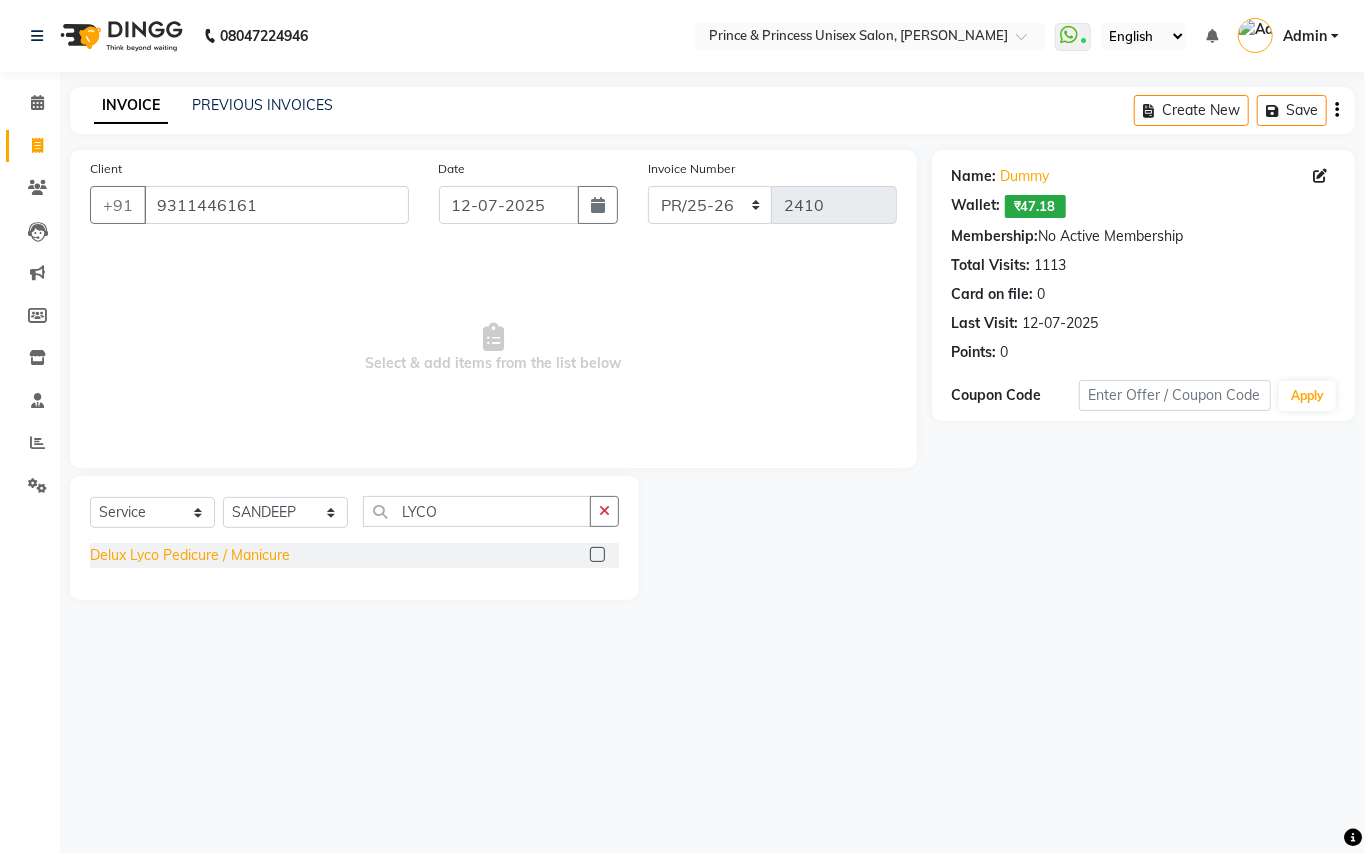 click on "Delux Lyco Pedicure / Manicure" 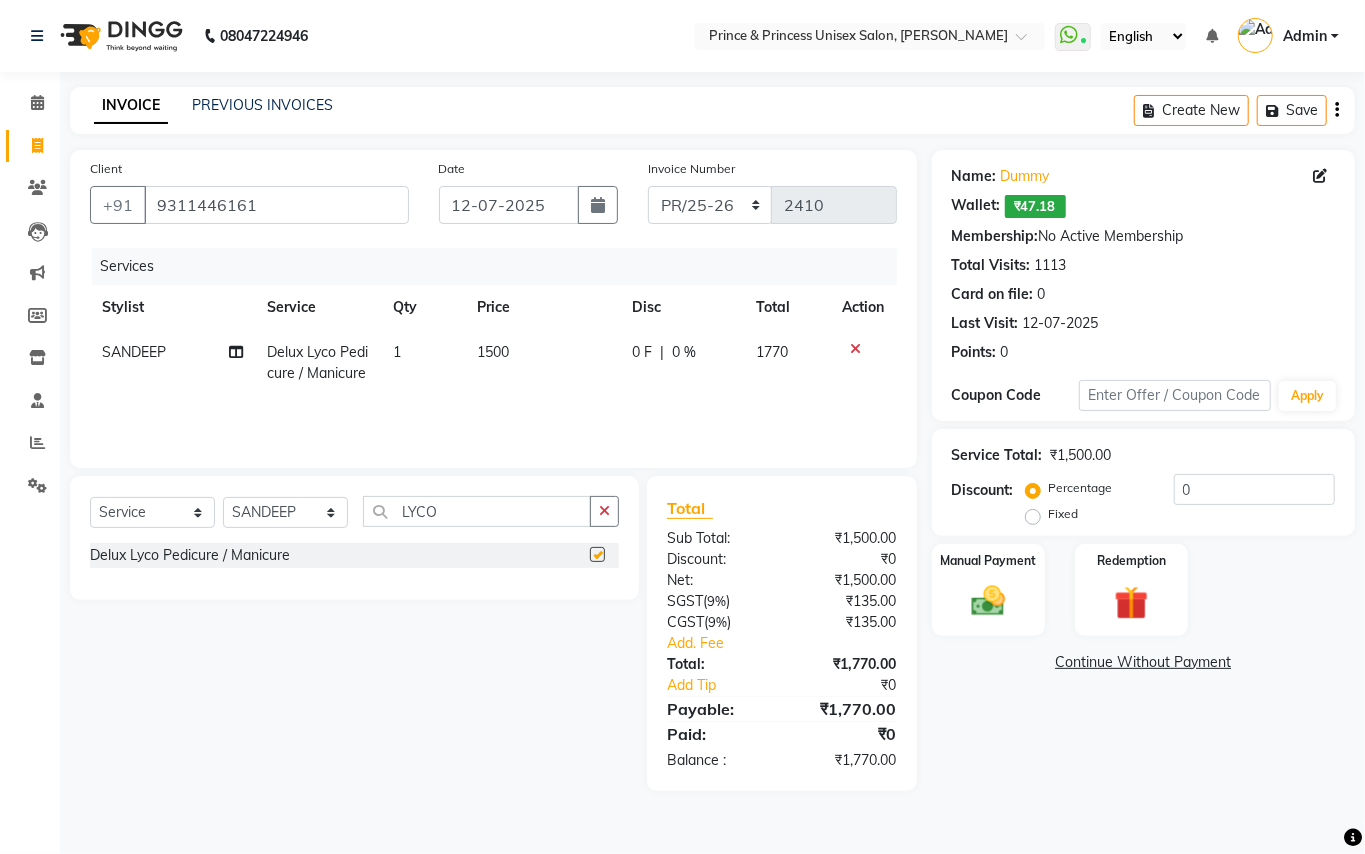 checkbox on "false" 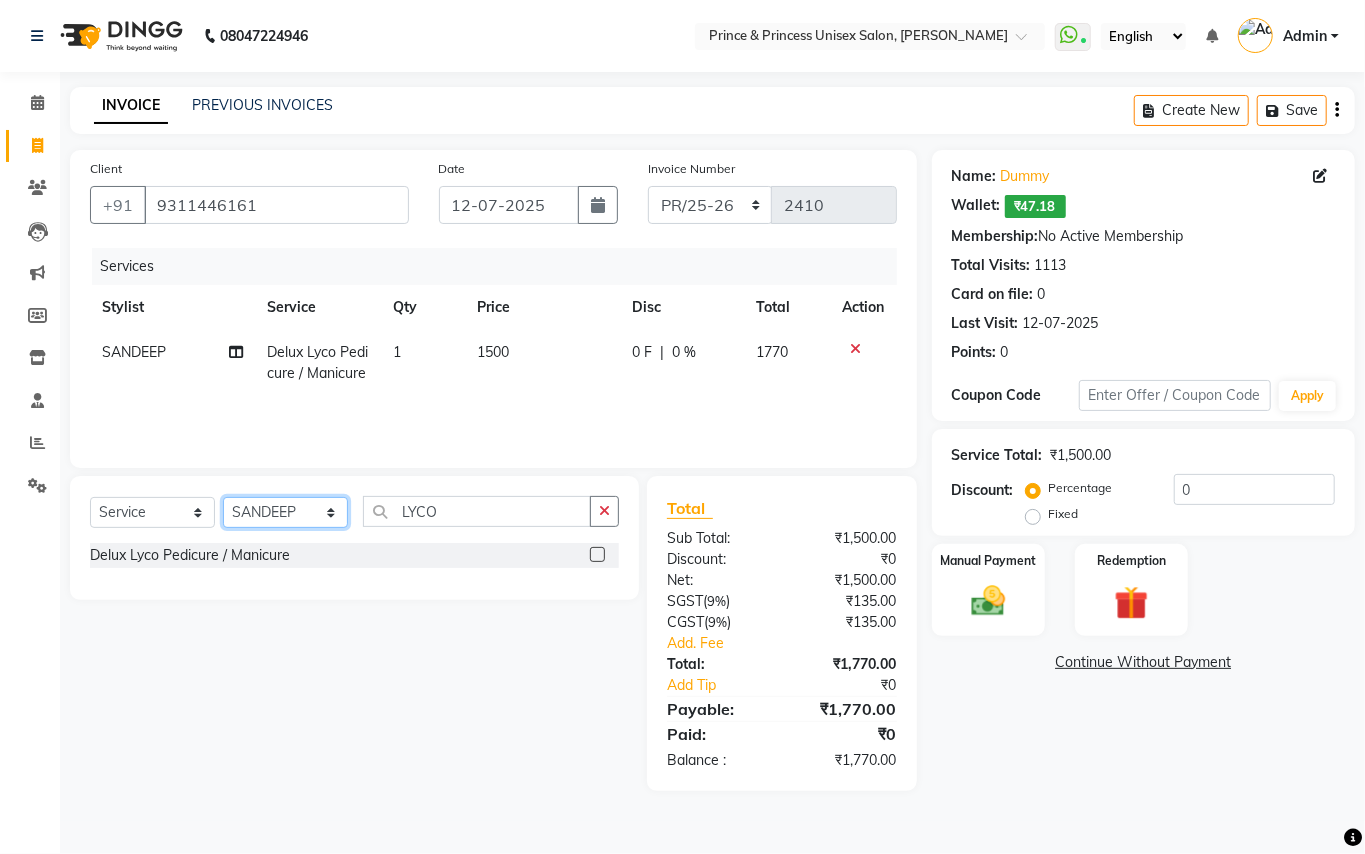 click on "Select Stylist ABHISHEK [PERSON_NAME] NEW [PERSON_NAME] CHANDAN [PERSON_NAME] MEENAKSHI [PERSON_NAME] RAHUL SANDEEP [PERSON_NAME] XYZ" 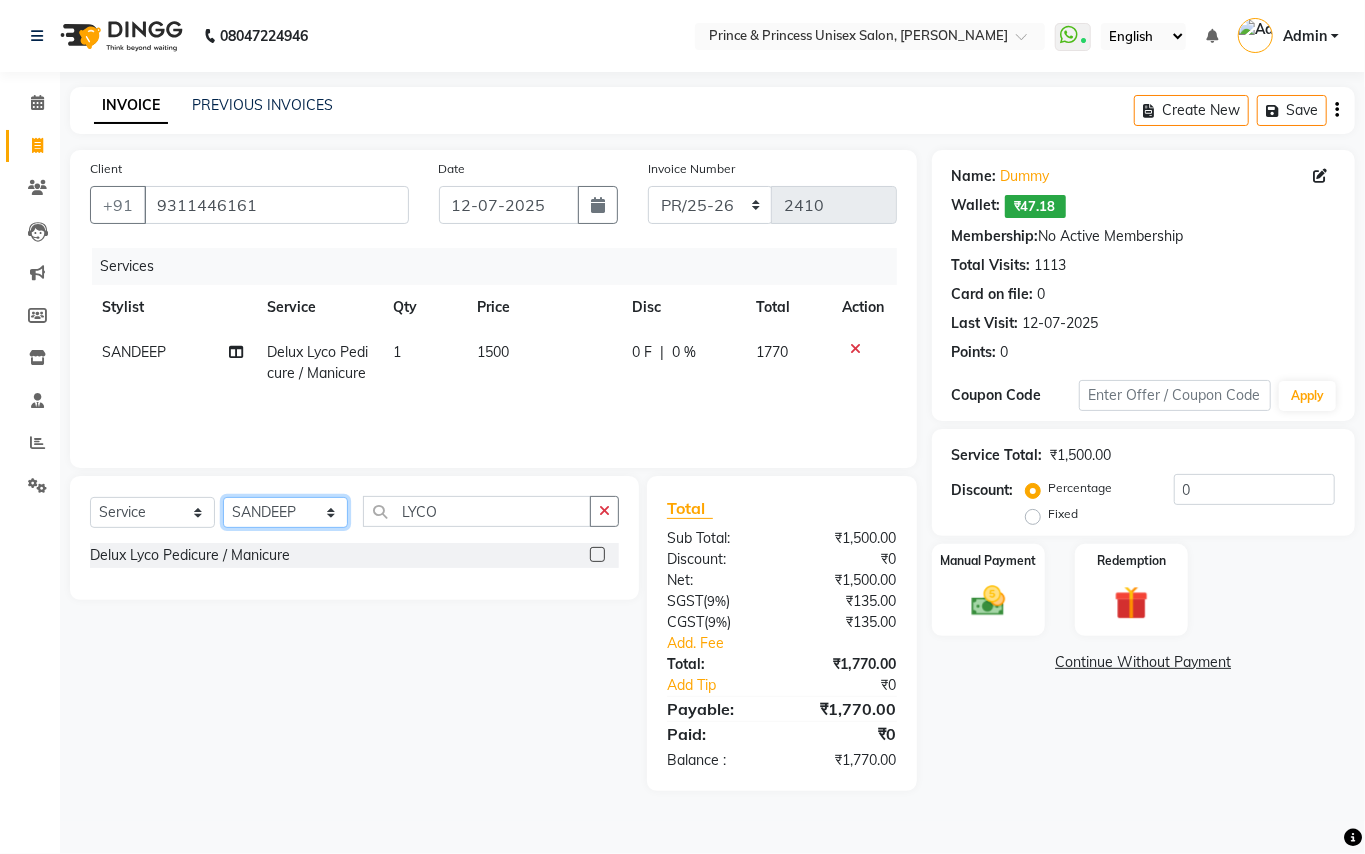 select on "17850" 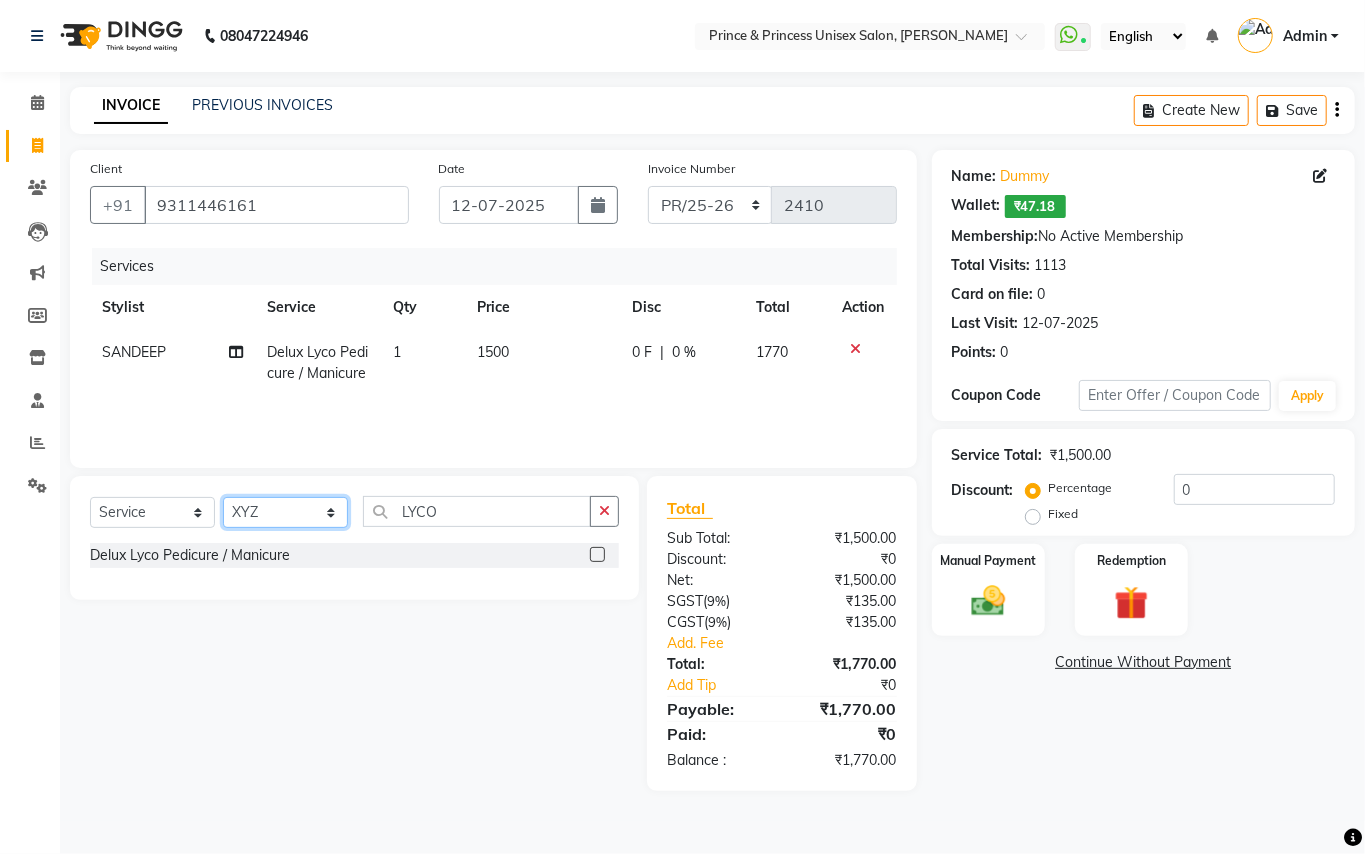 drag, startPoint x: 264, startPoint y: 522, endPoint x: 365, endPoint y: 520, distance: 101.0198 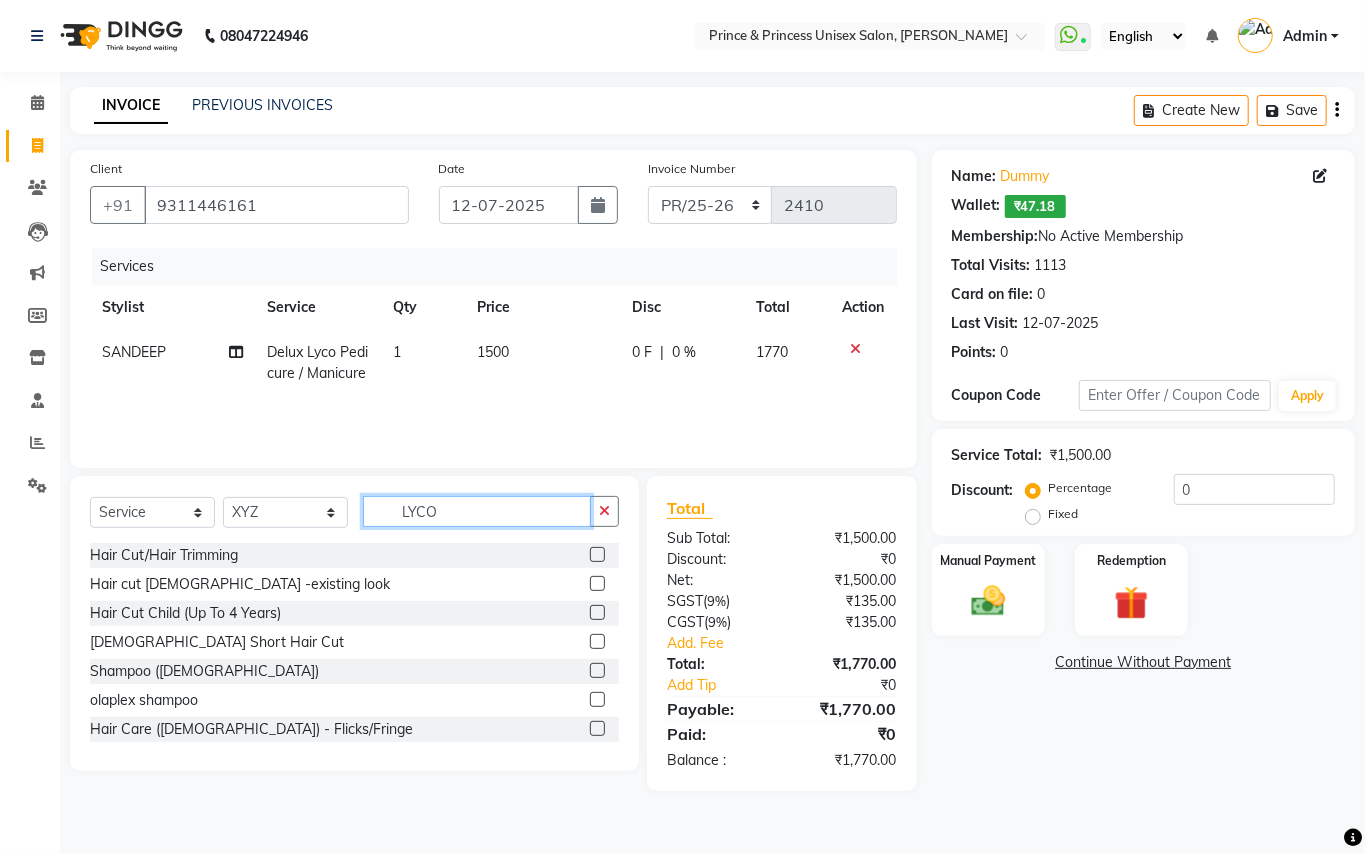 click on "LYCO" 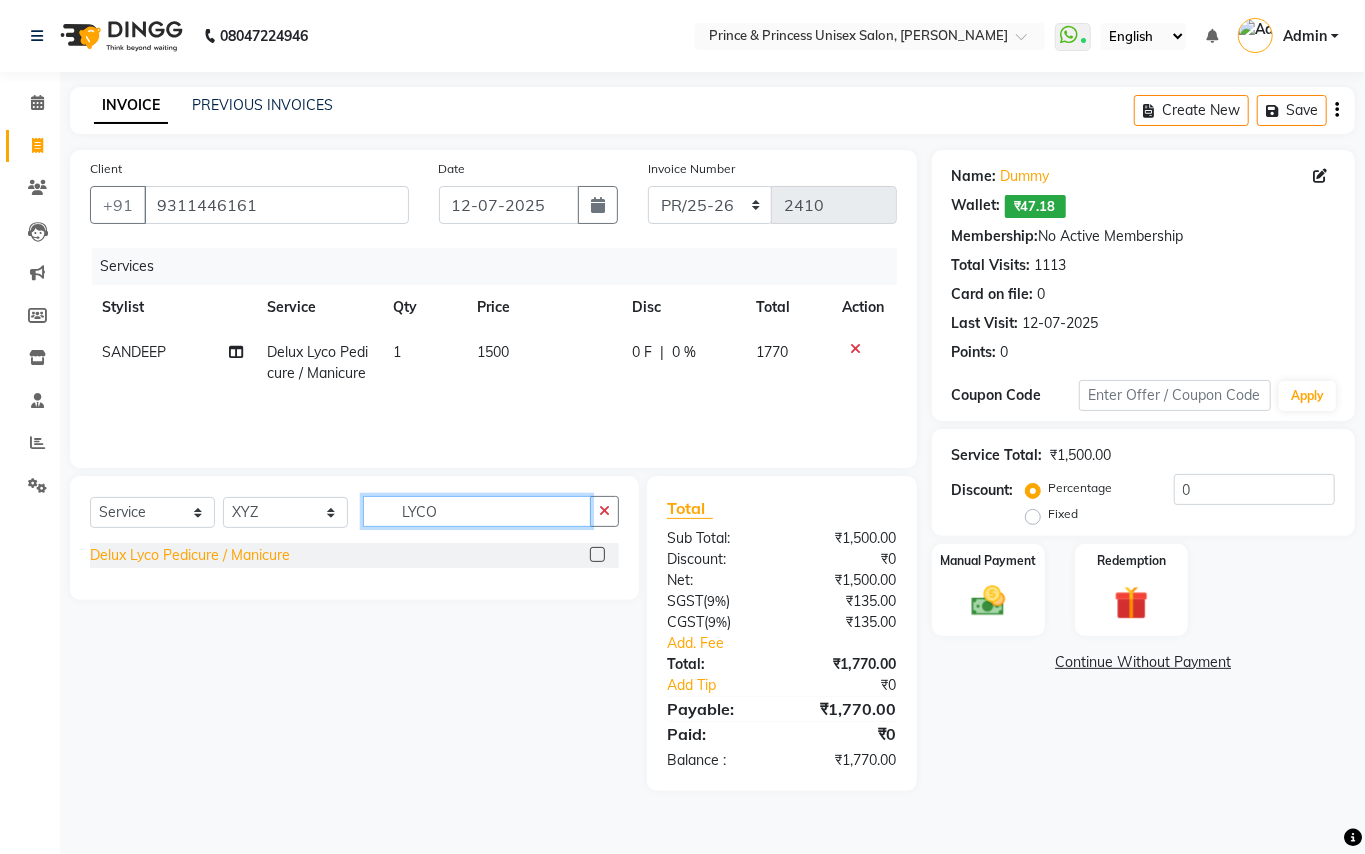 type on "LYCO" 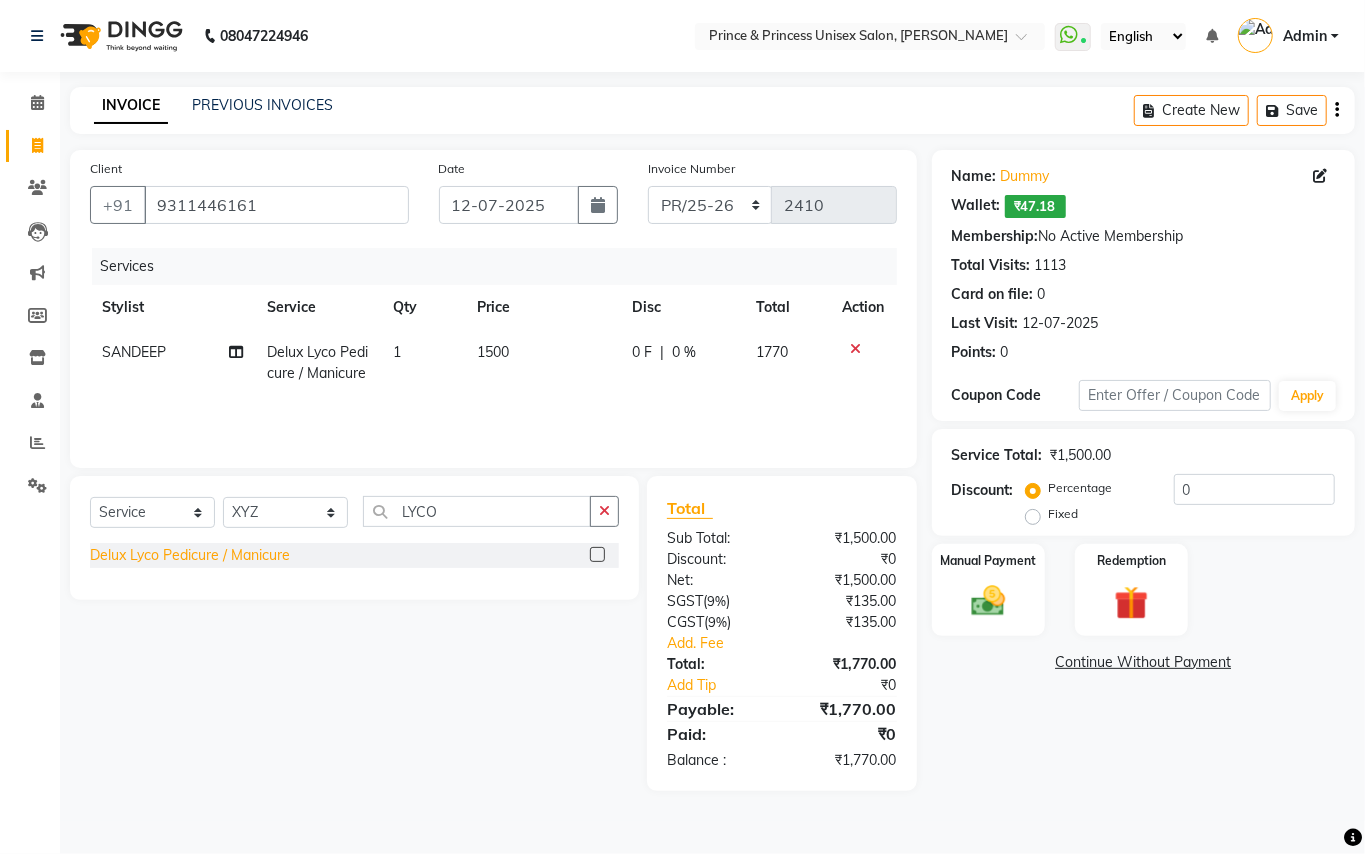 click on "Delux Lyco Pedicure / Manicure" 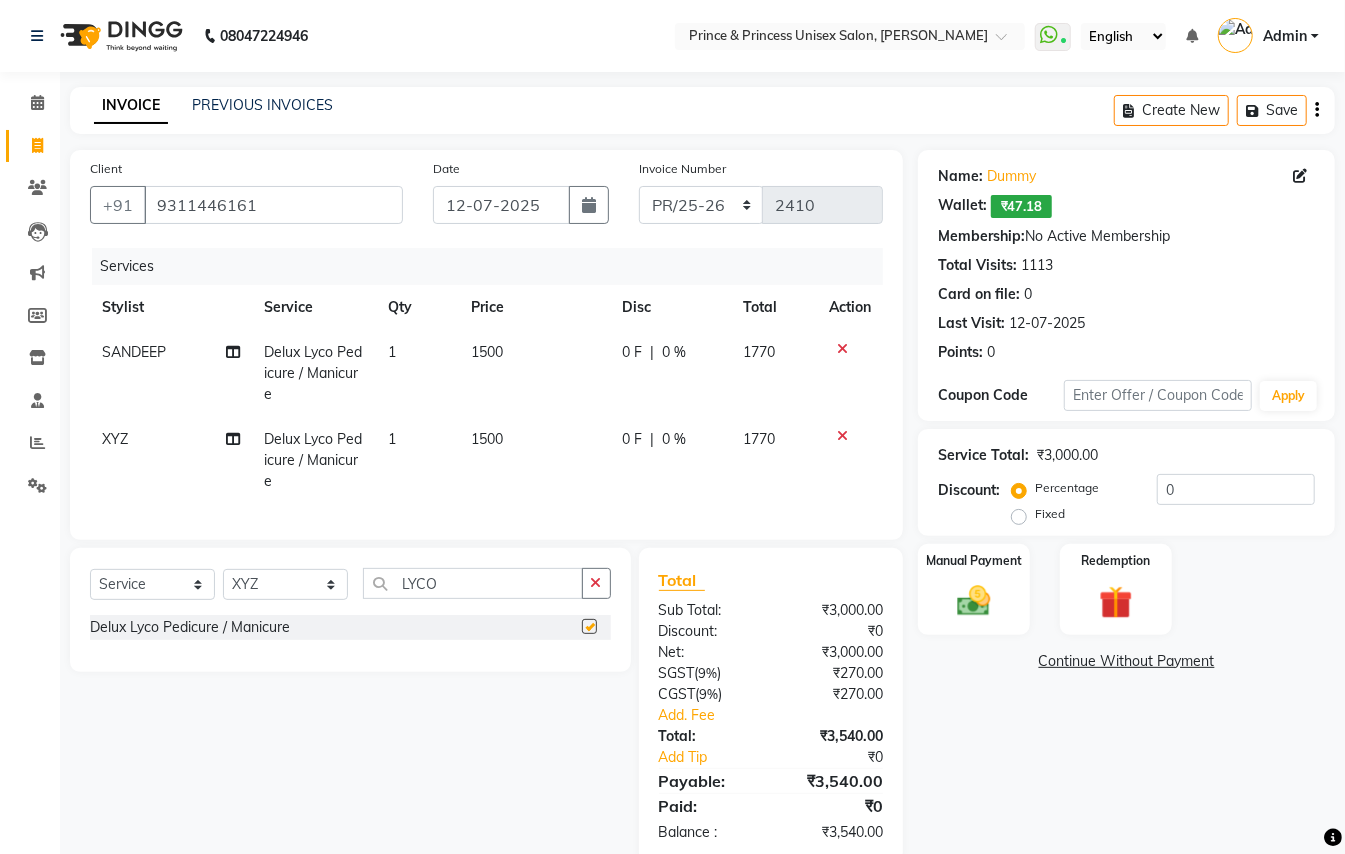 checkbox on "false" 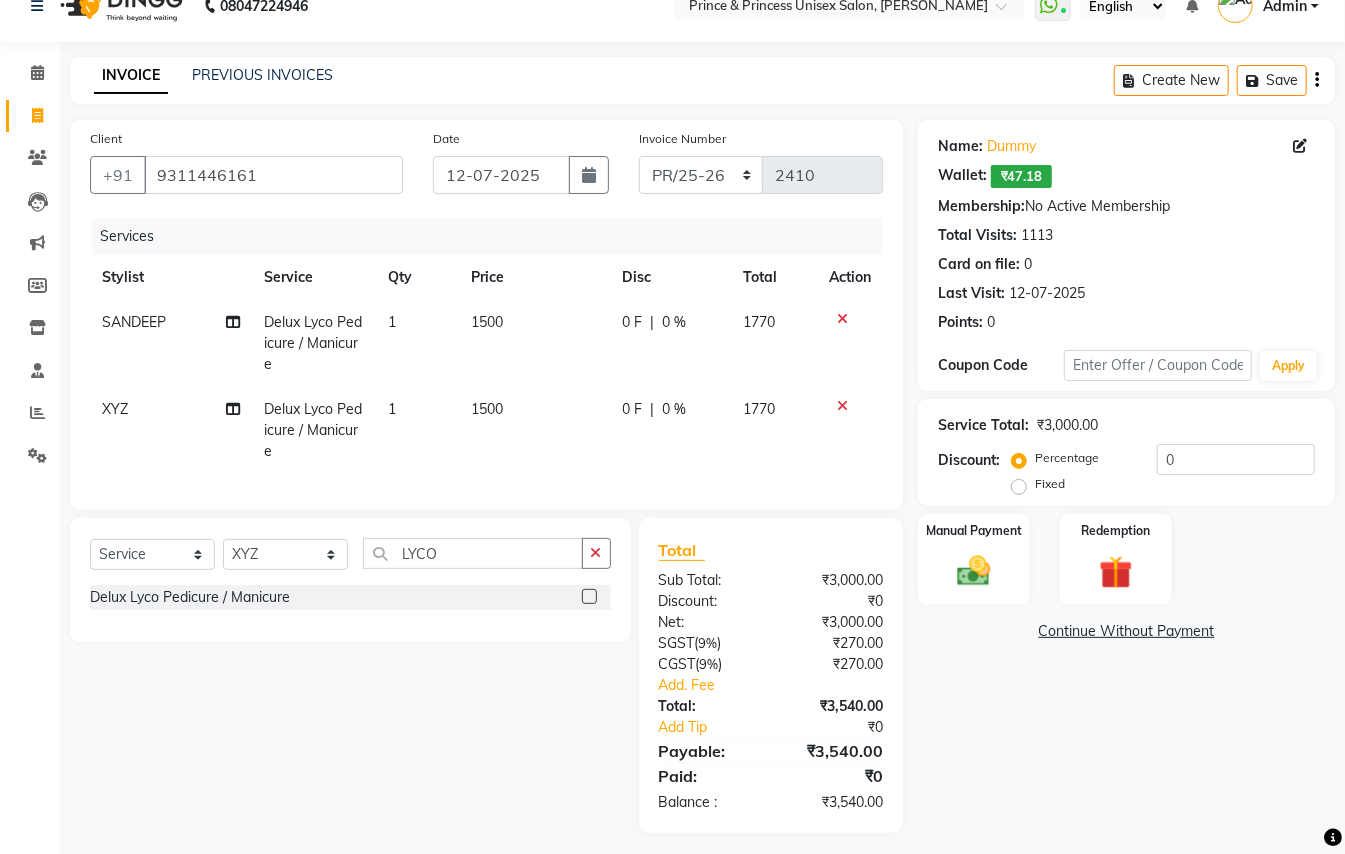 scroll, scrollTop: 58, scrollLeft: 0, axis: vertical 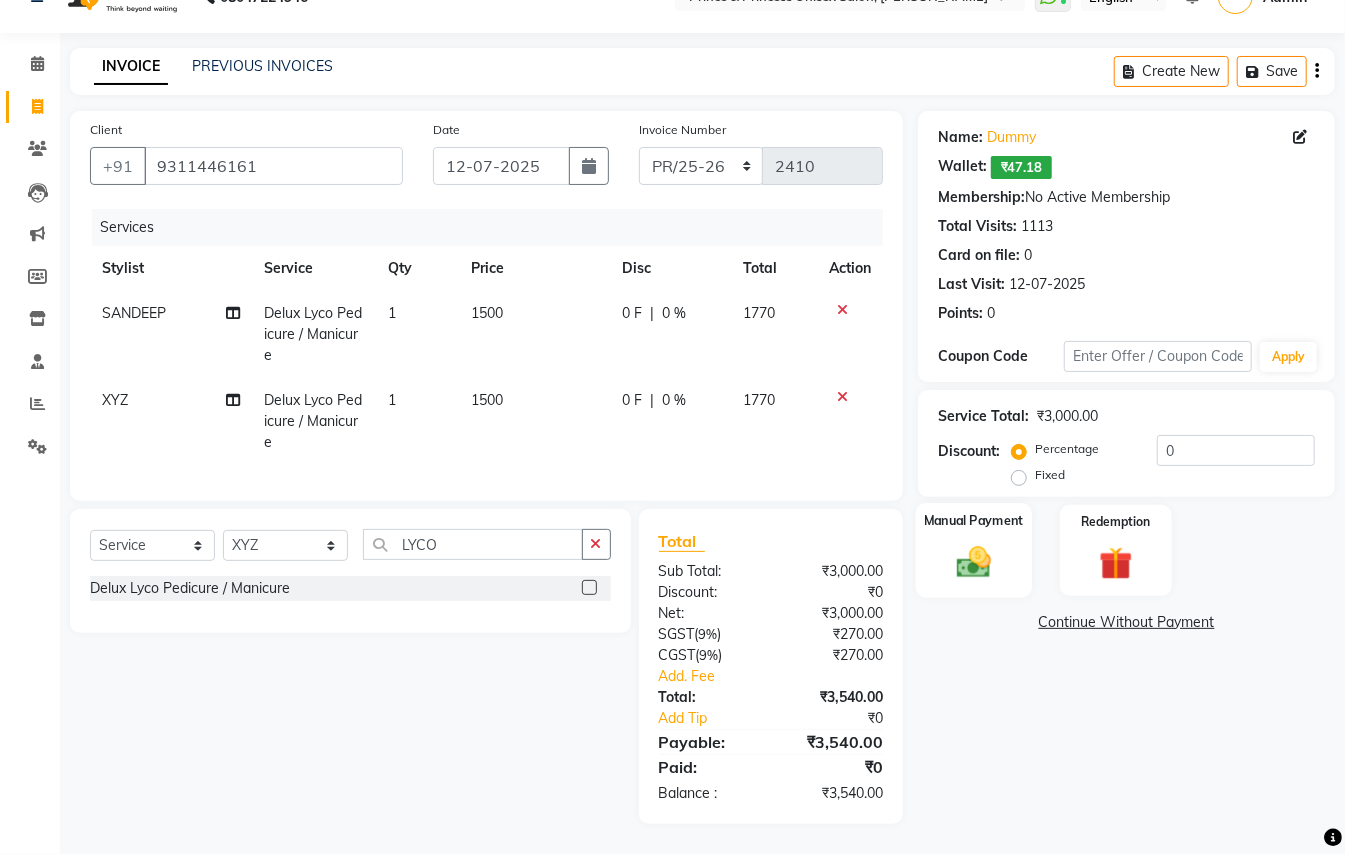 click 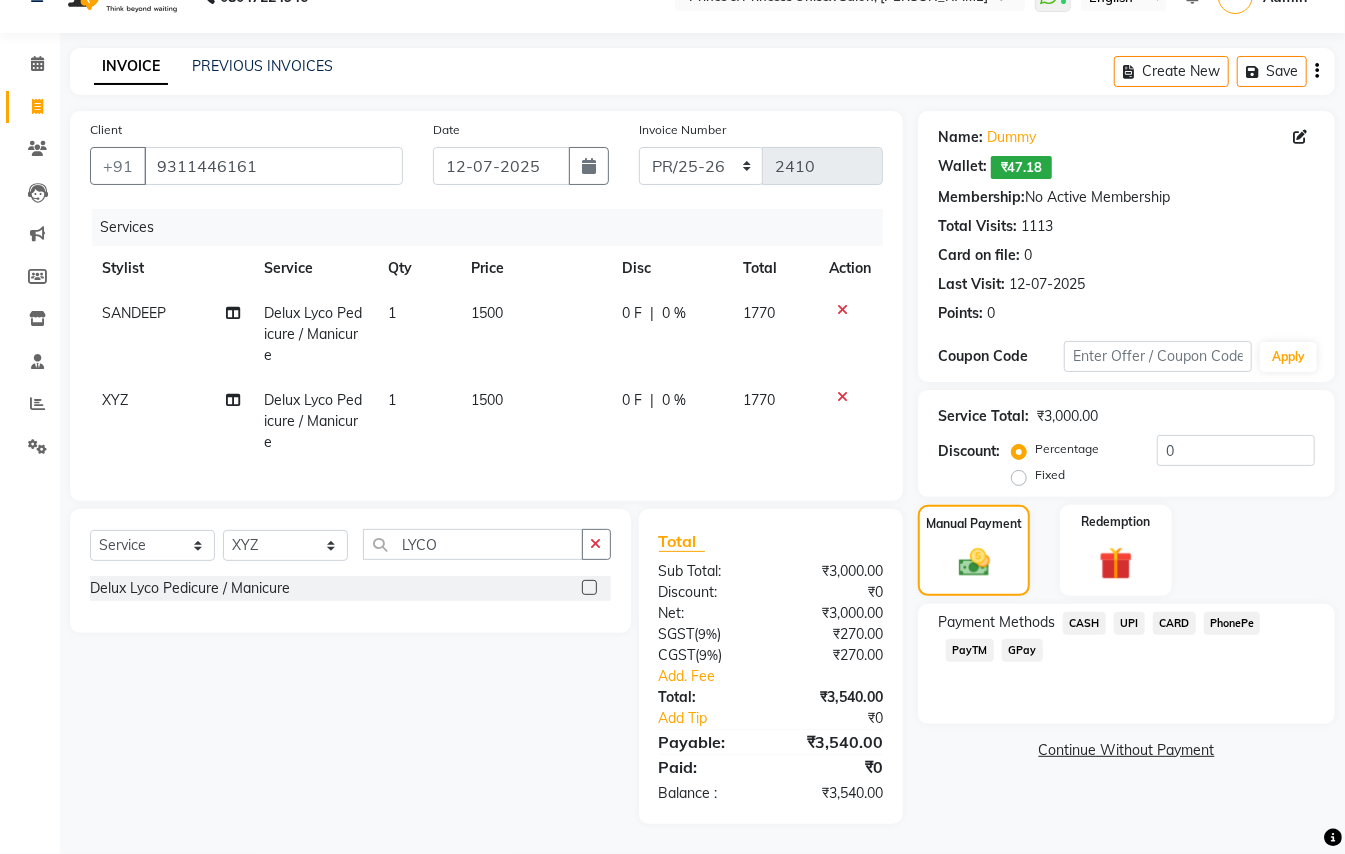 click on "CARD" 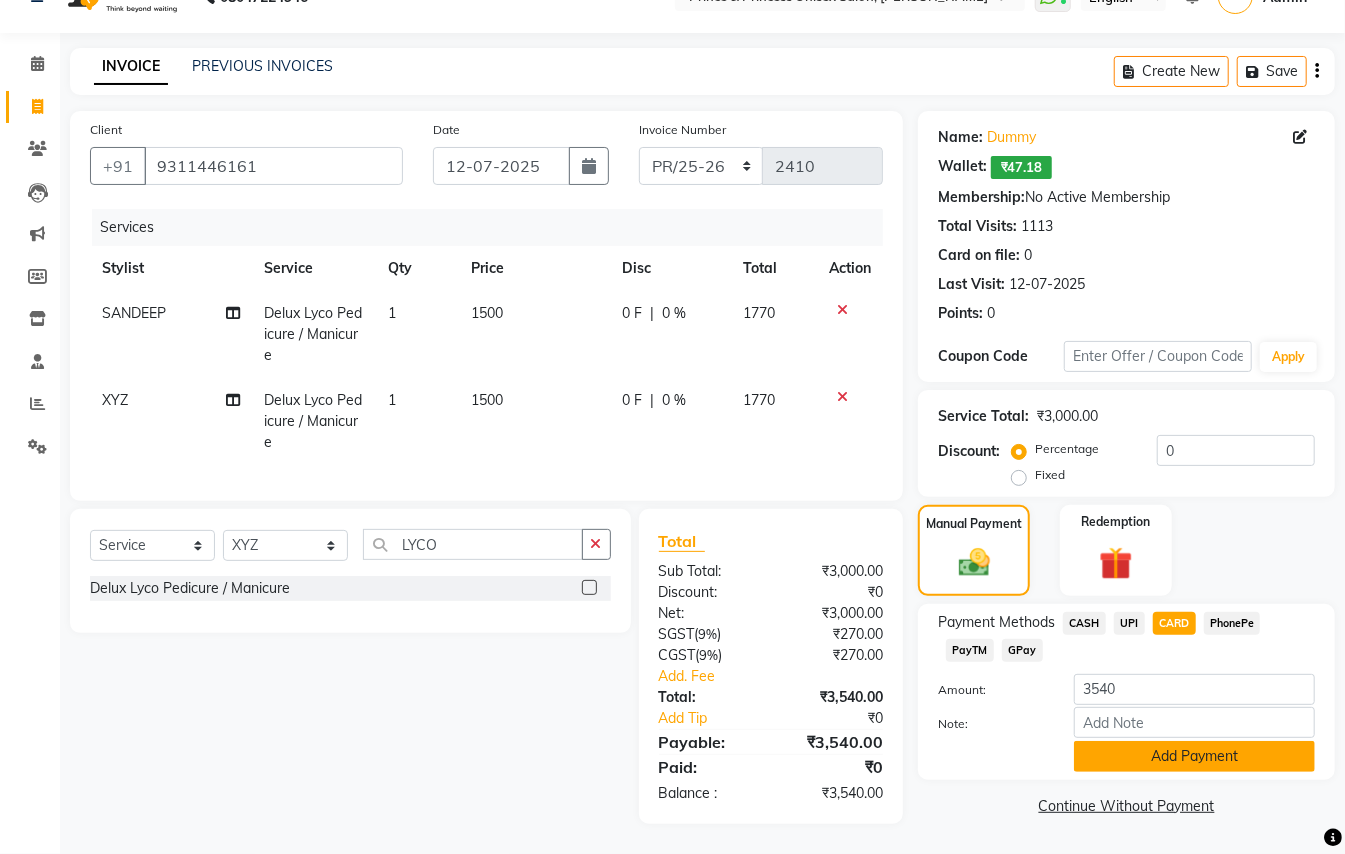 click on "Add Payment" 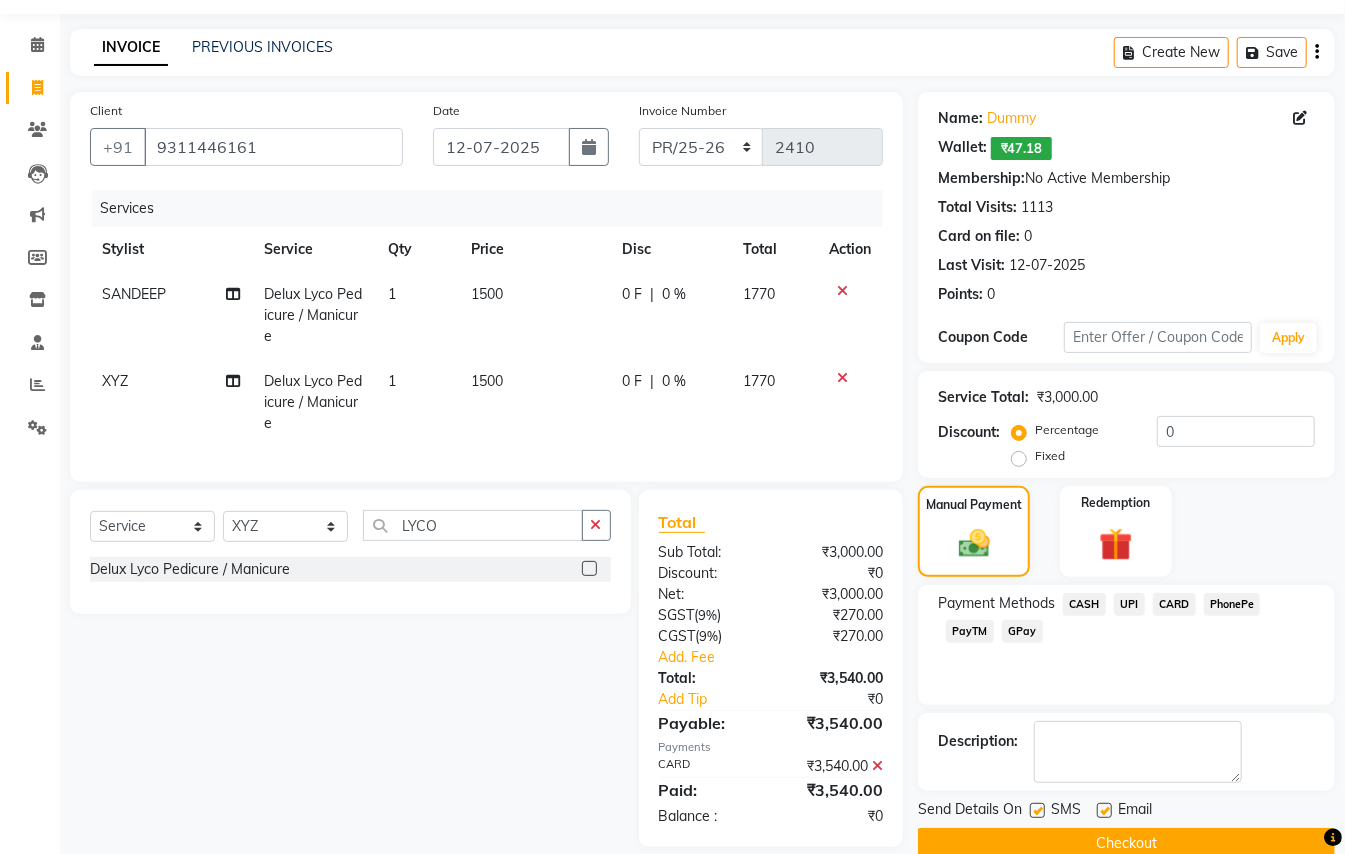 scroll, scrollTop: 101, scrollLeft: 0, axis: vertical 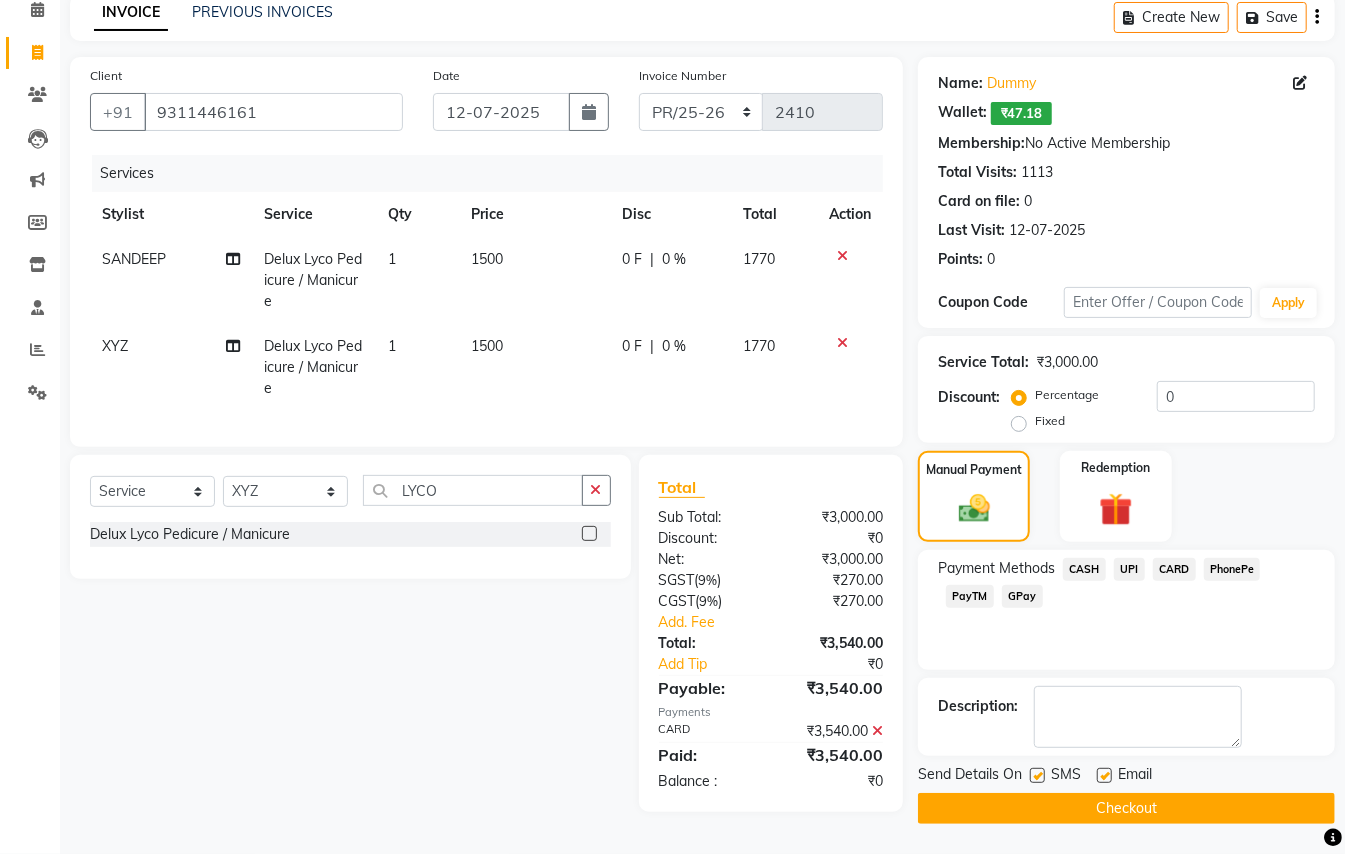 click on "Checkout" 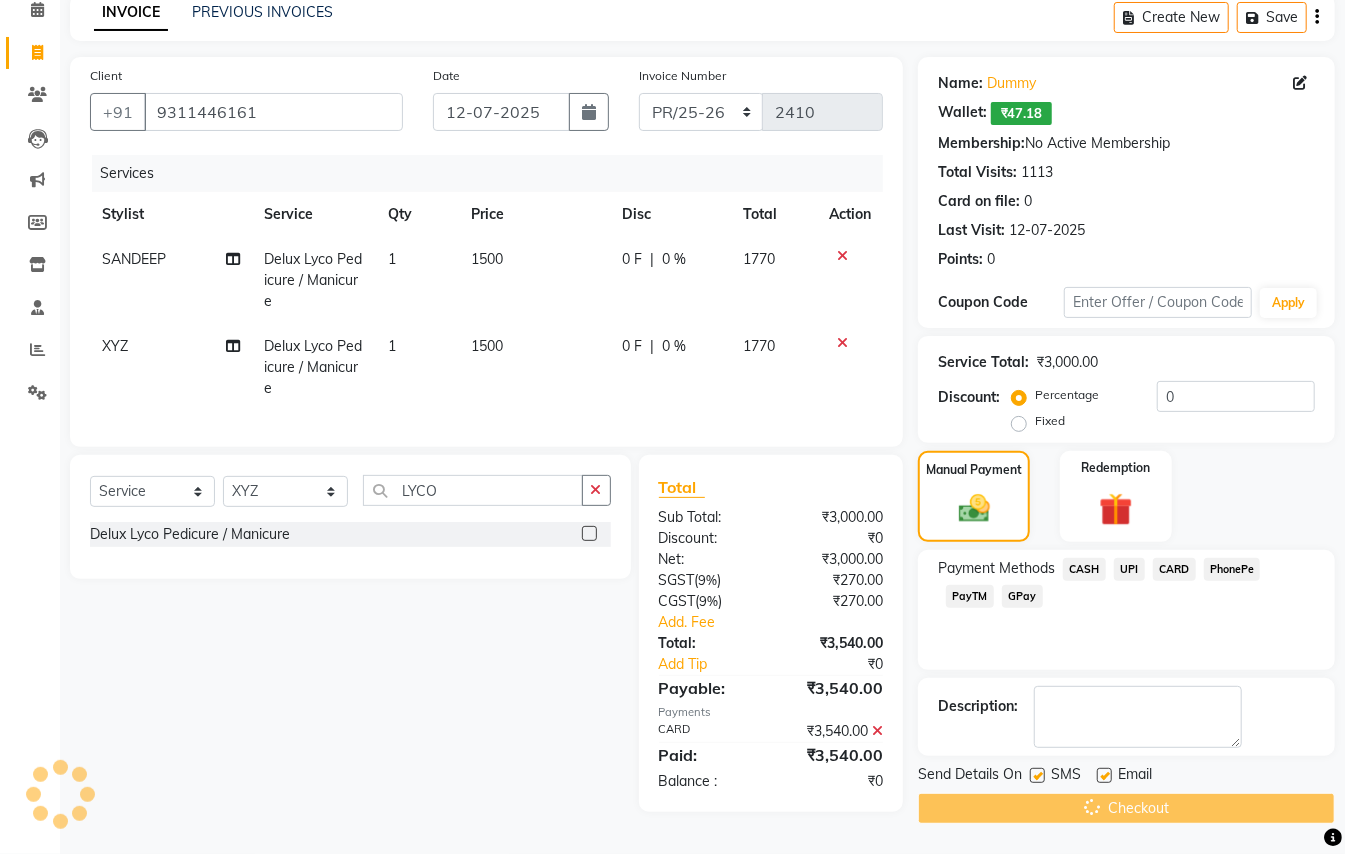 scroll, scrollTop: 0, scrollLeft: 0, axis: both 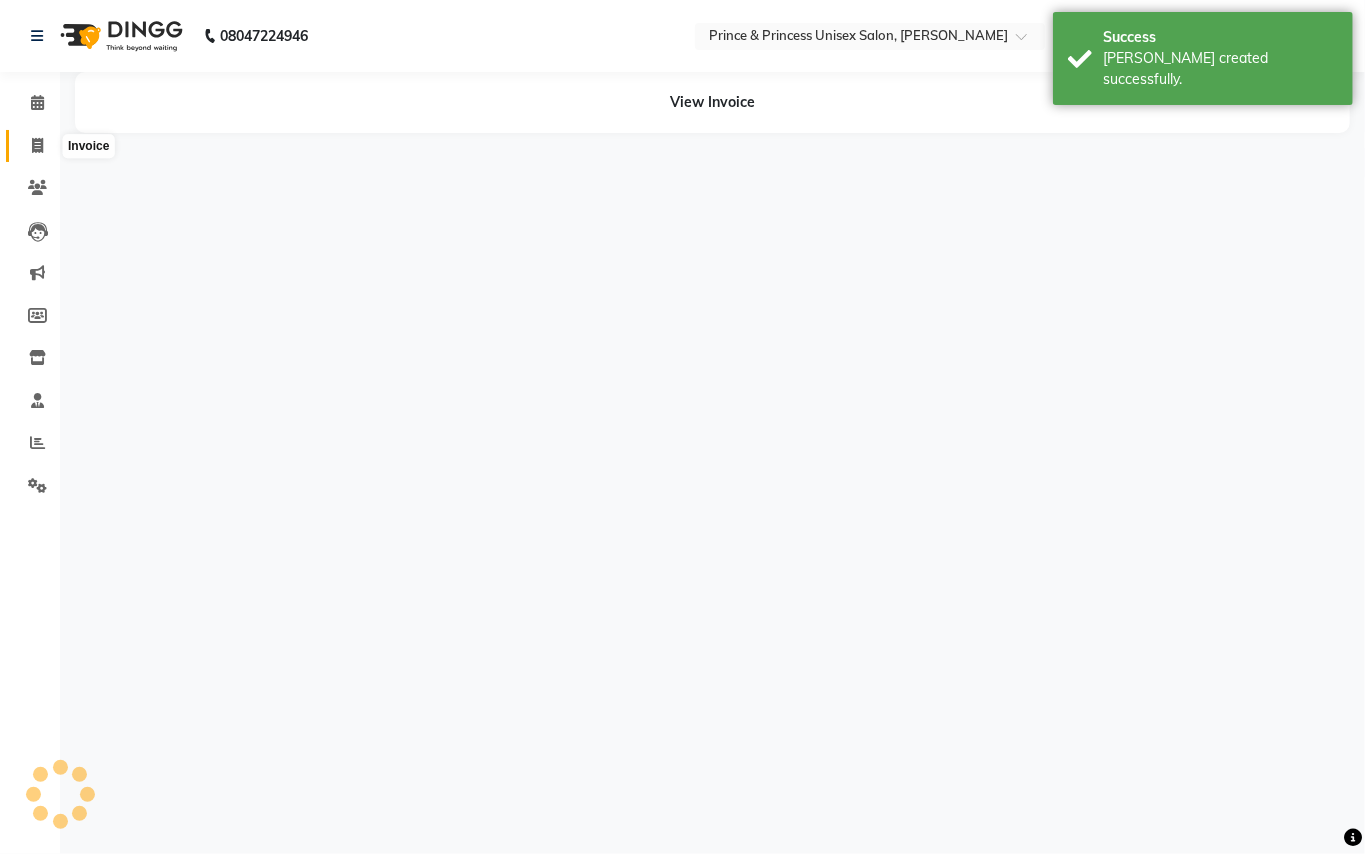 click 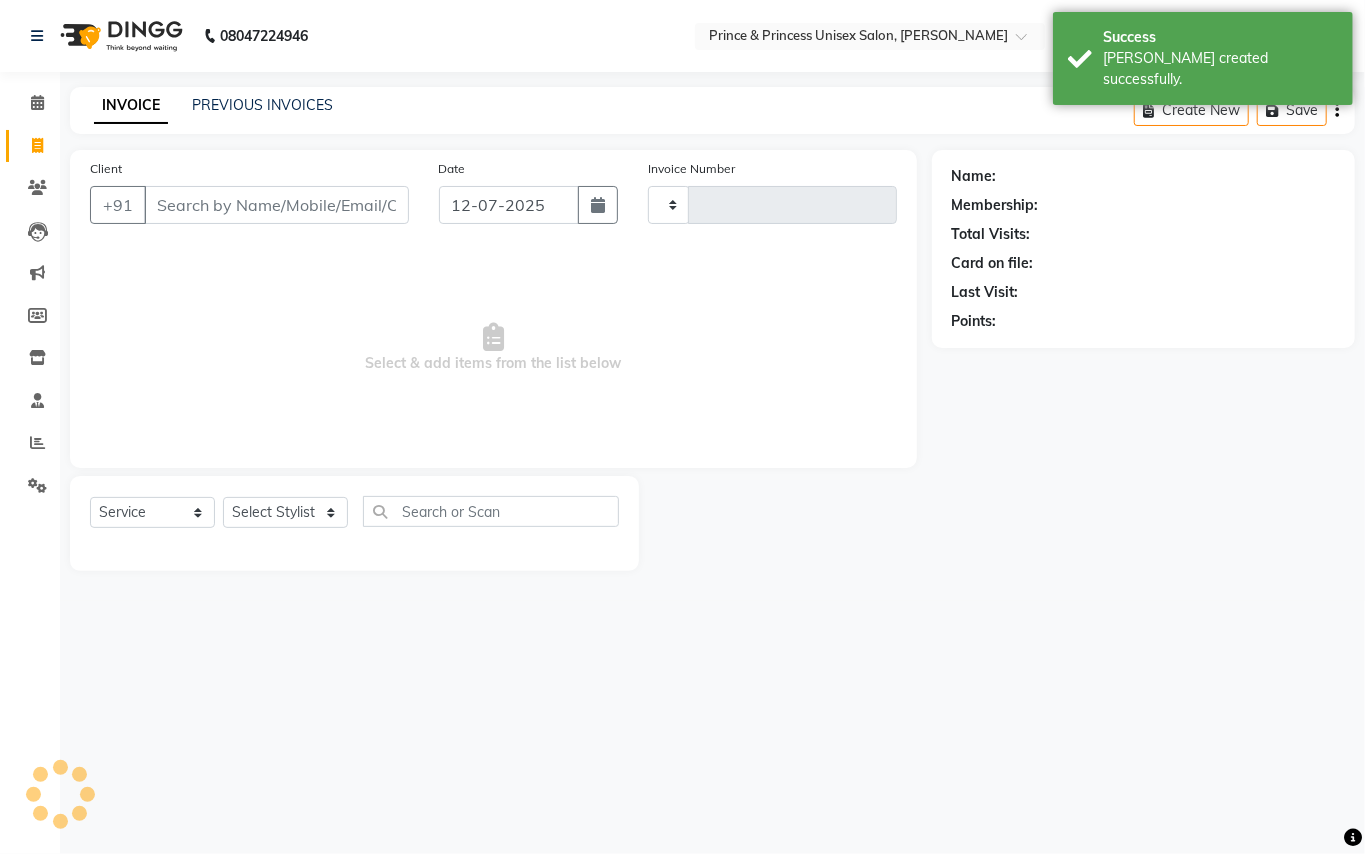 type on "2411" 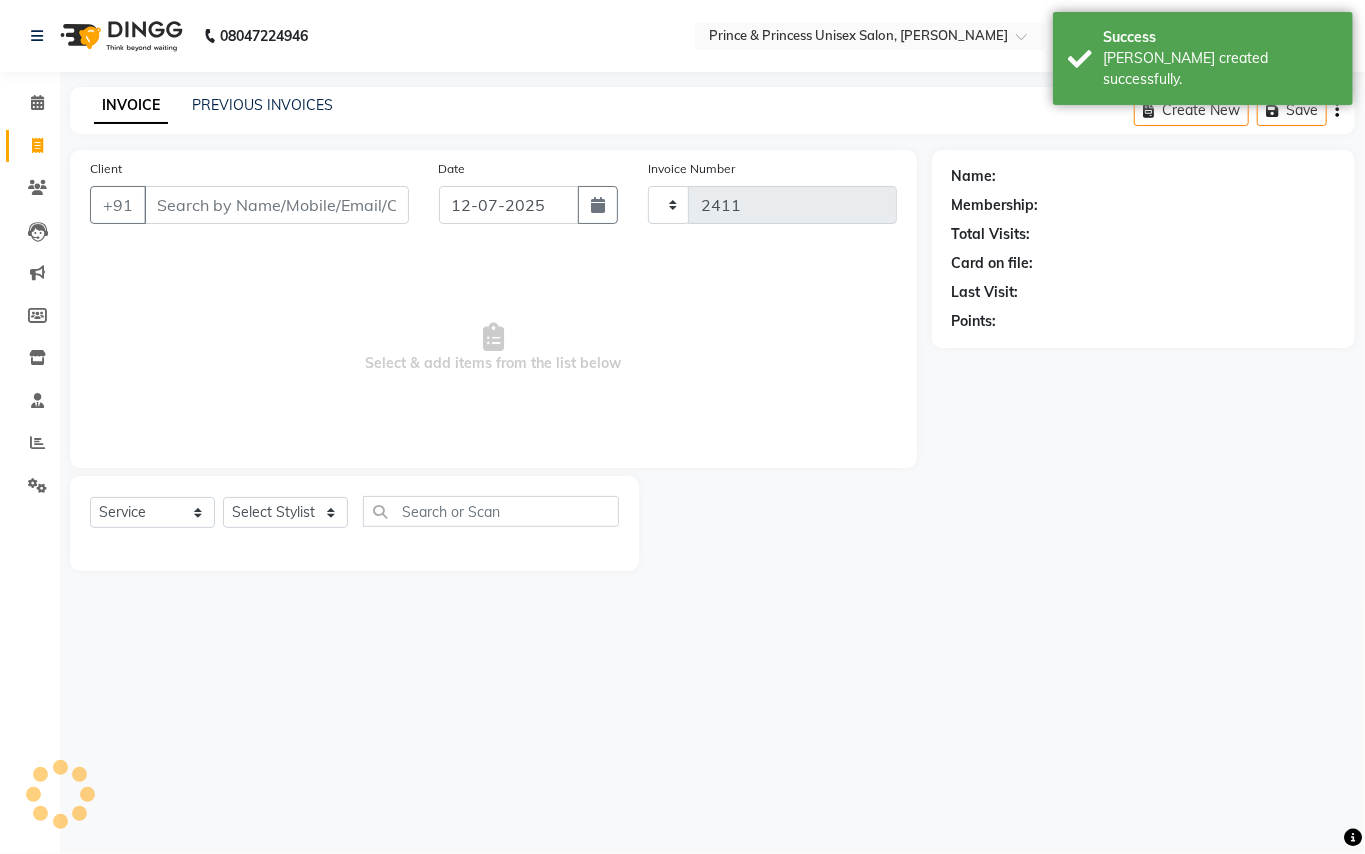 select on "3760" 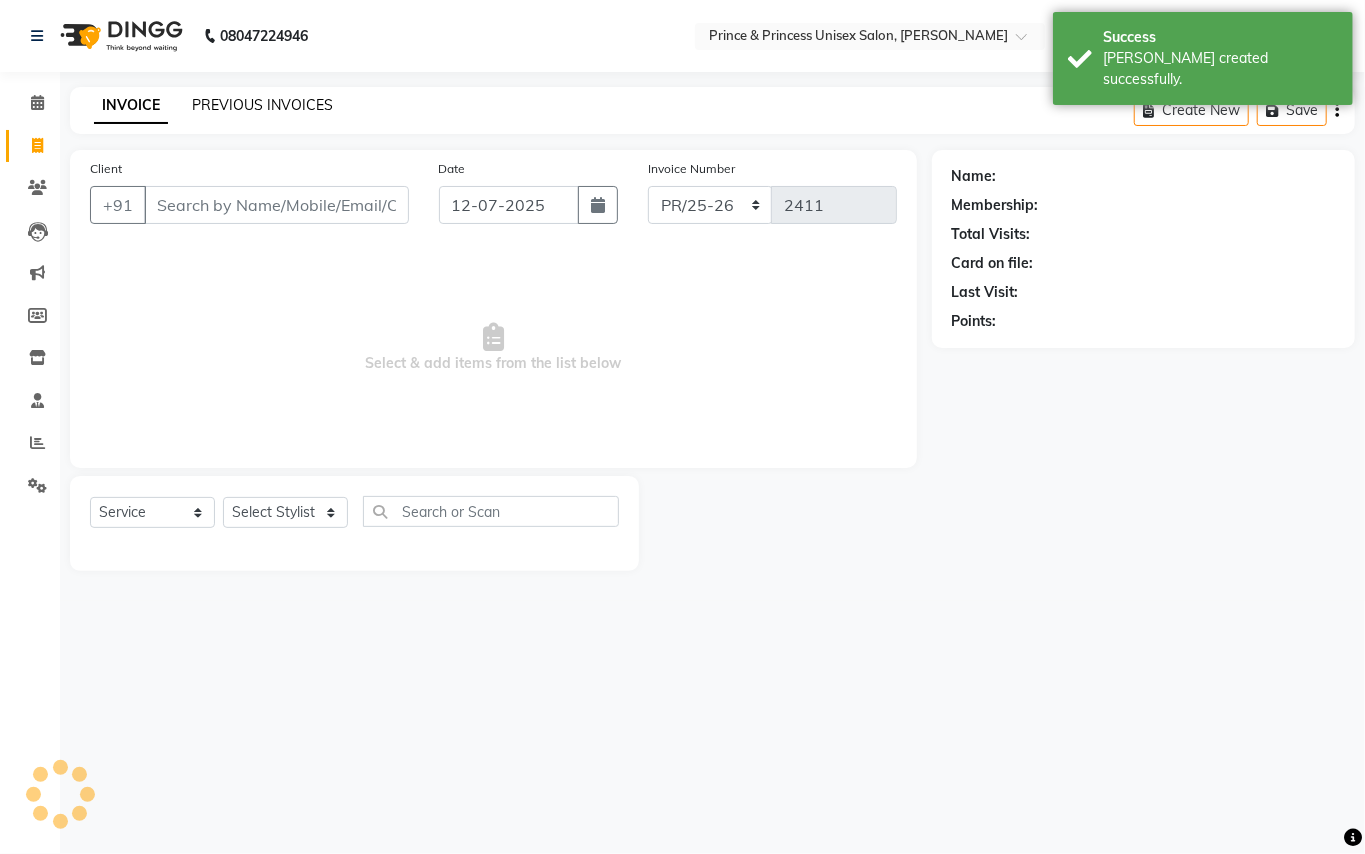 drag, startPoint x: 278, startPoint y: 84, endPoint x: 288, endPoint y: 94, distance: 14.142136 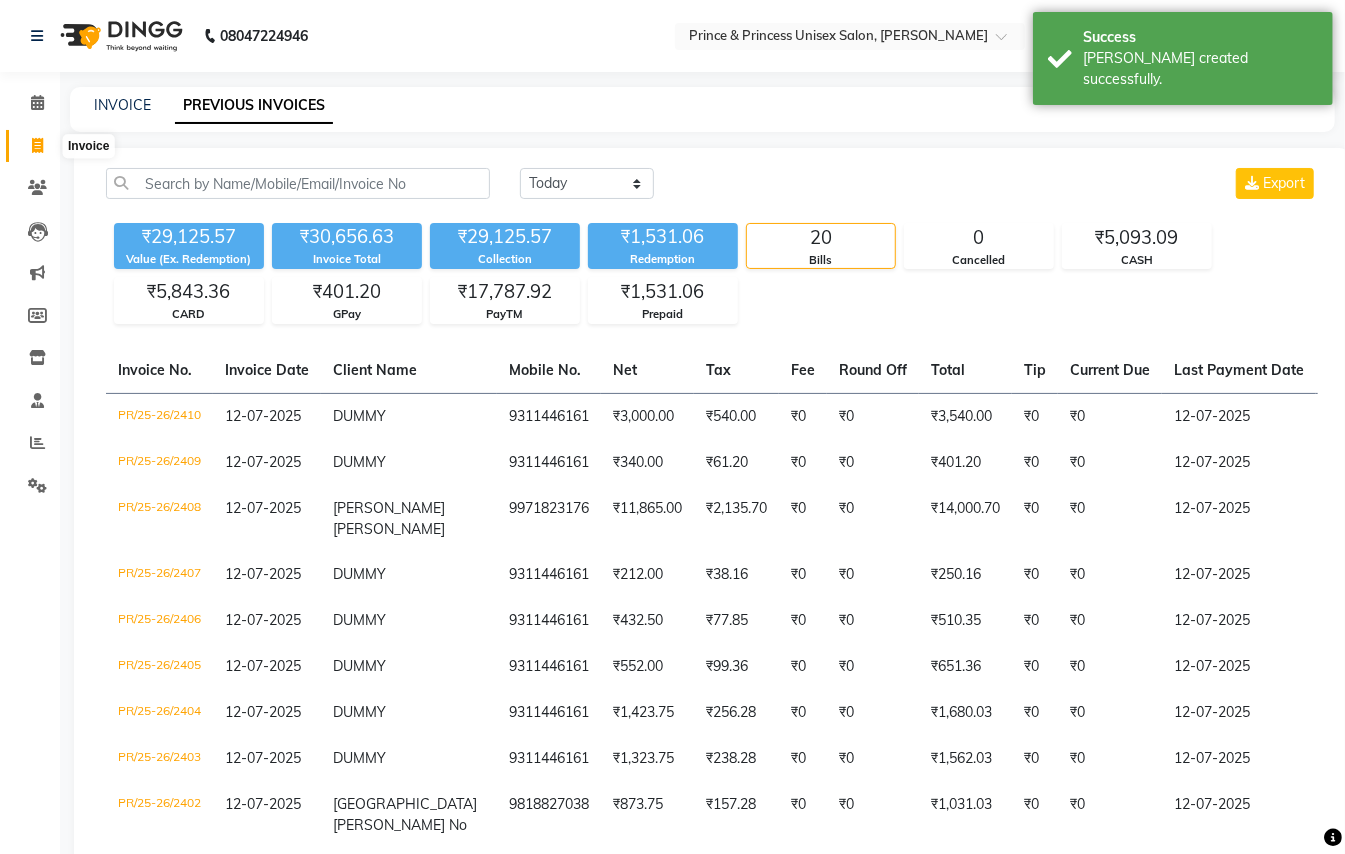 click 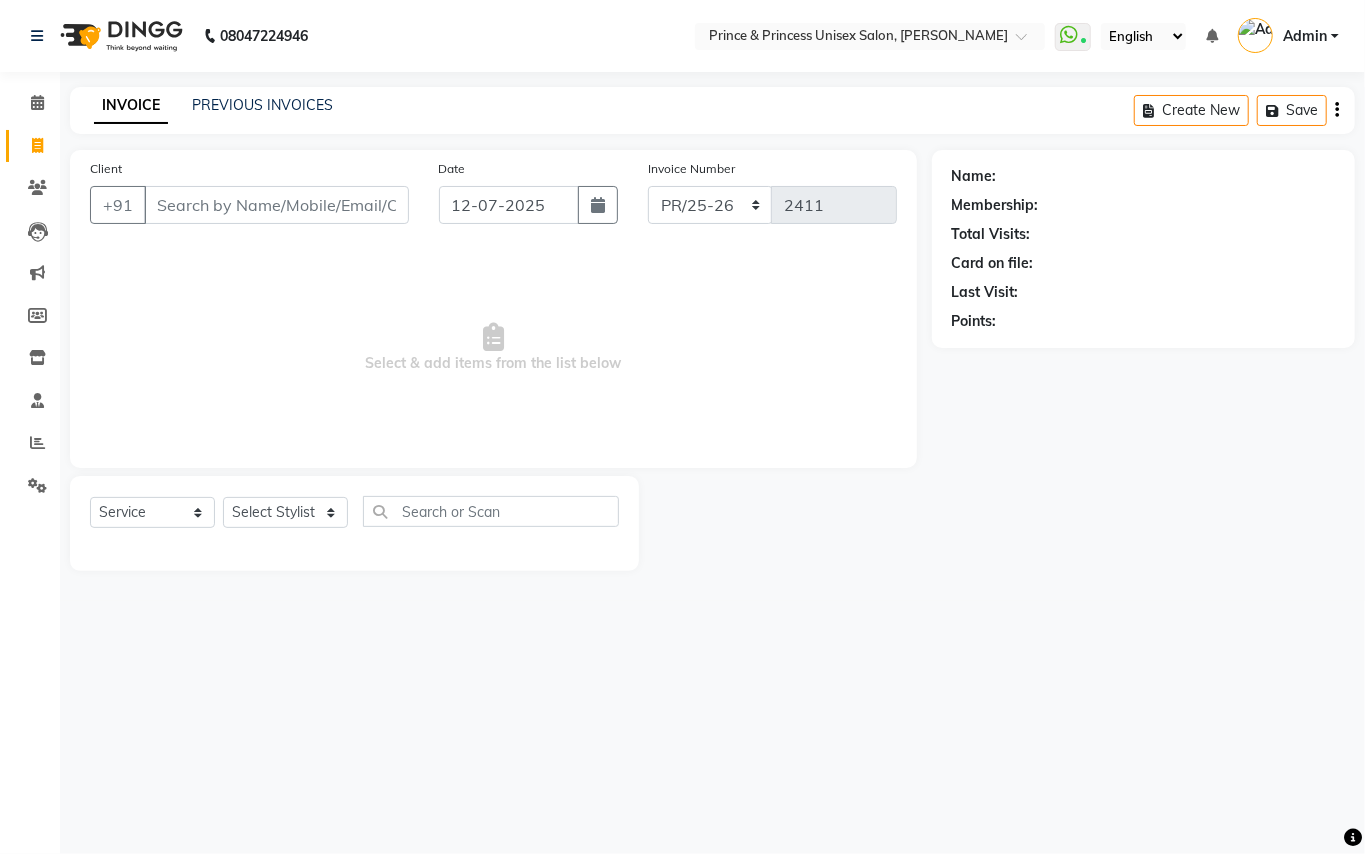 click on "Client" at bounding box center (276, 205) 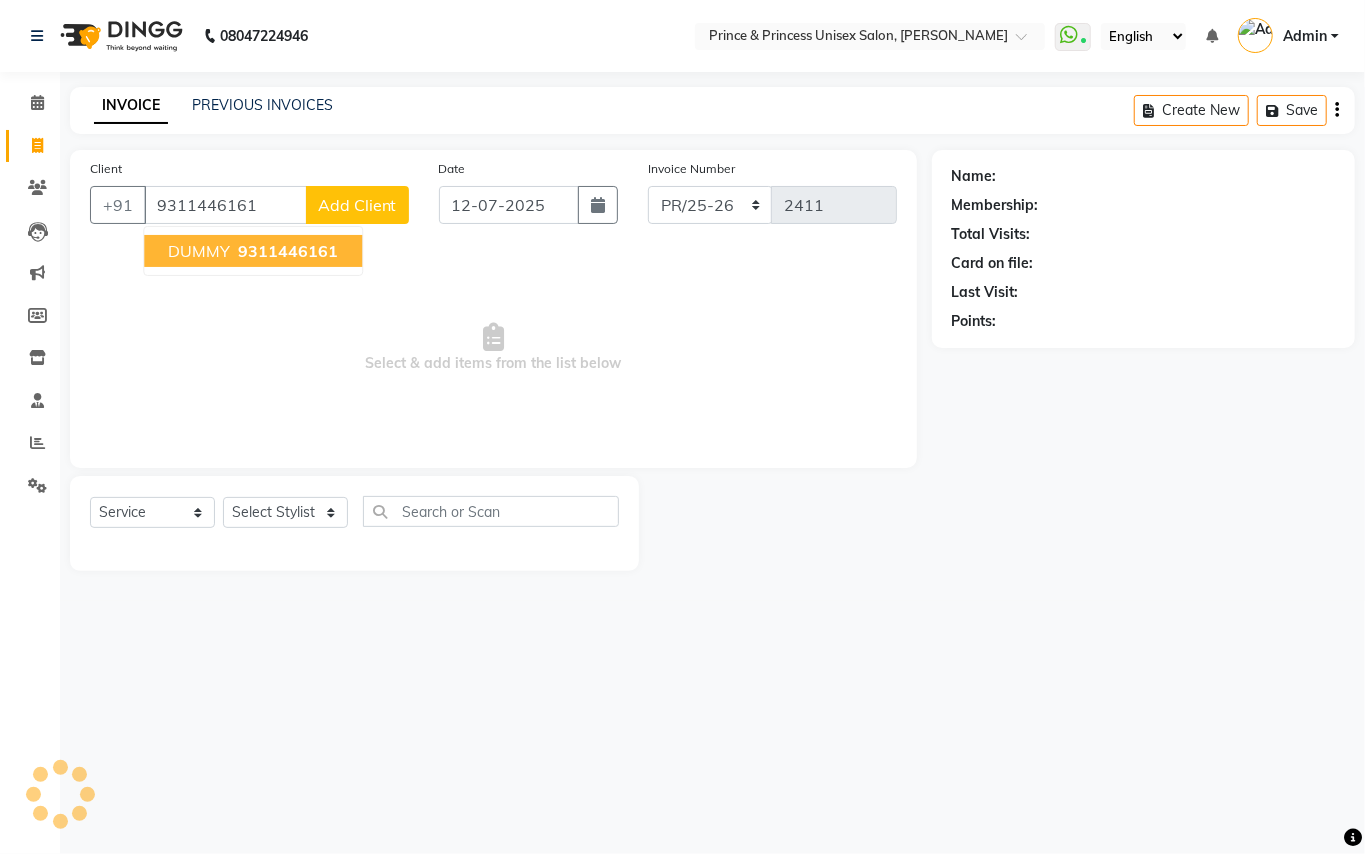 type on "9311446161" 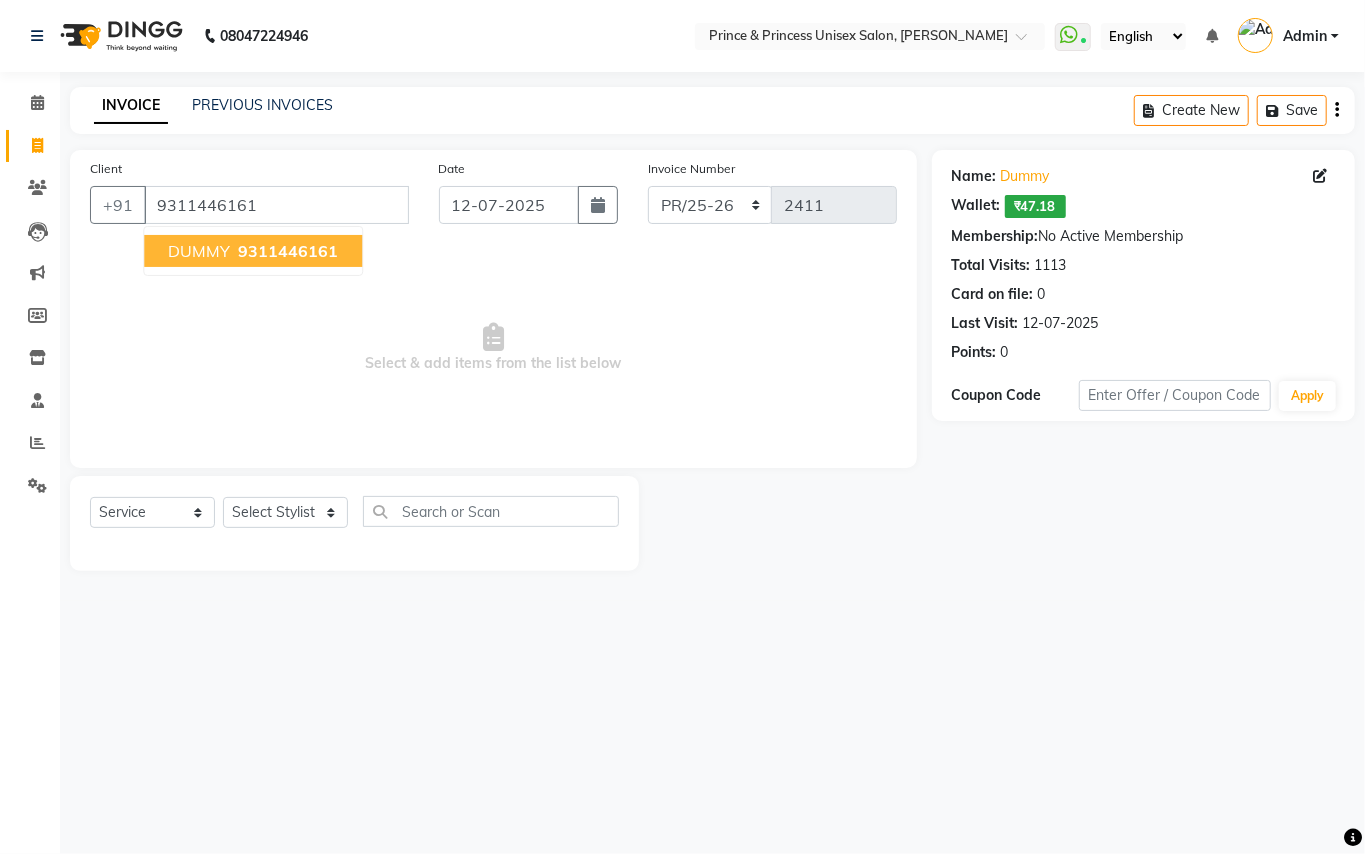 click on "DUMMY" at bounding box center (199, 251) 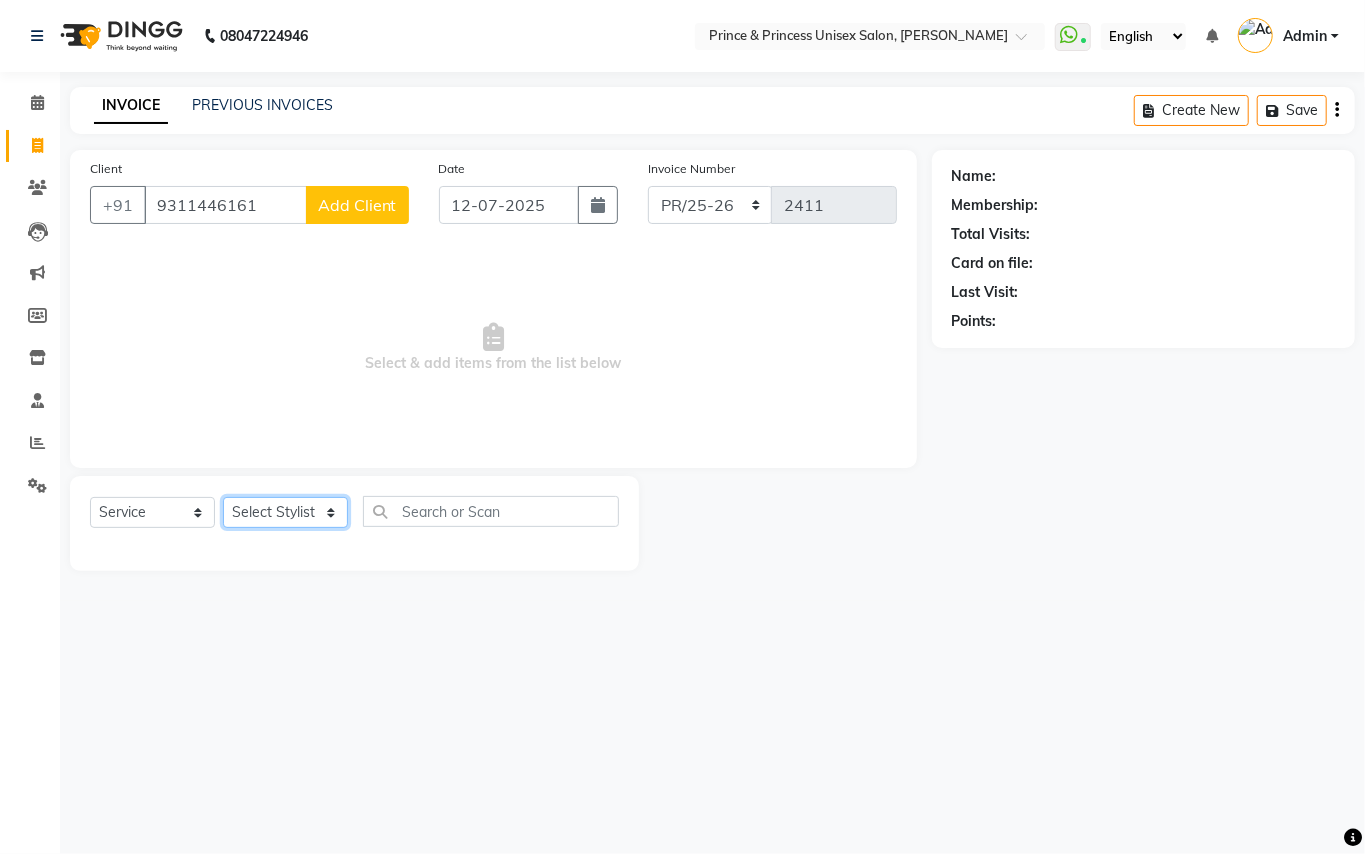 click on "Select Stylist ABHISHEK [PERSON_NAME] NEW [PERSON_NAME] CHANDAN [PERSON_NAME] MEENAKSHI [PERSON_NAME] RAHUL SANDEEP [PERSON_NAME] XYZ" 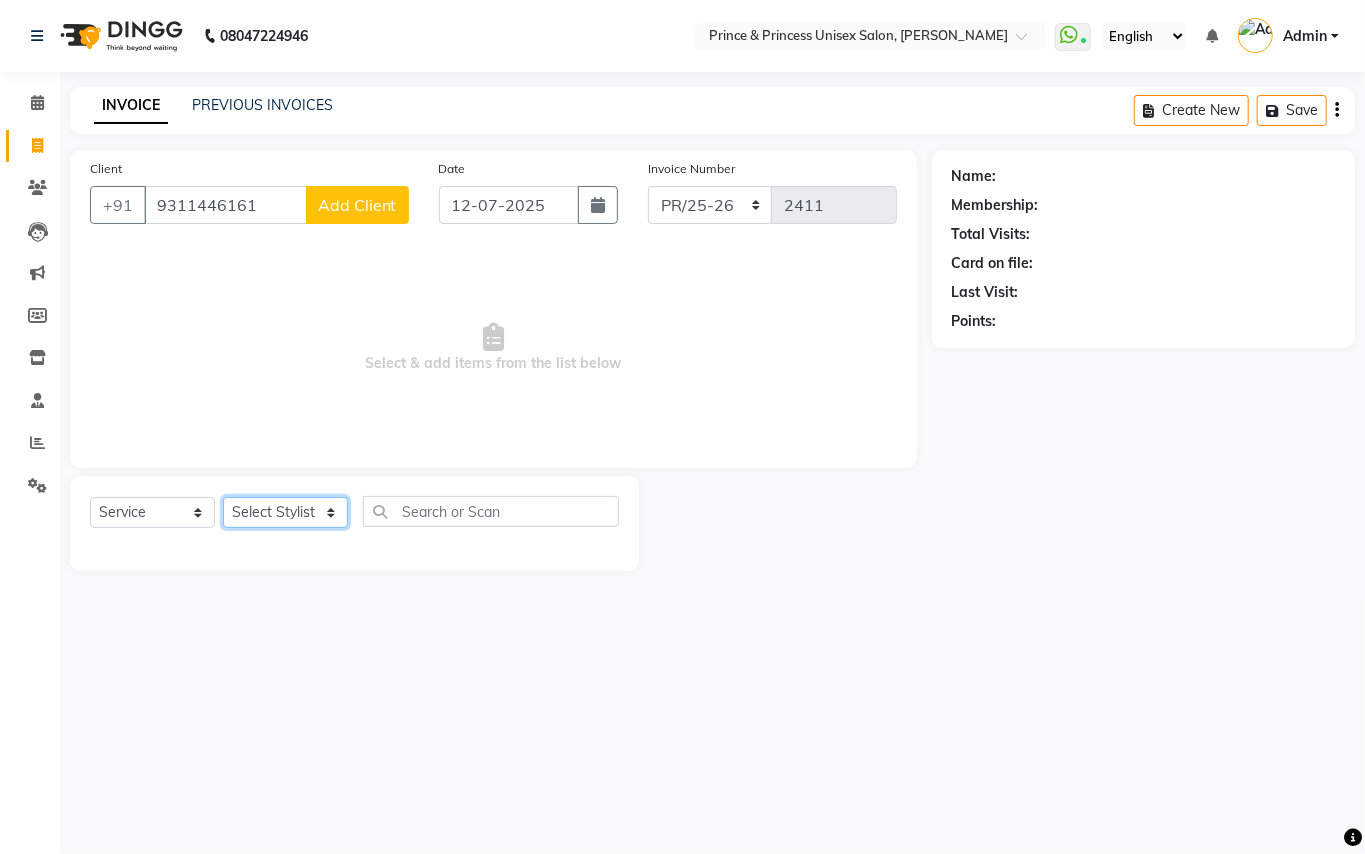 select on "44027" 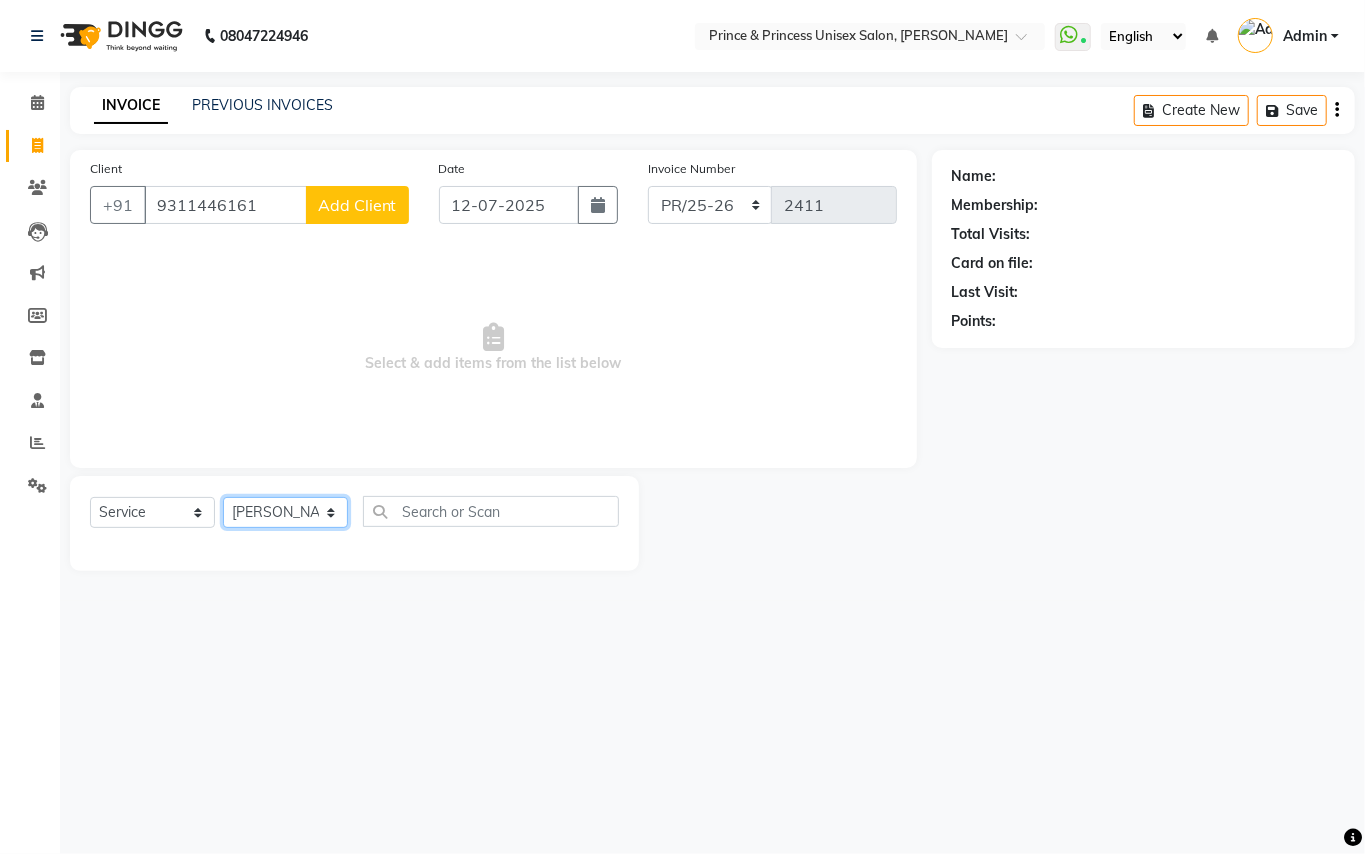 click on "Select Stylist ABHISHEK [PERSON_NAME] NEW [PERSON_NAME] CHANDAN [PERSON_NAME] MEENAKSHI [PERSON_NAME] RAHUL SANDEEP [PERSON_NAME] XYZ" 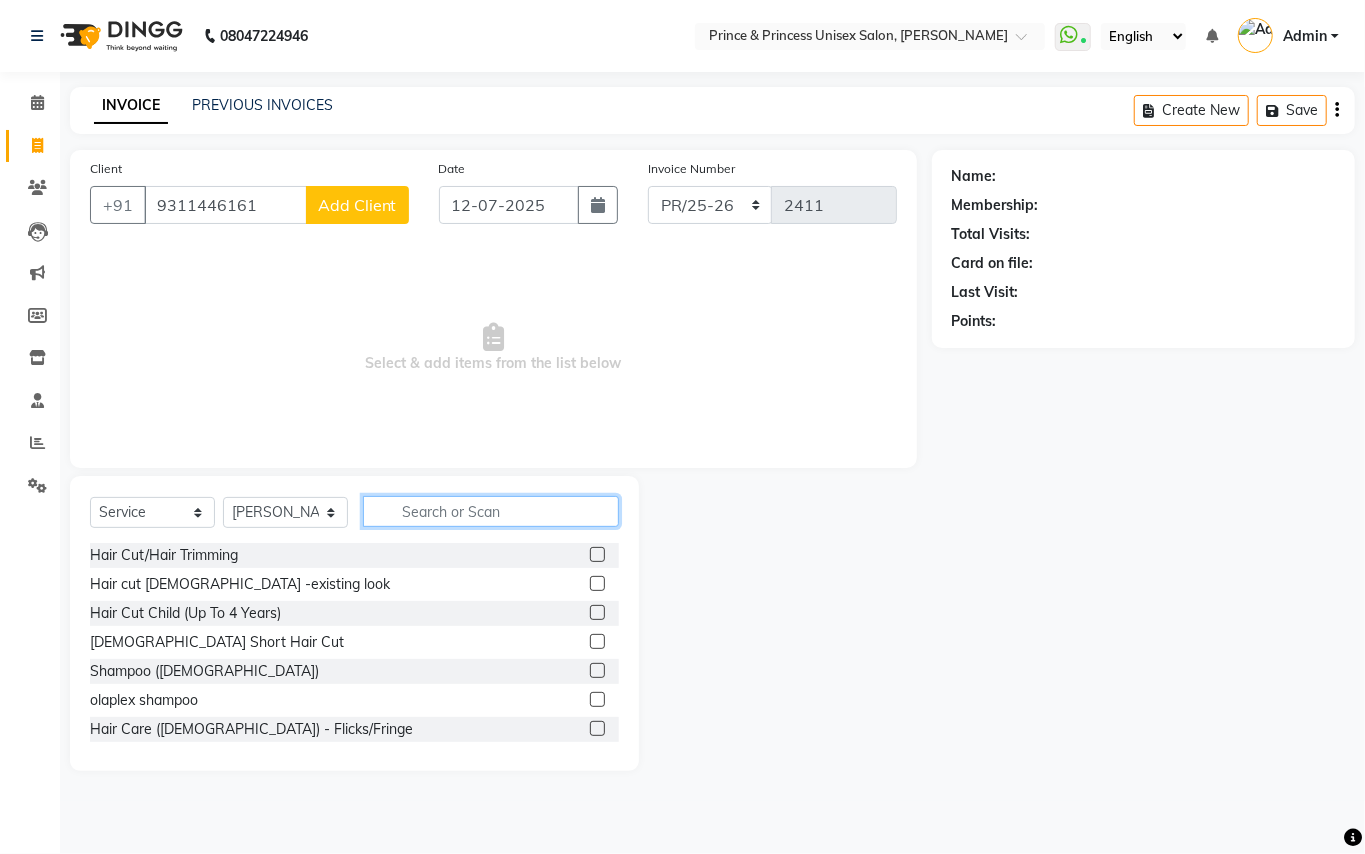 click 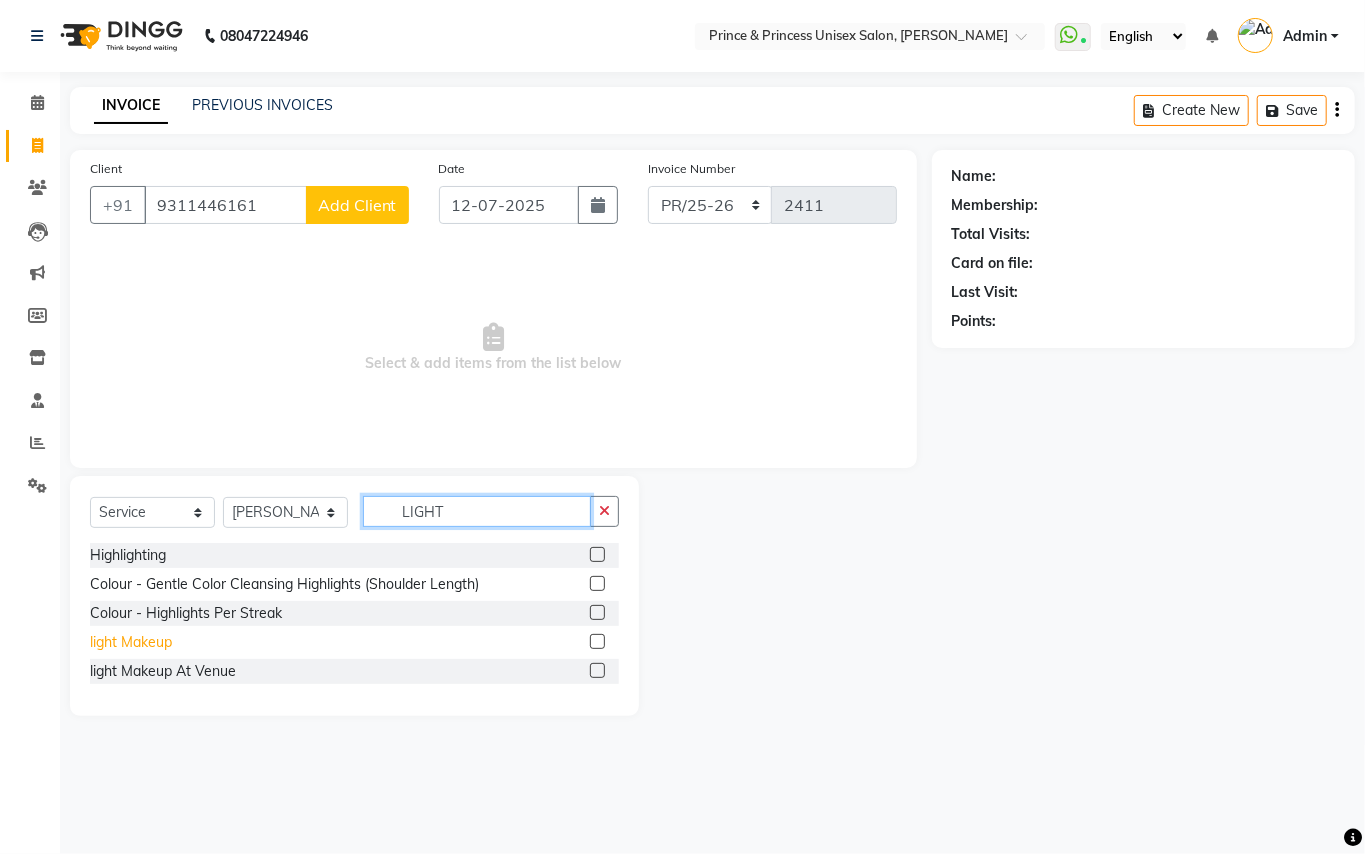type on "LIGHT" 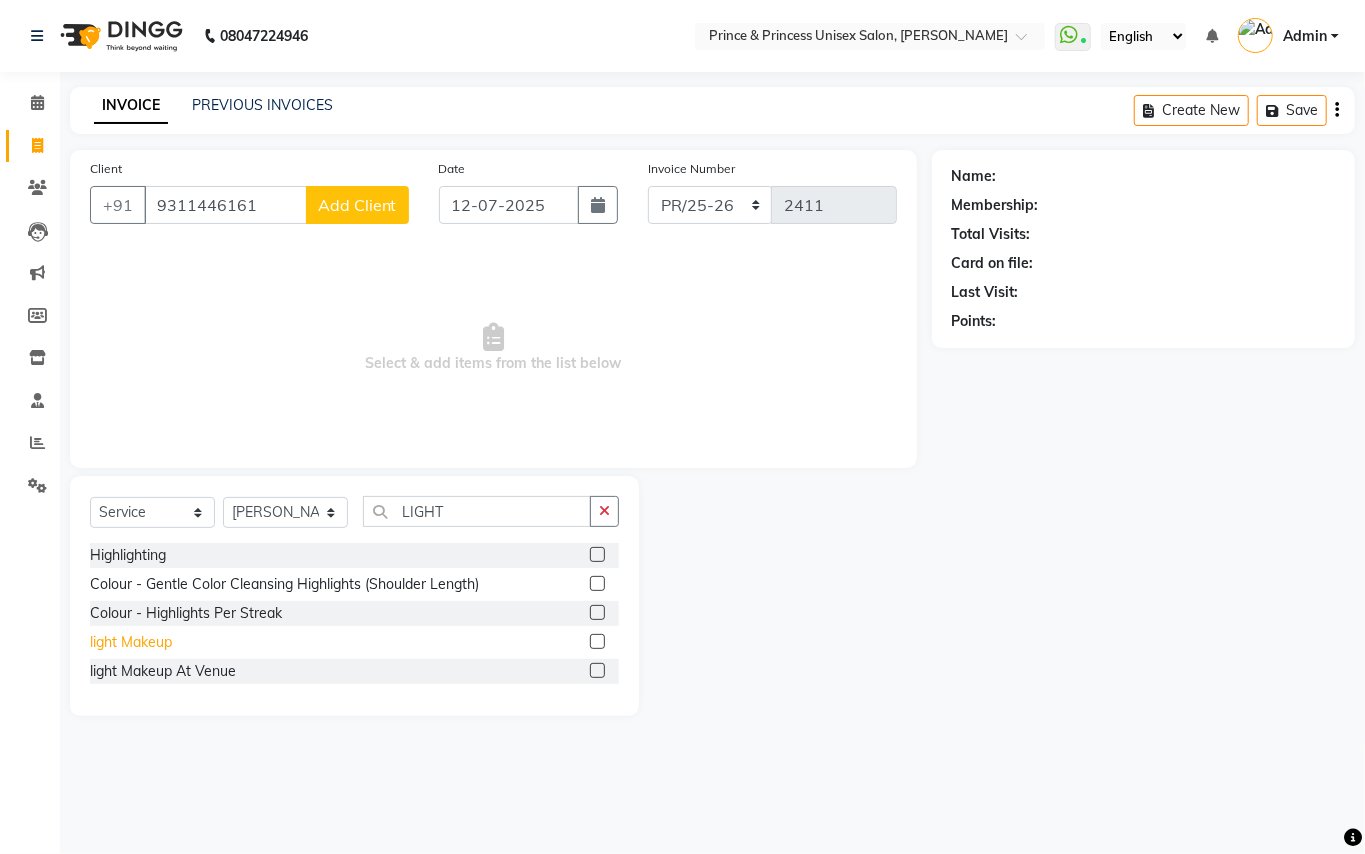 click on "light Makeup" 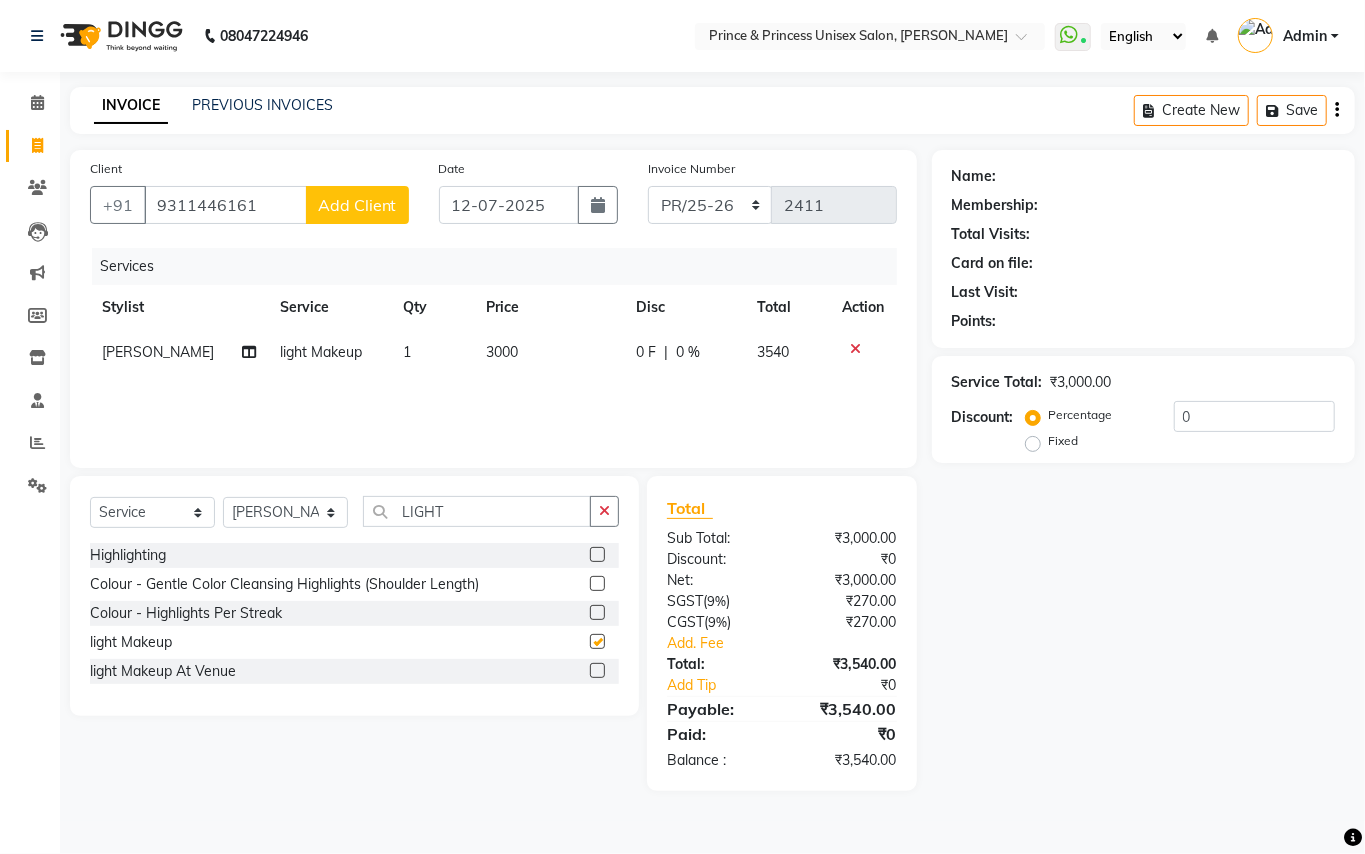 checkbox on "false" 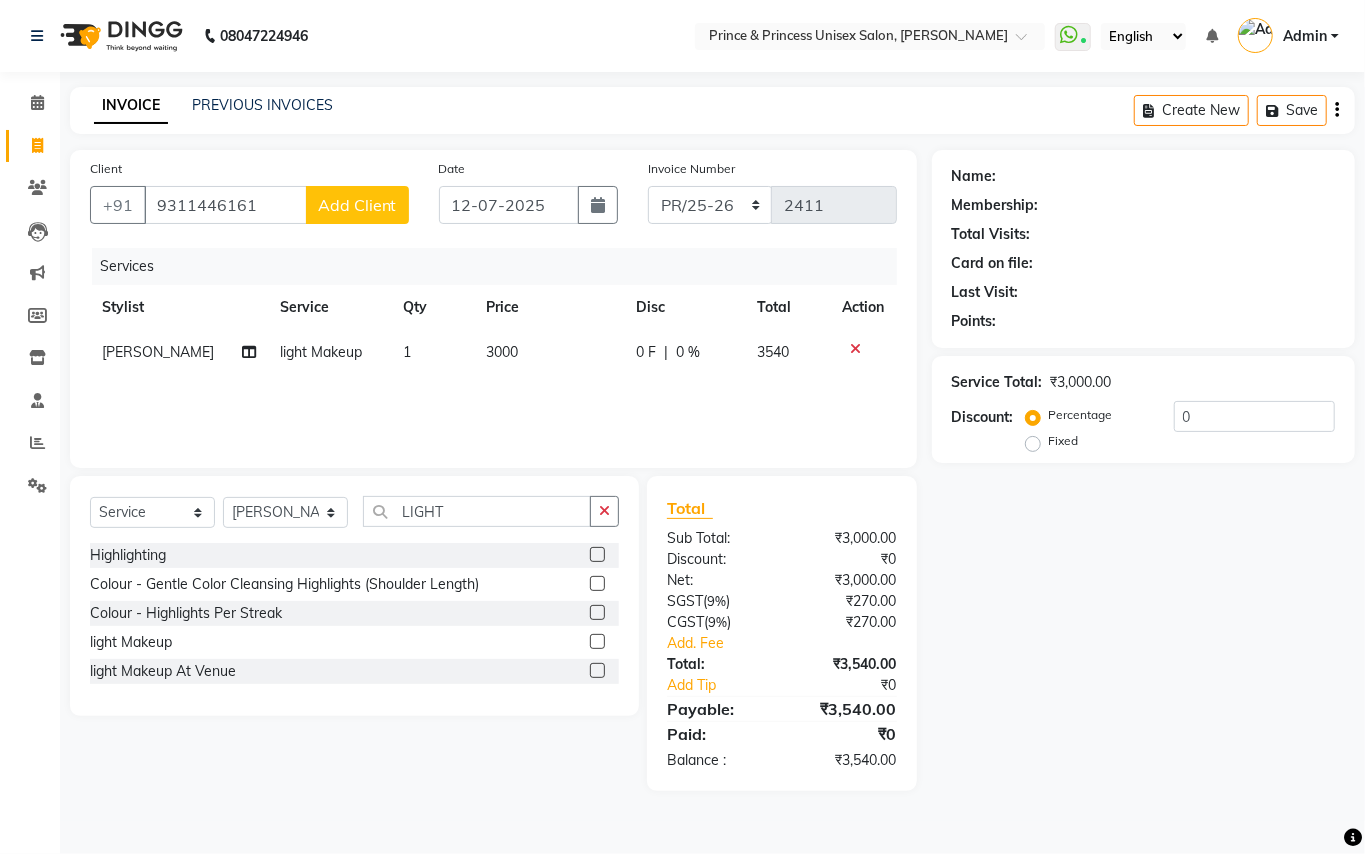click on "3000" 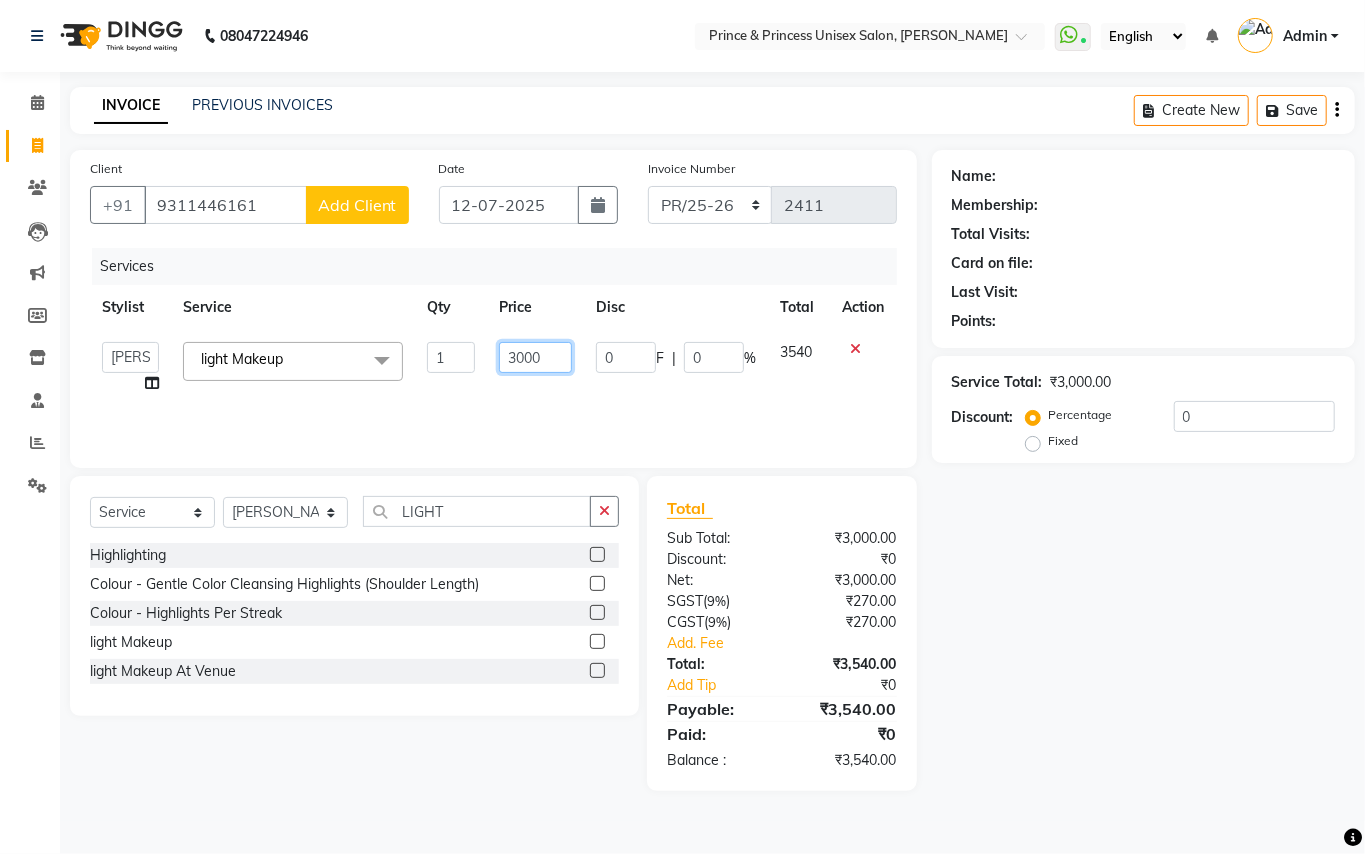 drag, startPoint x: 538, startPoint y: 357, endPoint x: 372, endPoint y: 336, distance: 167.32304 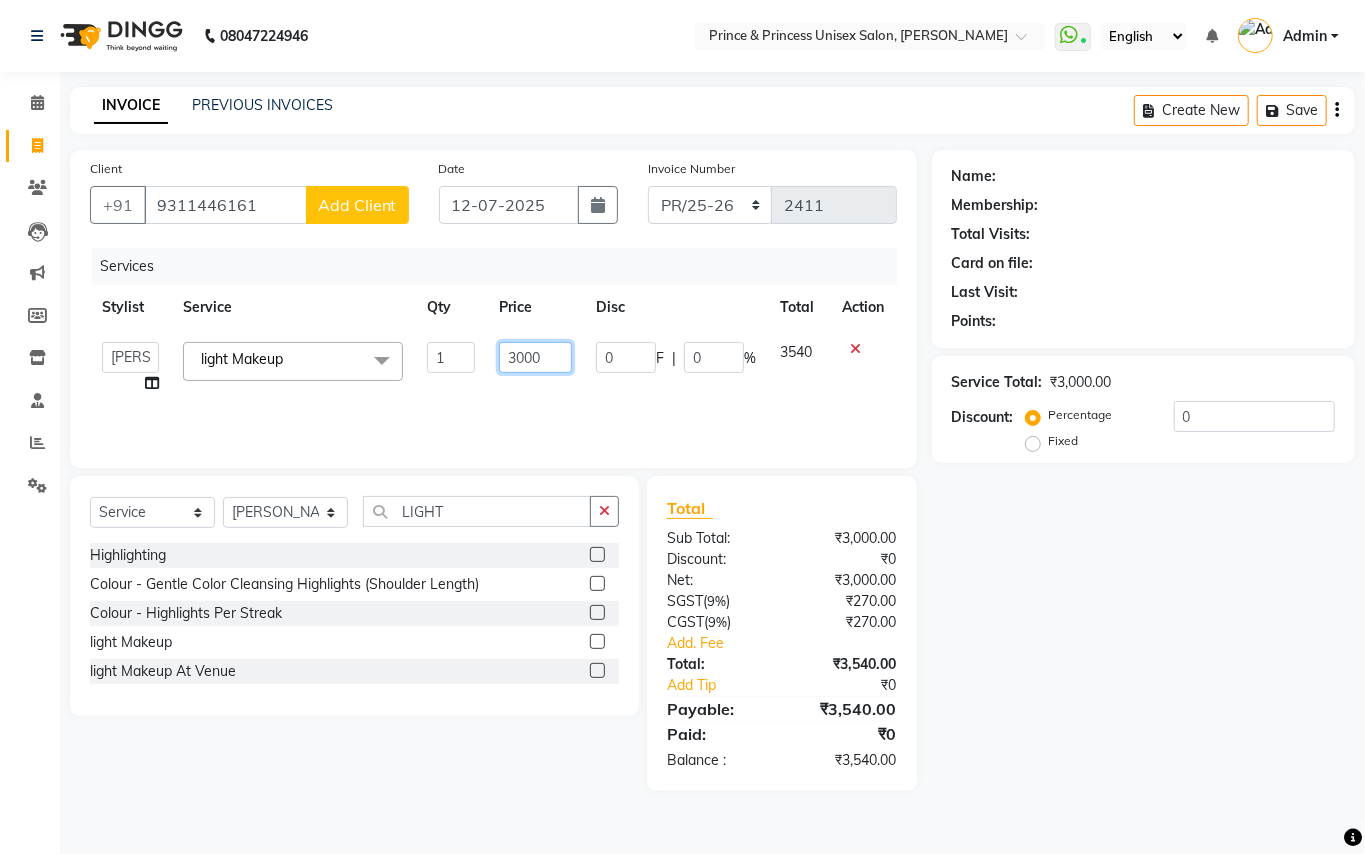 click on "ABHISHEK   [PERSON_NAME] NEW   [PERSON_NAME]   CHANDAN   [PERSON_NAME]   MEENAKSHI   [PERSON_NAME]   RAHUL   SANDEEP   [PERSON_NAME]   XYZ  light Makeup  x Hair Cut/Hair Trimming Hair cut [DEMOGRAPHIC_DATA] -existing look Hair Cut Child (Up To 4 Years) [DEMOGRAPHIC_DATA] Short Hair Cut Shampoo ([DEMOGRAPHIC_DATA]) olaplex shampoo Hair Care ([DEMOGRAPHIC_DATA]) - Flicks/Fringe Oil Massage Henna Mustache Trim Threading Face Threading Hair Cut [DEMOGRAPHIC_DATA] - Style Change [DEMOGRAPHIC_DATA] - Tonsure (Mundan) Shampoo [DEMOGRAPHIC_DATA] Shampoo [DEMOGRAPHIC_DATA] (Long Hair) [PERSON_NAME] Triming / Shave Oil Massage half color touch up  [PERSON_NAME] Colour Hair Styling (Gel/ Serum Application) Colour Touch Up men's Colour Touch-Up Amonia Free) Highlighting Rebonding Dry Head Massage Full Front Chest Clipper Full Back Clipper Ear Wax Full Body Clipper Under Arms Clipper Full Front/Back Waxing (Sugar) Full Front/Back Waxing (Chocolate) Chest Razor/Back Full Body Razor Under Arm Razor EYE BROWS COLOR [DEMOGRAPHIC_DATA]  - Hair Cut existing style [DEMOGRAPHIC_DATA]  - Hair Cut & Wash [DEMOGRAPHIC_DATA]  - Hair Cut (Senior Stylist) [DEMOGRAPHIC_DATA] -Shampoo Blow Dry 1" 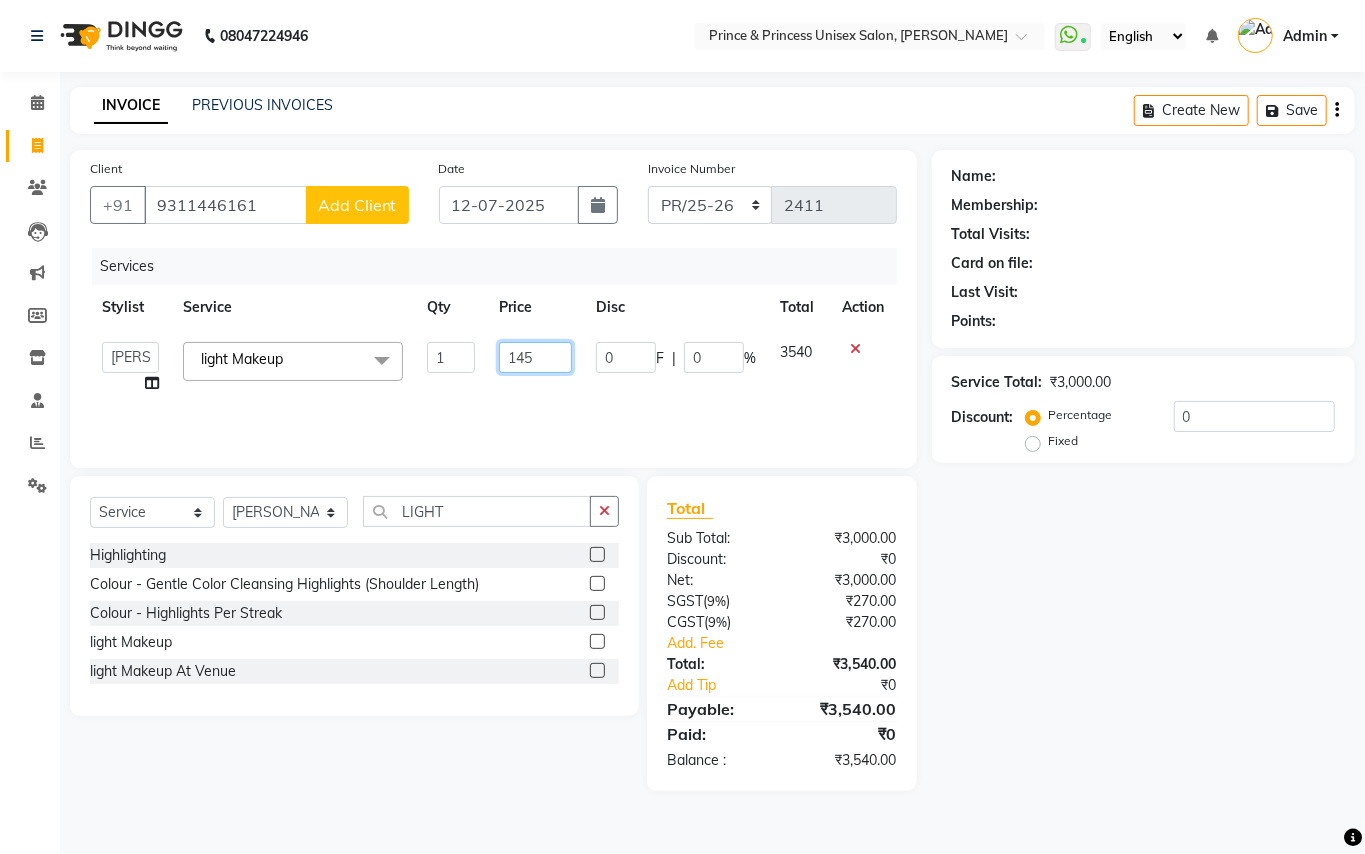 type on "1450" 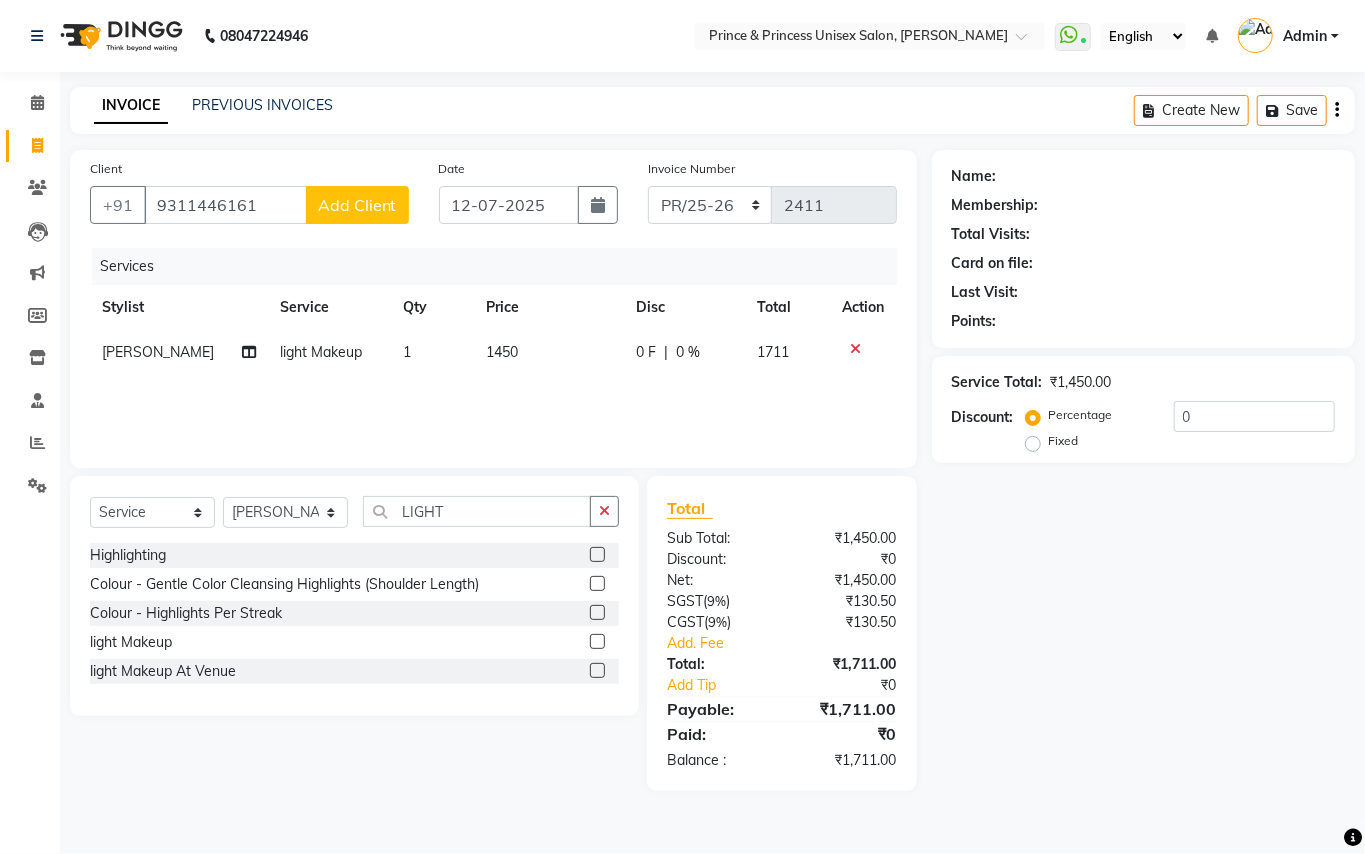 click on "Services Stylist Service Qty Price Disc Total Action [PERSON_NAME] light Makeup 1 1450 0 F | 0 % 1711" 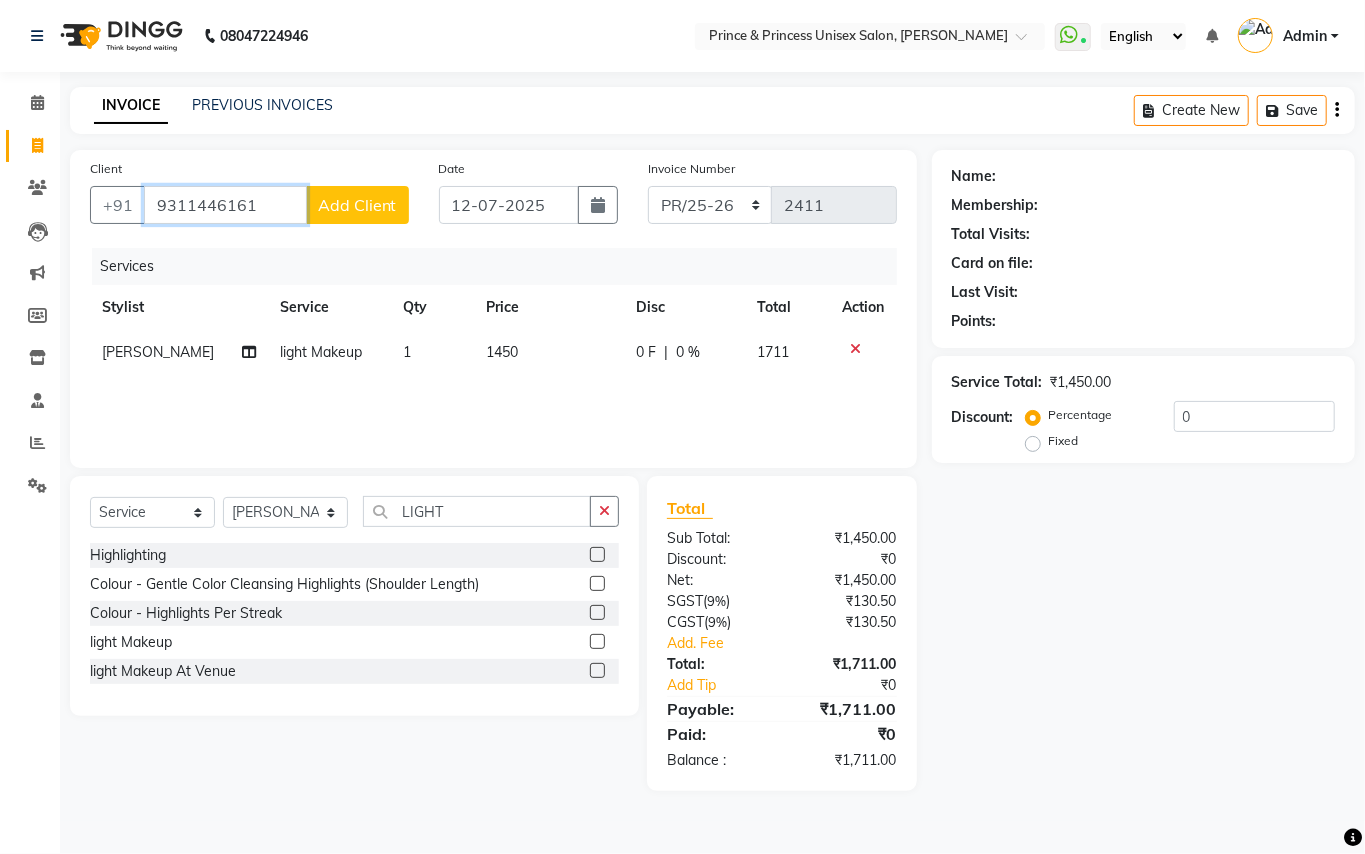 click on "9311446161" at bounding box center [225, 205] 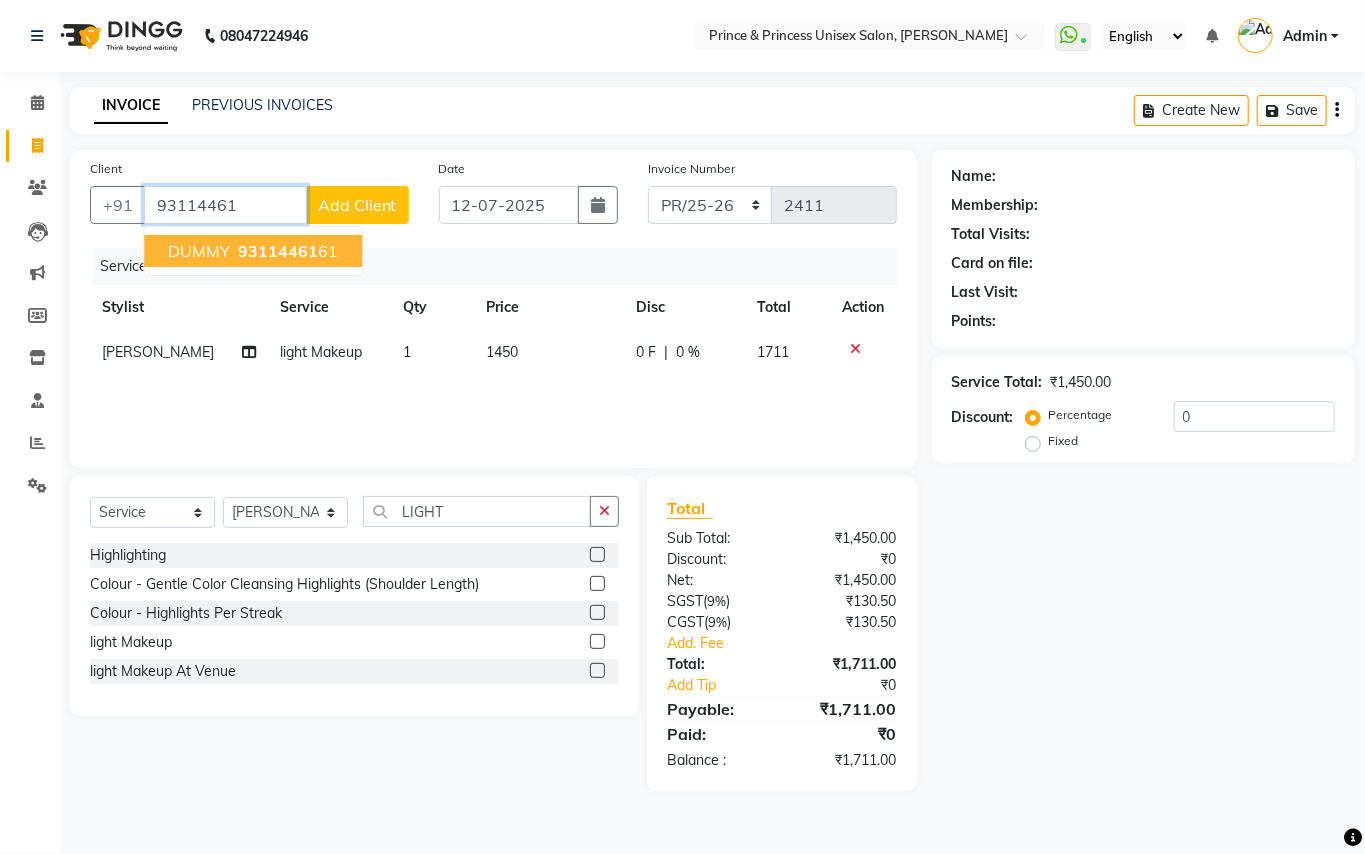 click on "93114461" at bounding box center [278, 251] 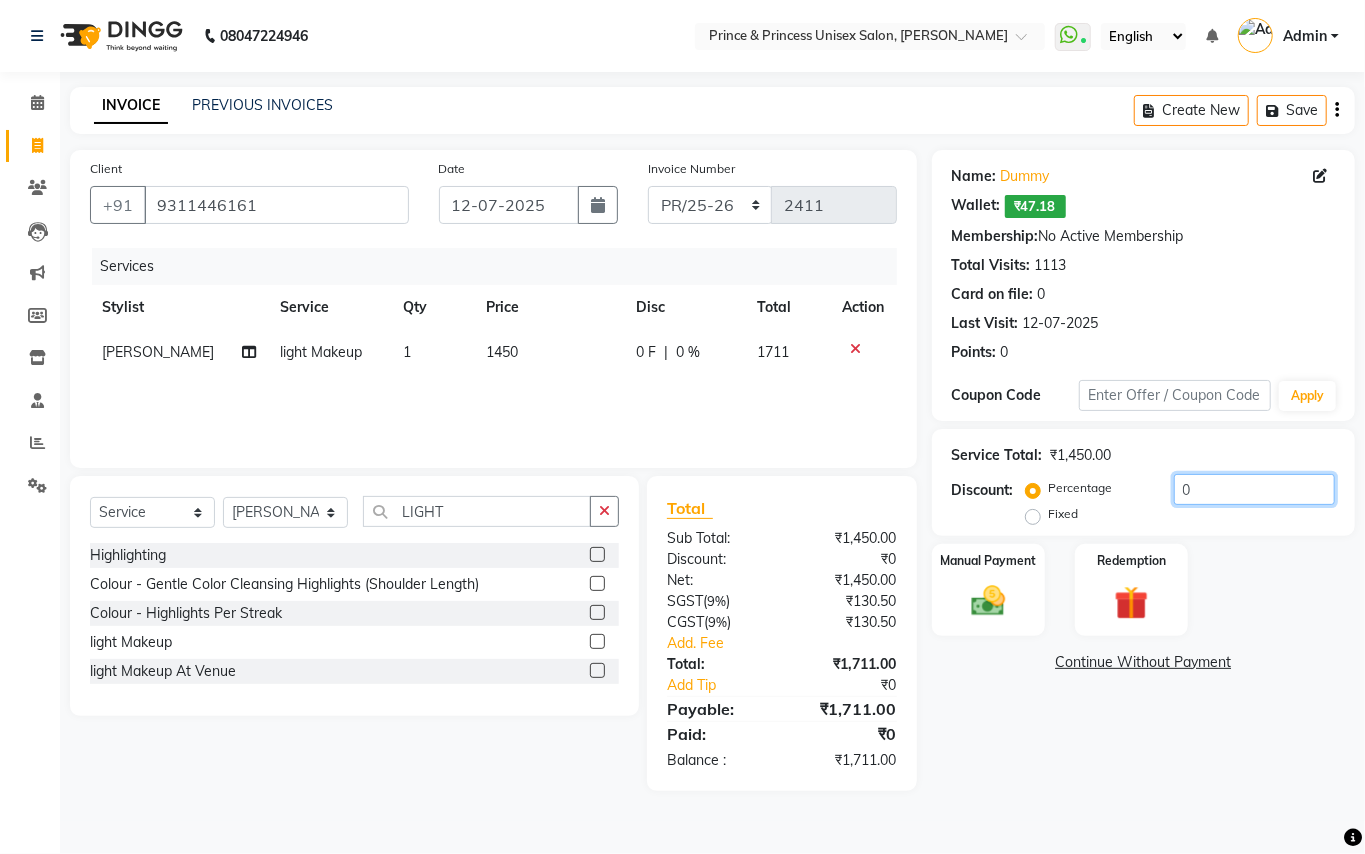 click on "0" 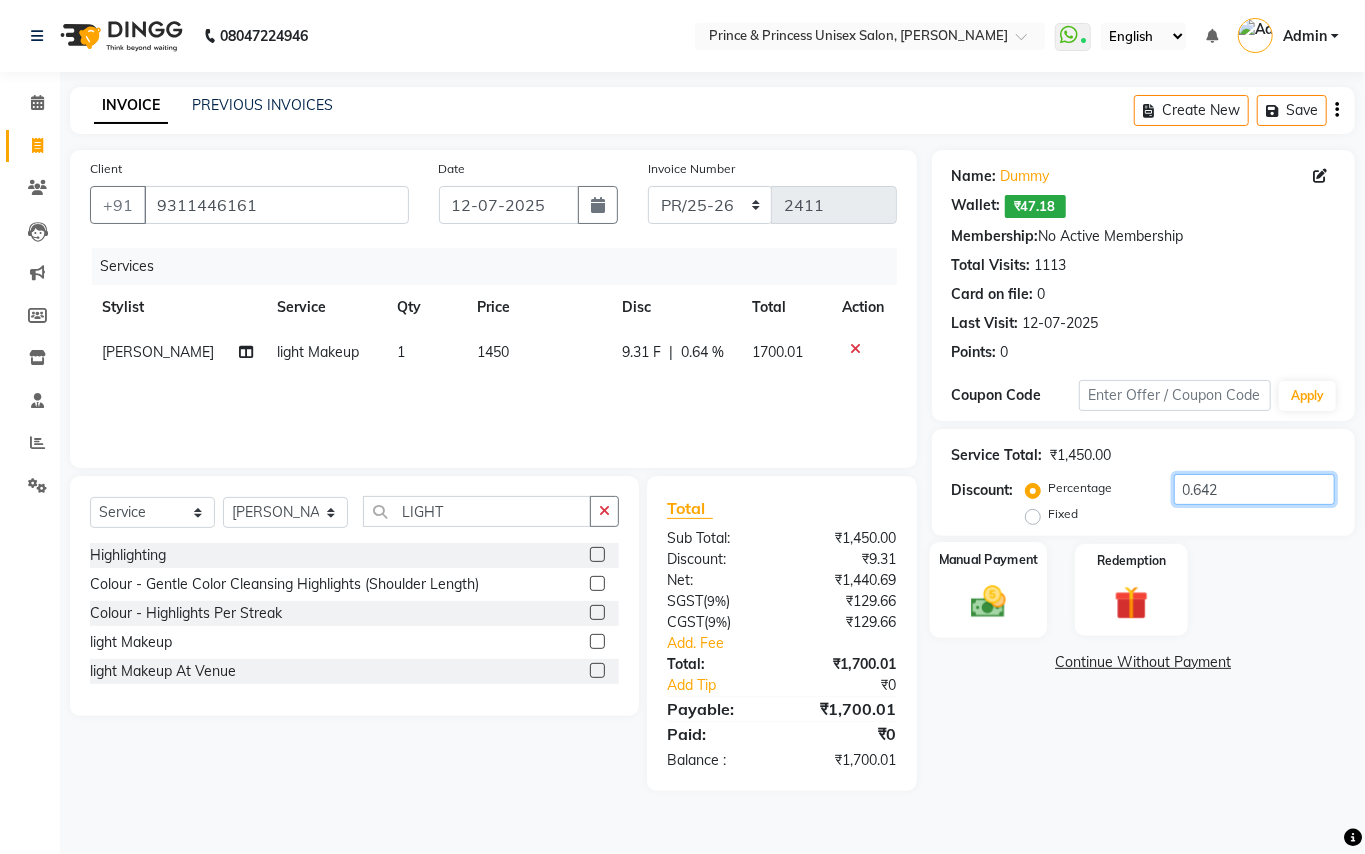 type on "0.642" 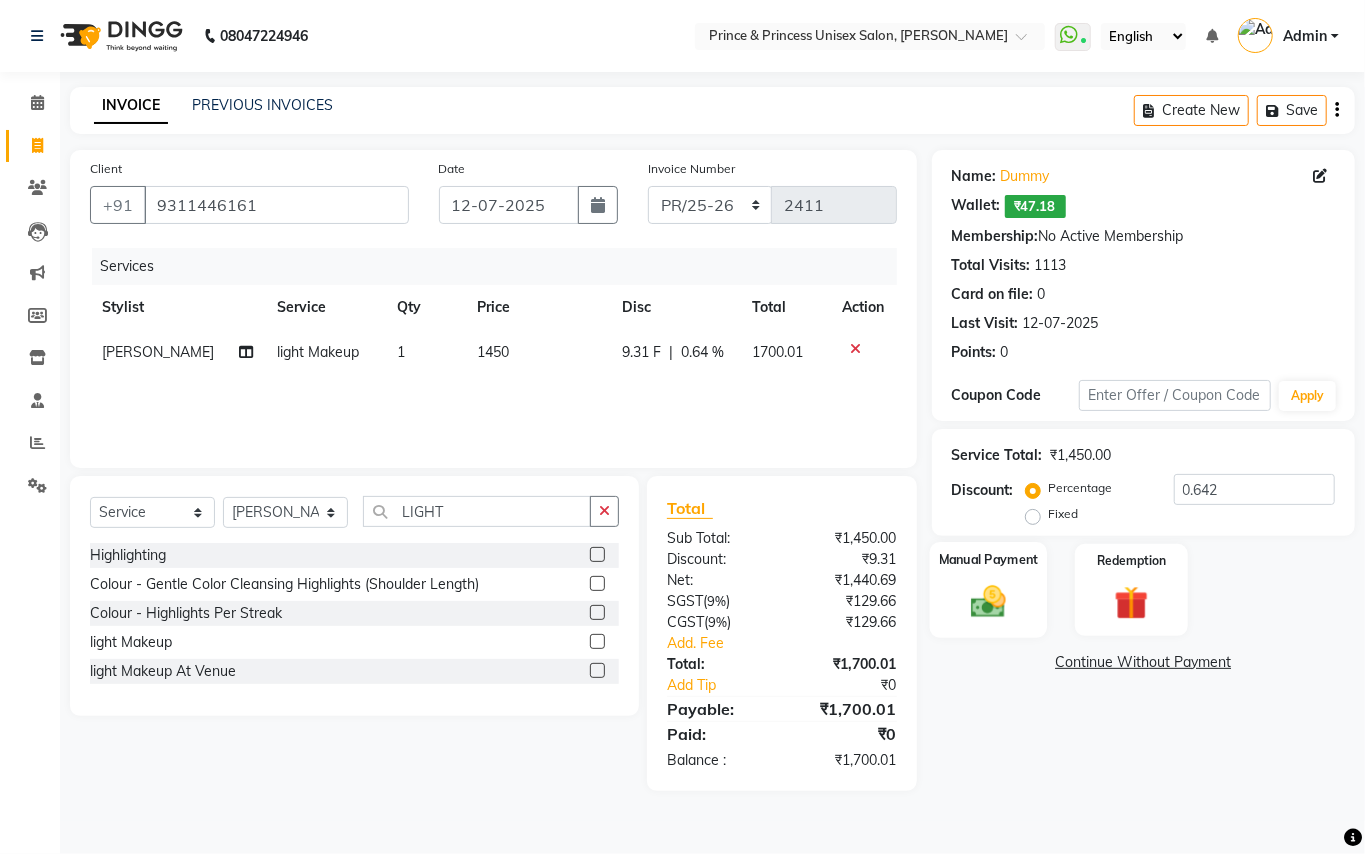 drag, startPoint x: 989, startPoint y: 597, endPoint x: 1037, endPoint y: 633, distance: 60 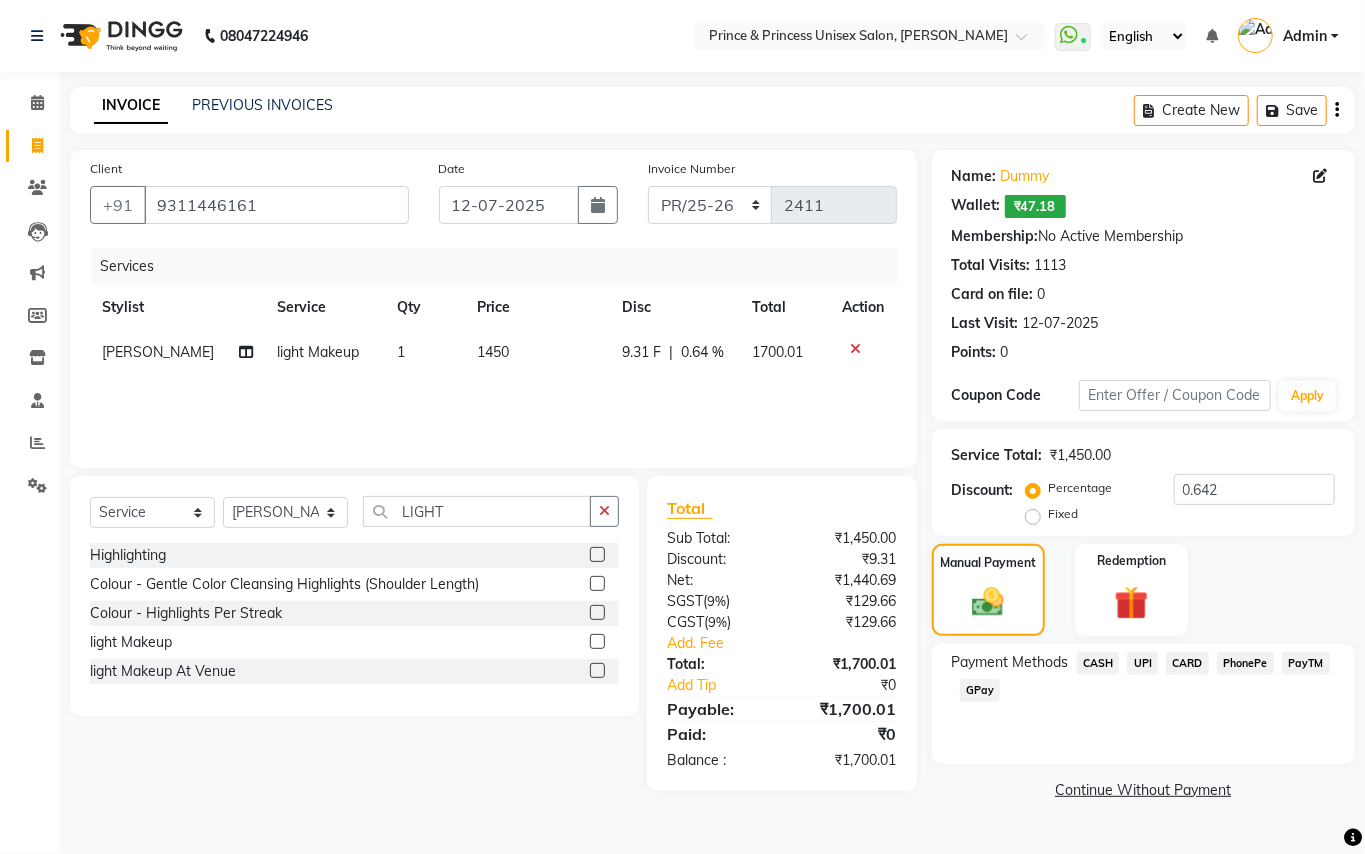 click on "PayTM" 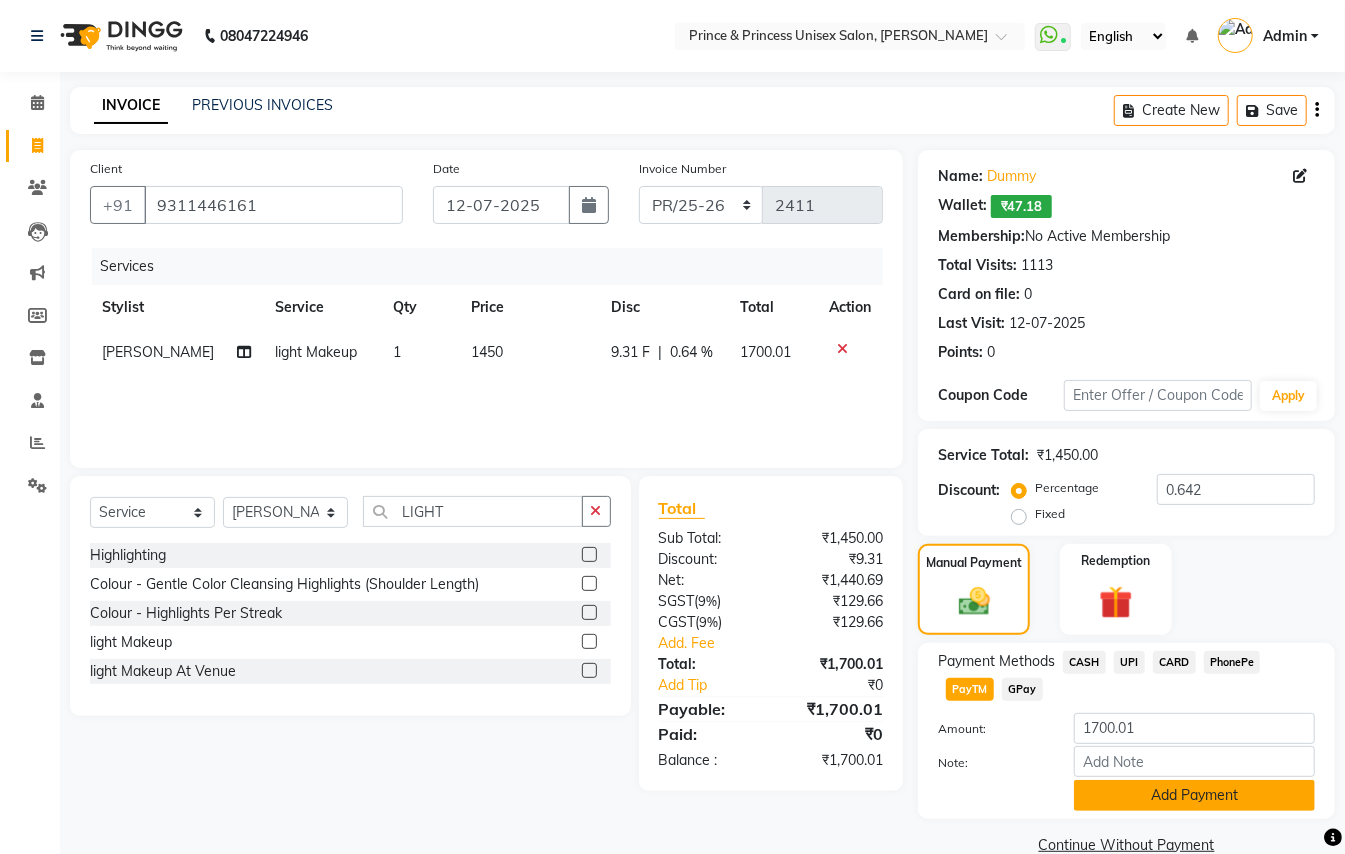 click on "Add Payment" 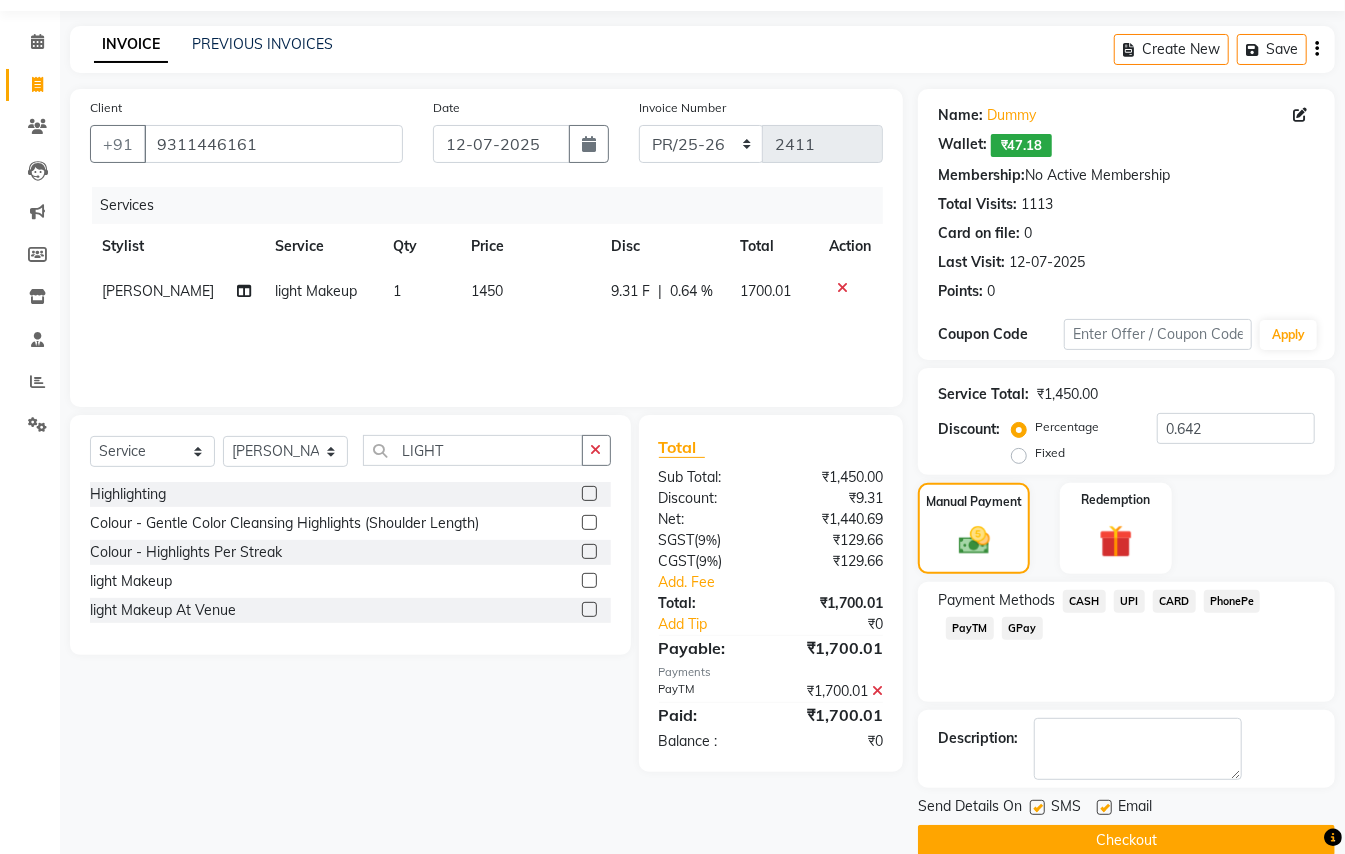 scroll, scrollTop: 94, scrollLeft: 0, axis: vertical 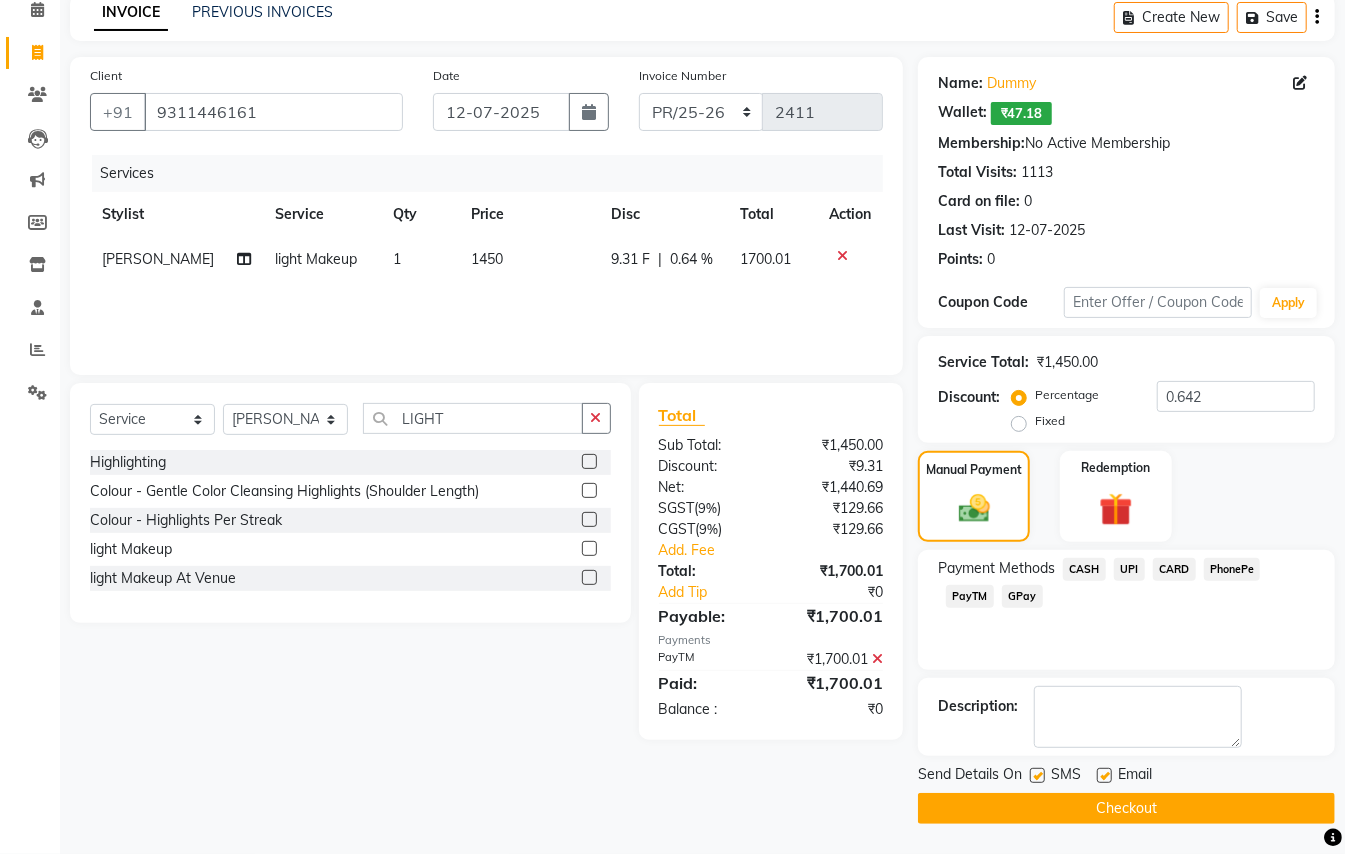 click on "Checkout" 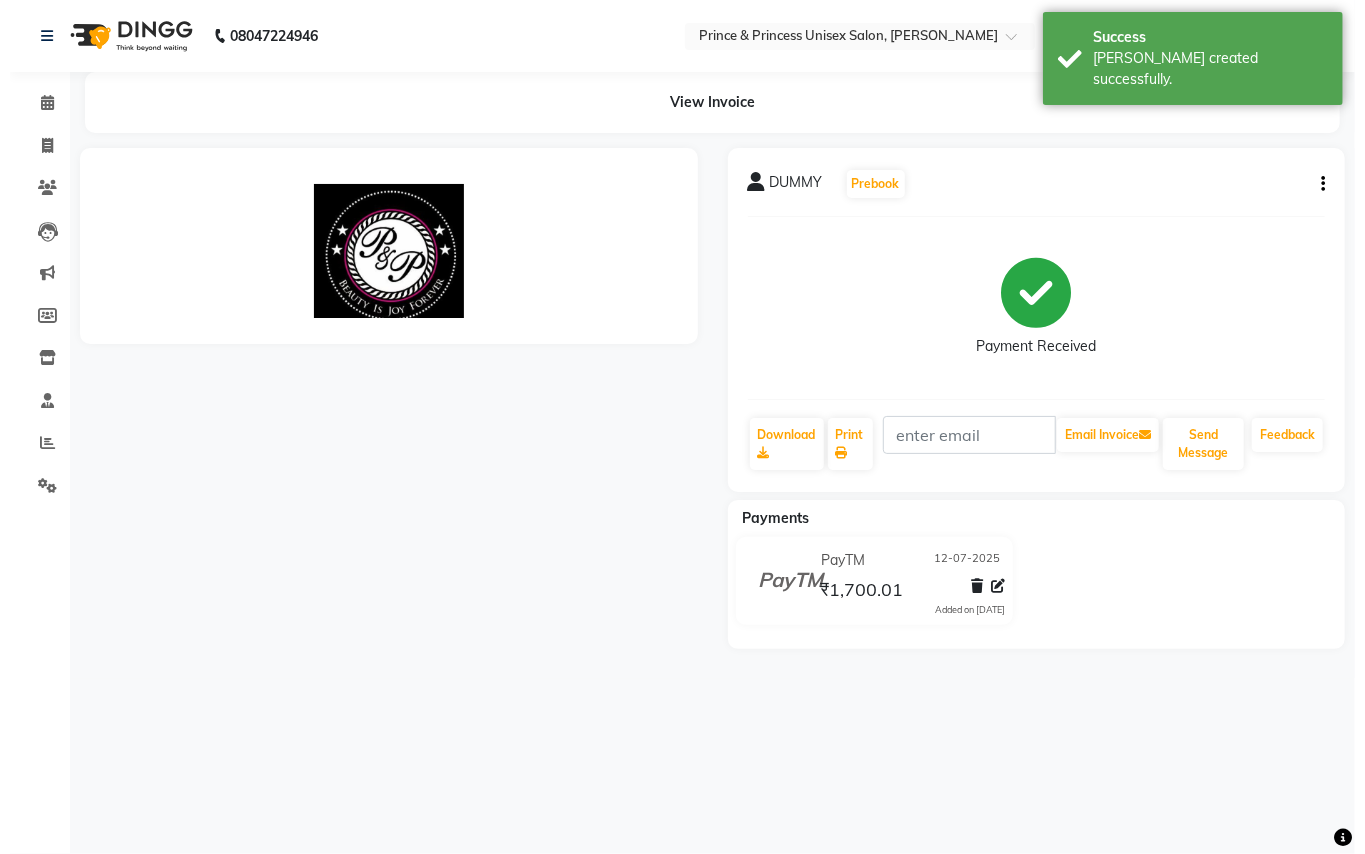 scroll, scrollTop: 0, scrollLeft: 0, axis: both 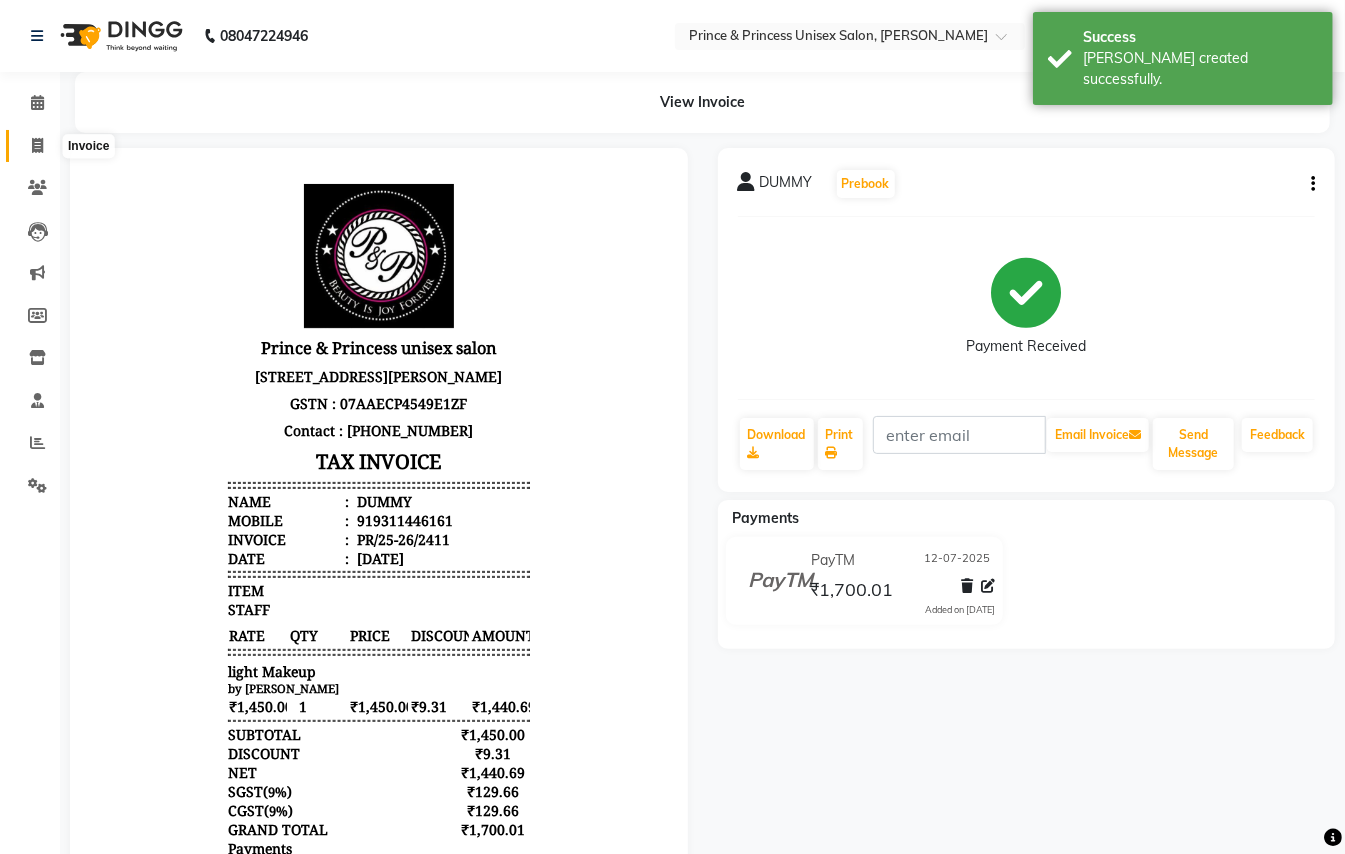 click 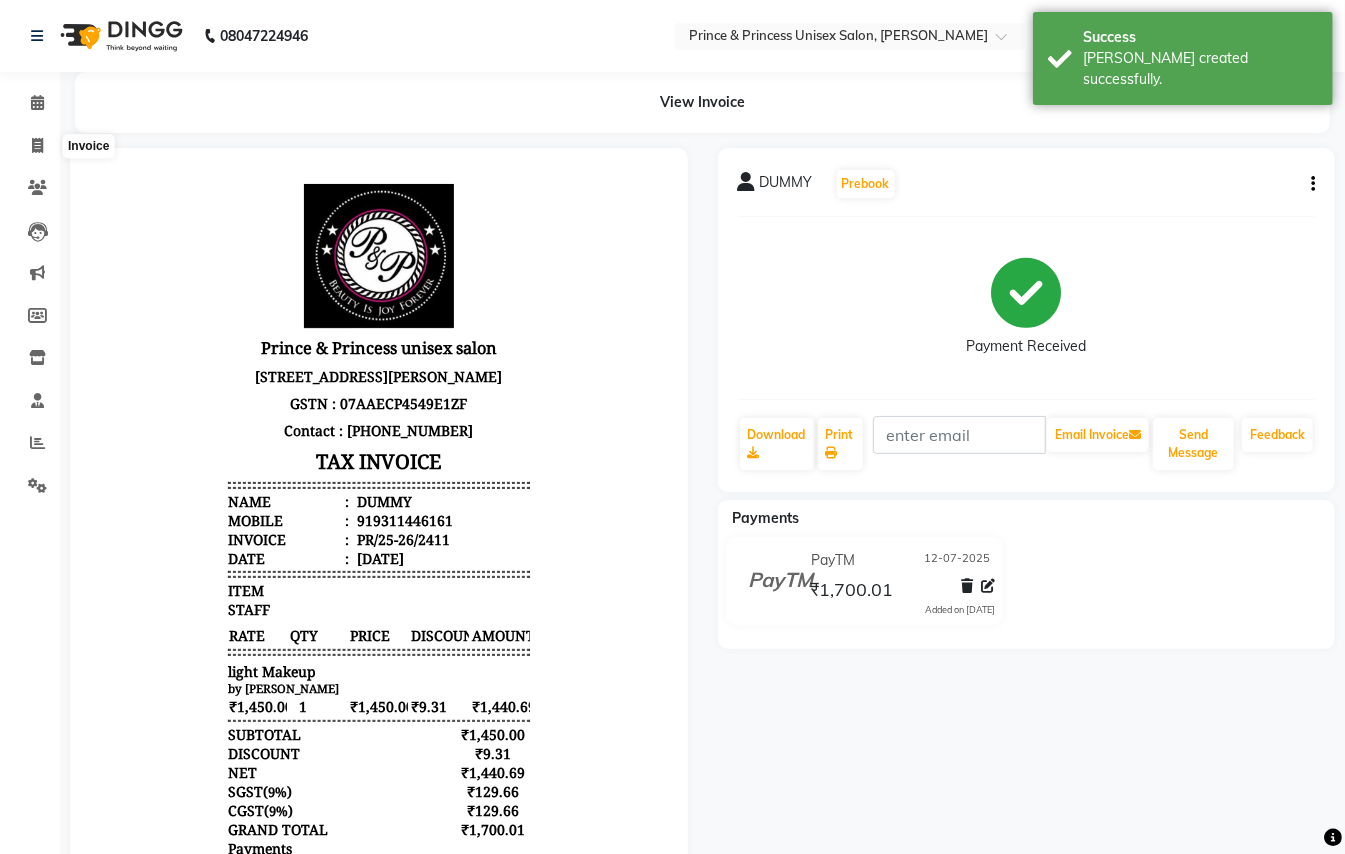 select on "service" 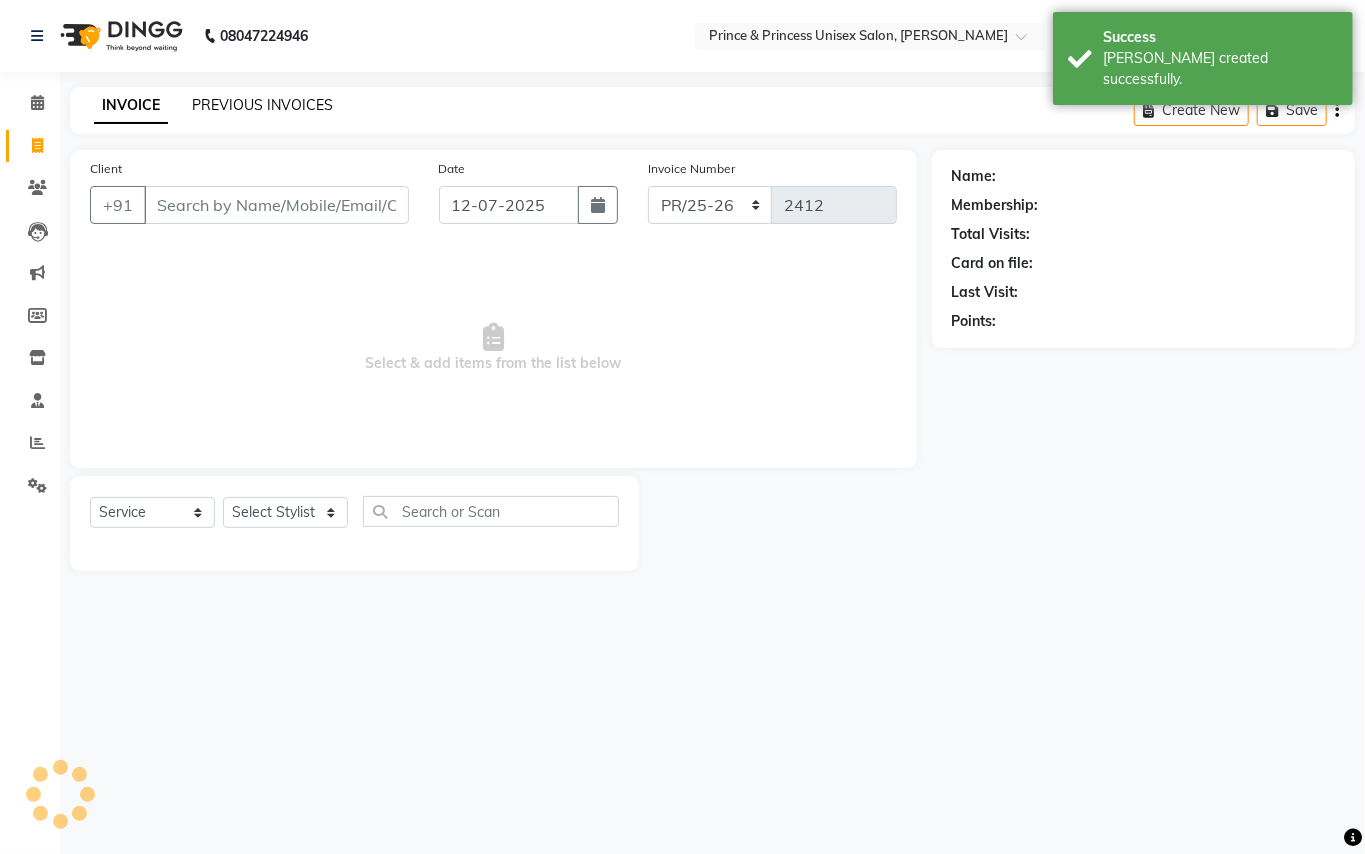 click on "PREVIOUS INVOICES" 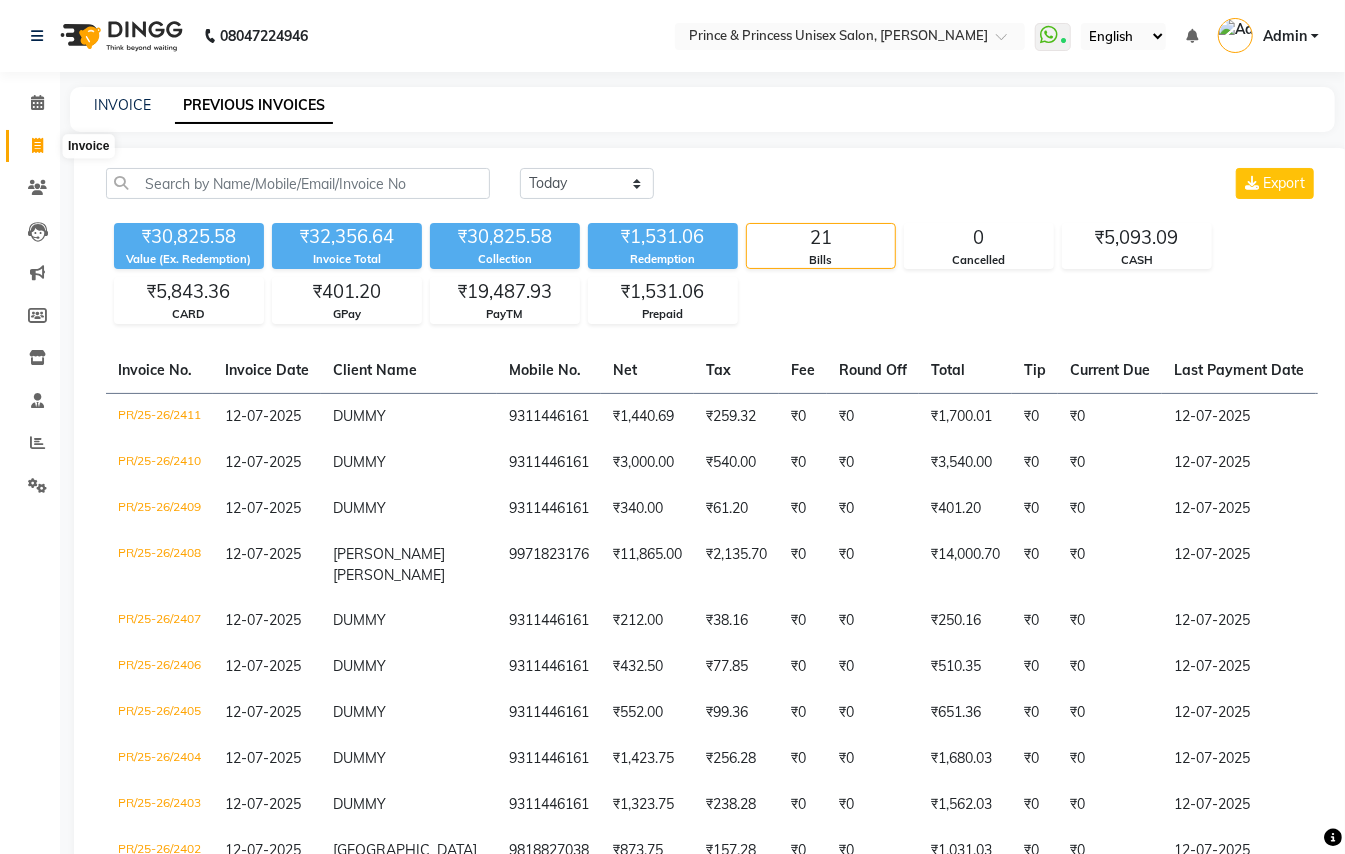 click 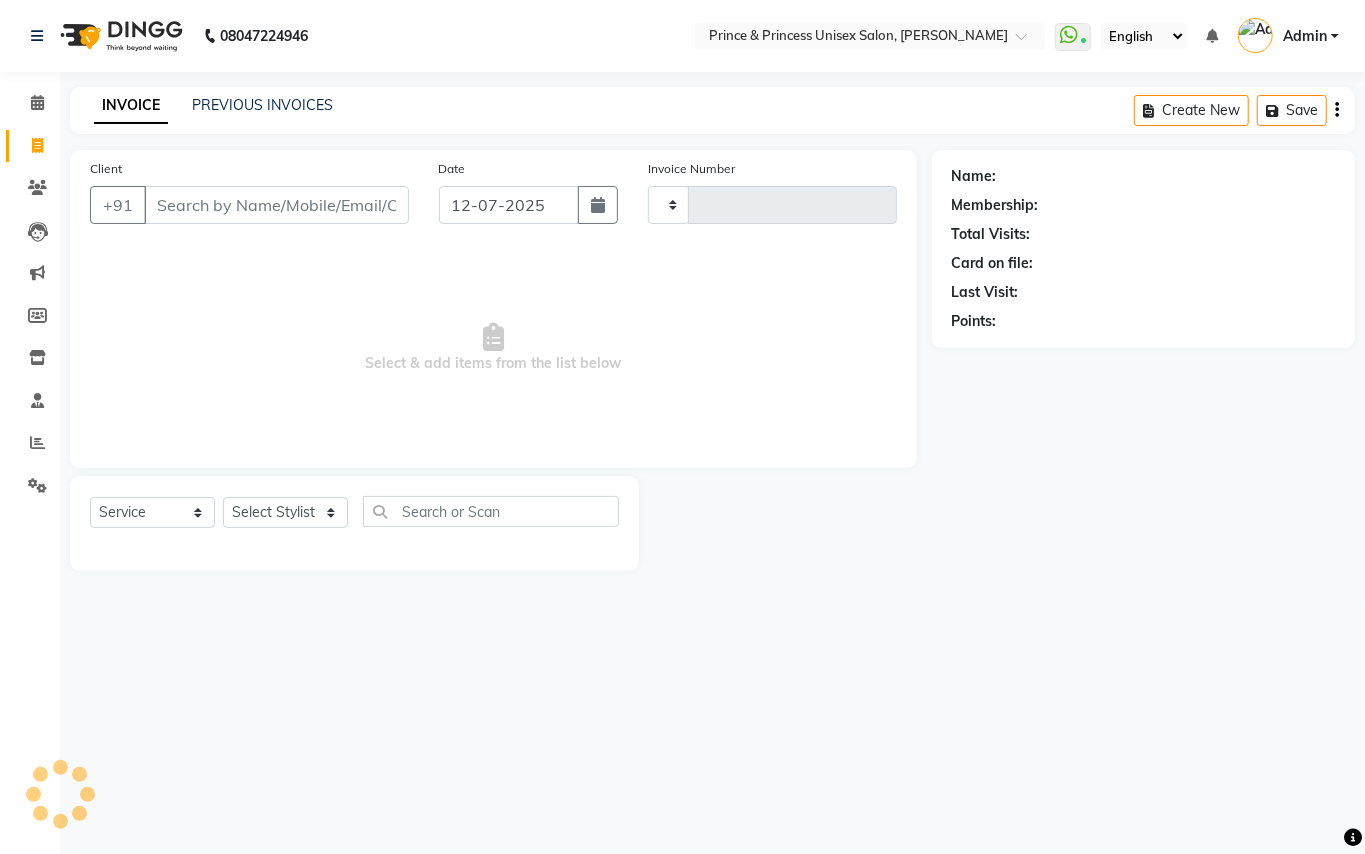 type on "2412" 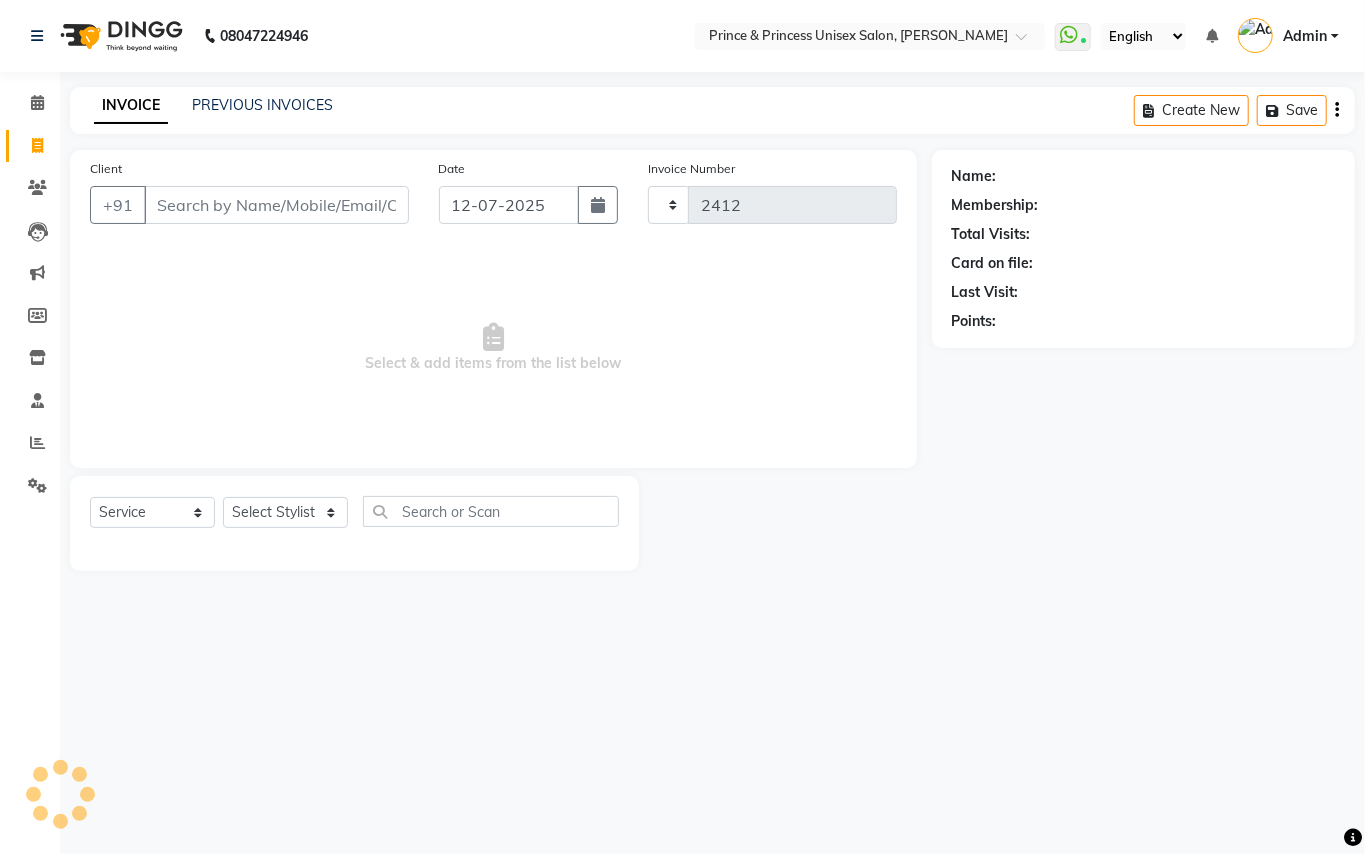 select on "3760" 